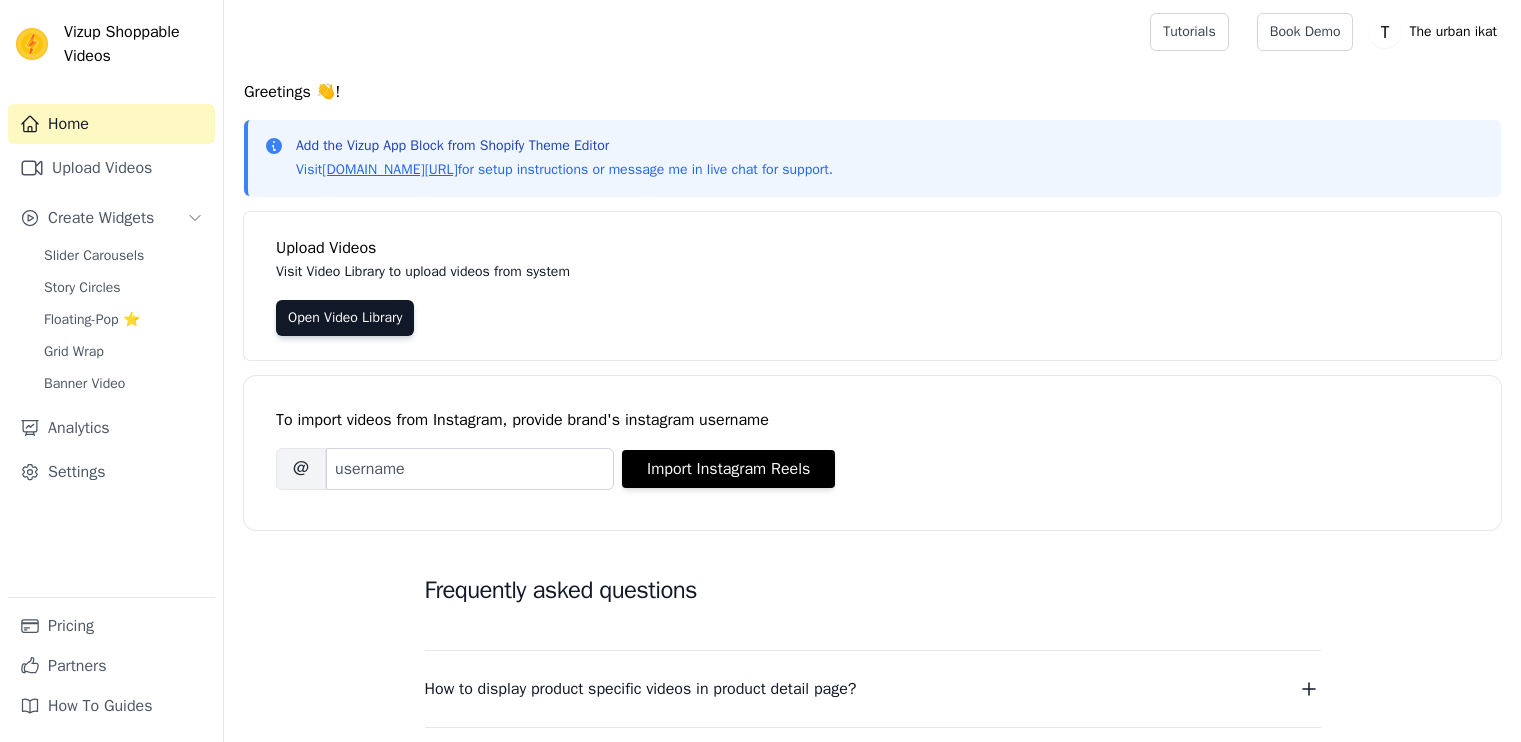 scroll, scrollTop: 0, scrollLeft: 0, axis: both 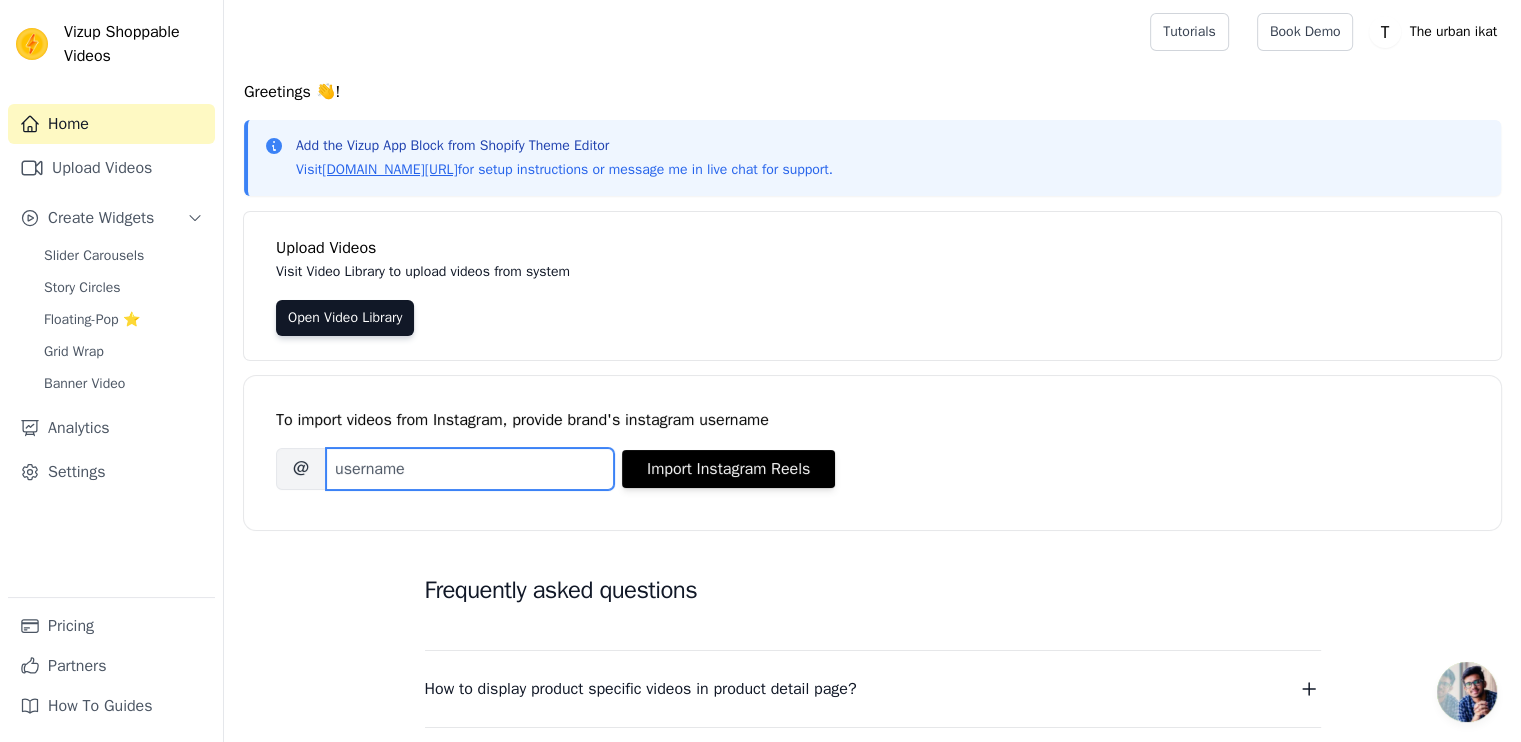 click on "Brand's Instagram Username" at bounding box center (470, 469) 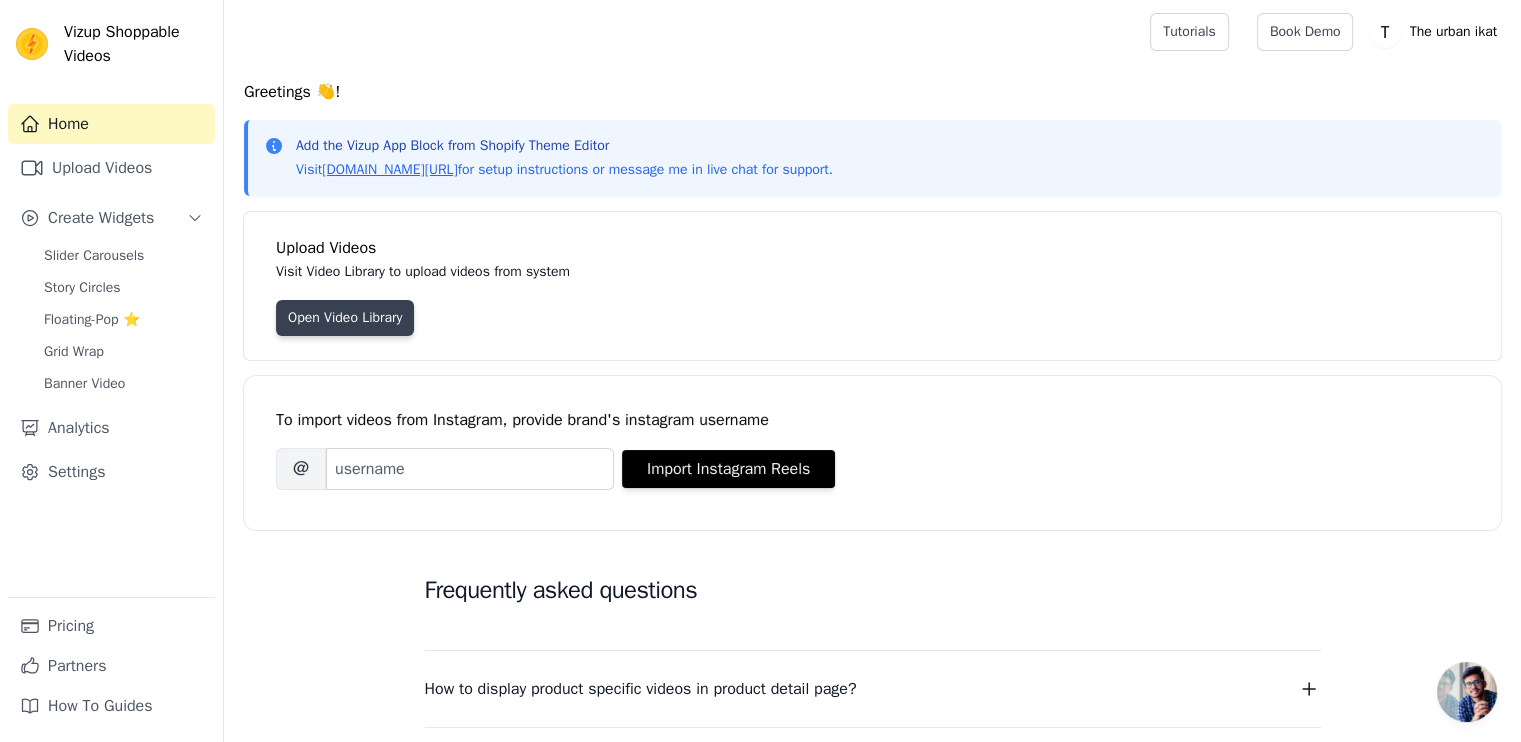 click on "Open Video Library" at bounding box center (345, 318) 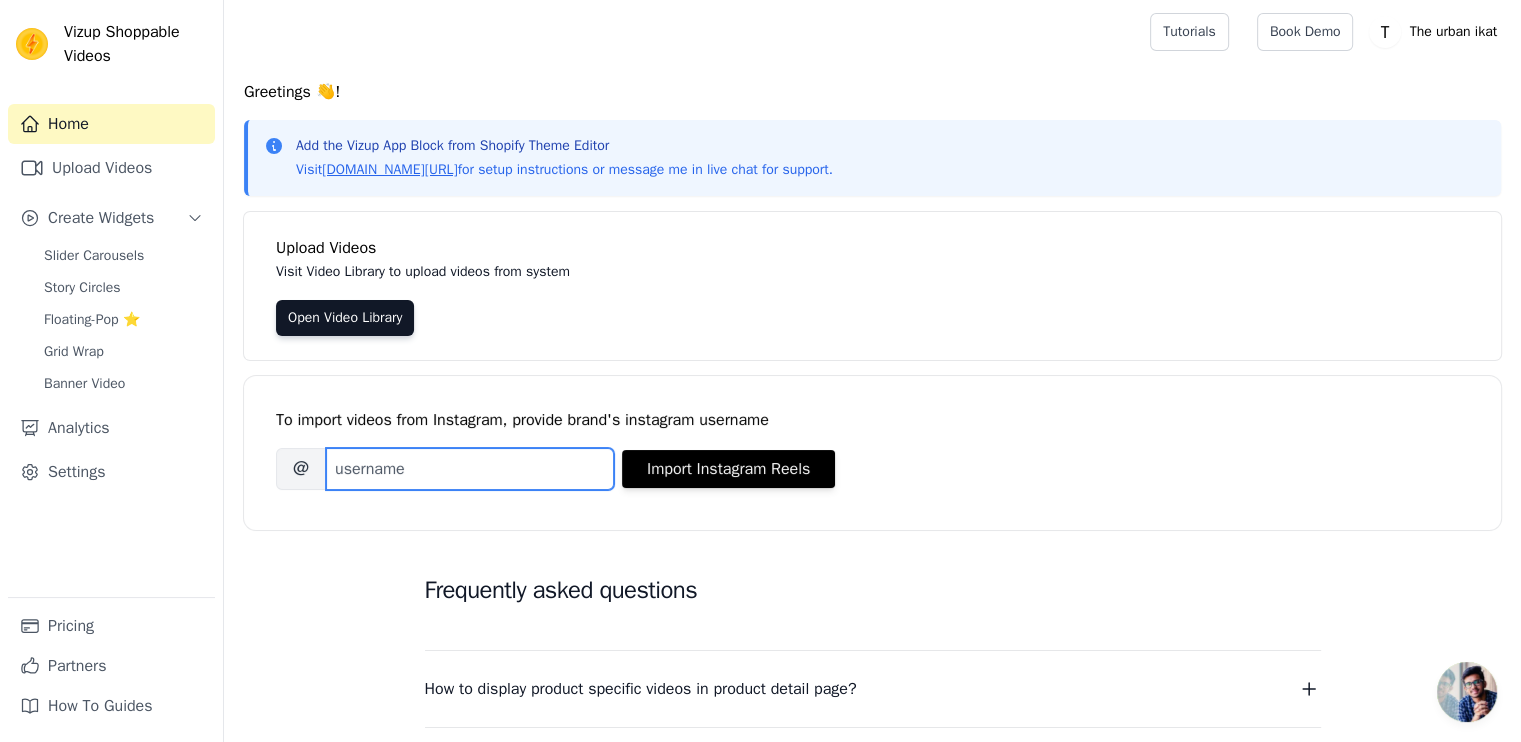 click on "Brand's Instagram Username" at bounding box center [470, 469] 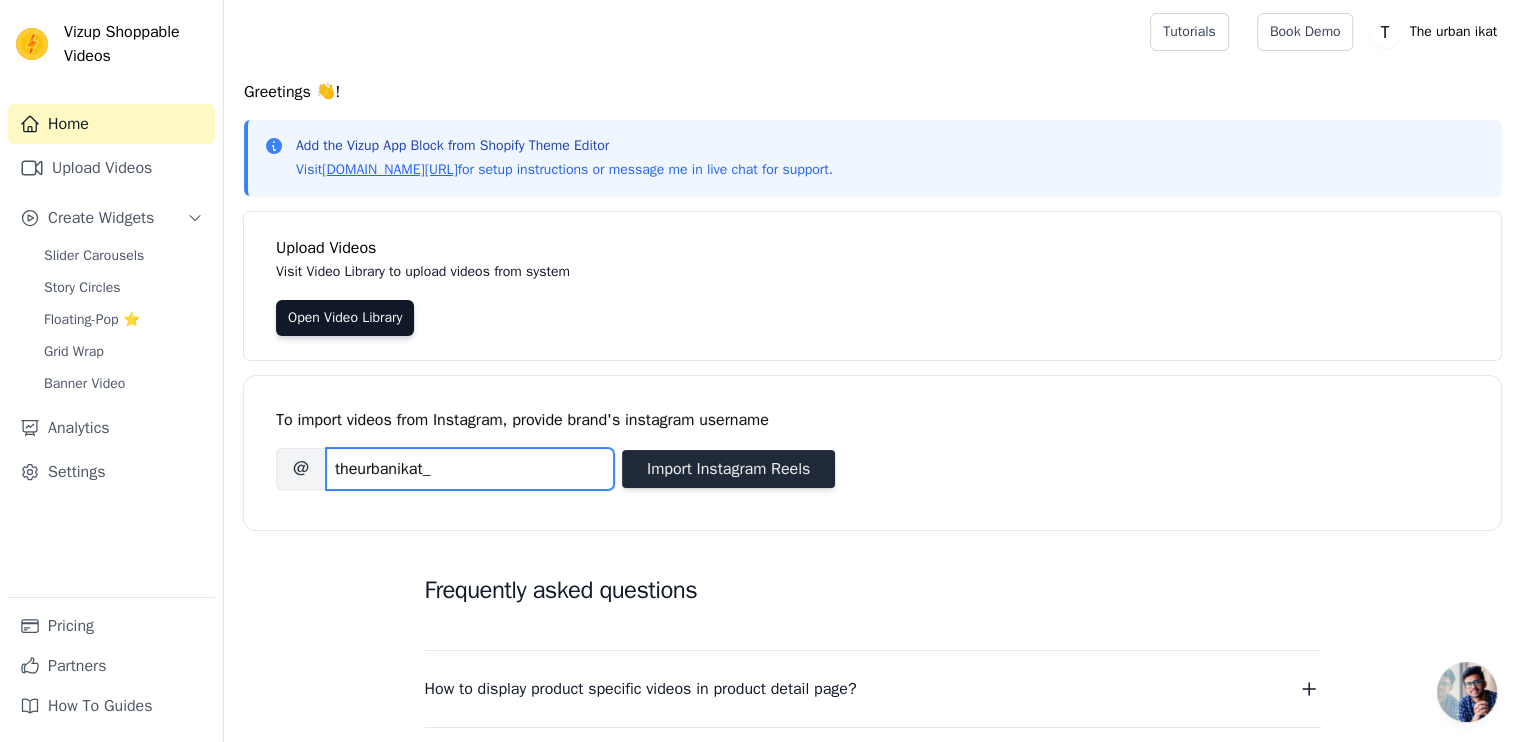 type on "theurbanikat_" 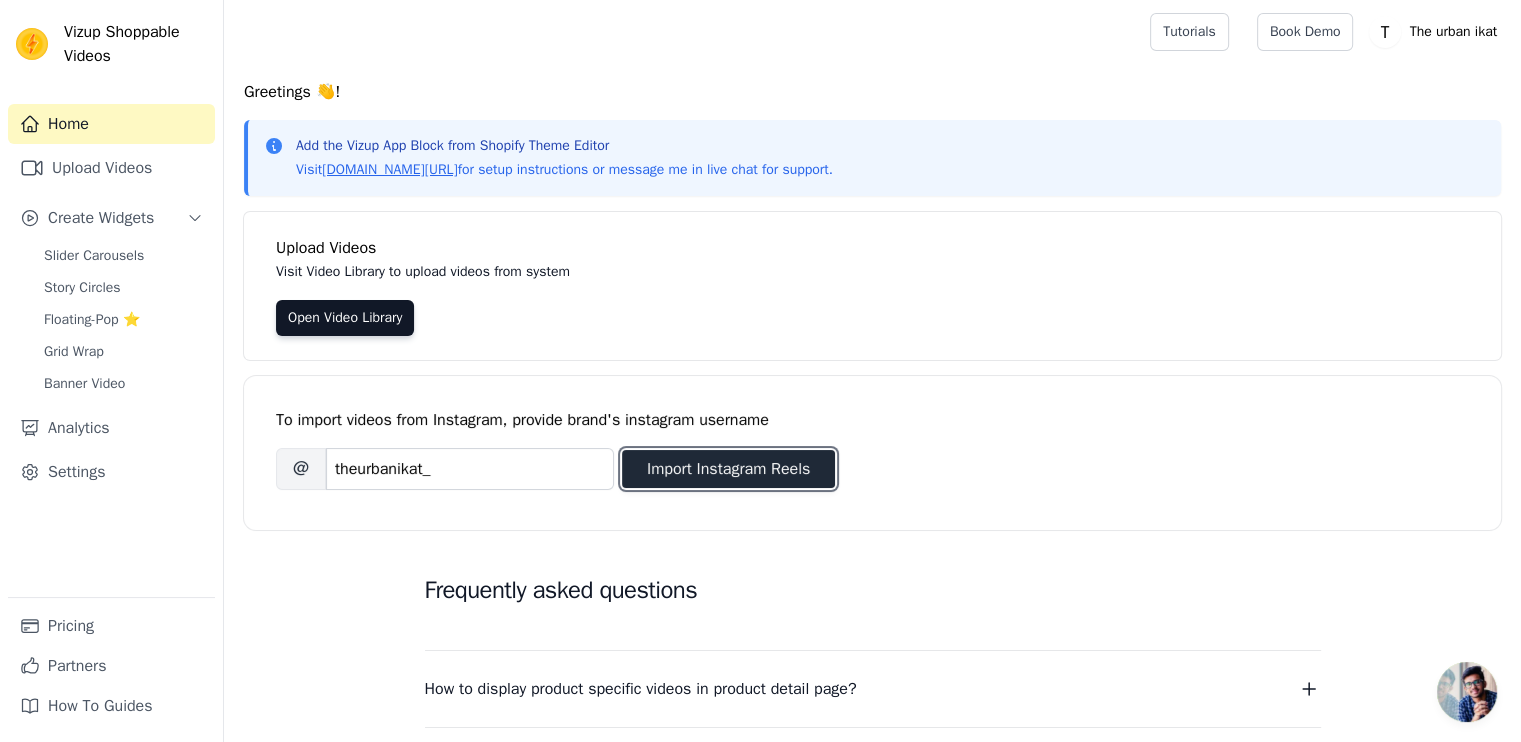 click on "Import Instagram Reels" at bounding box center (728, 469) 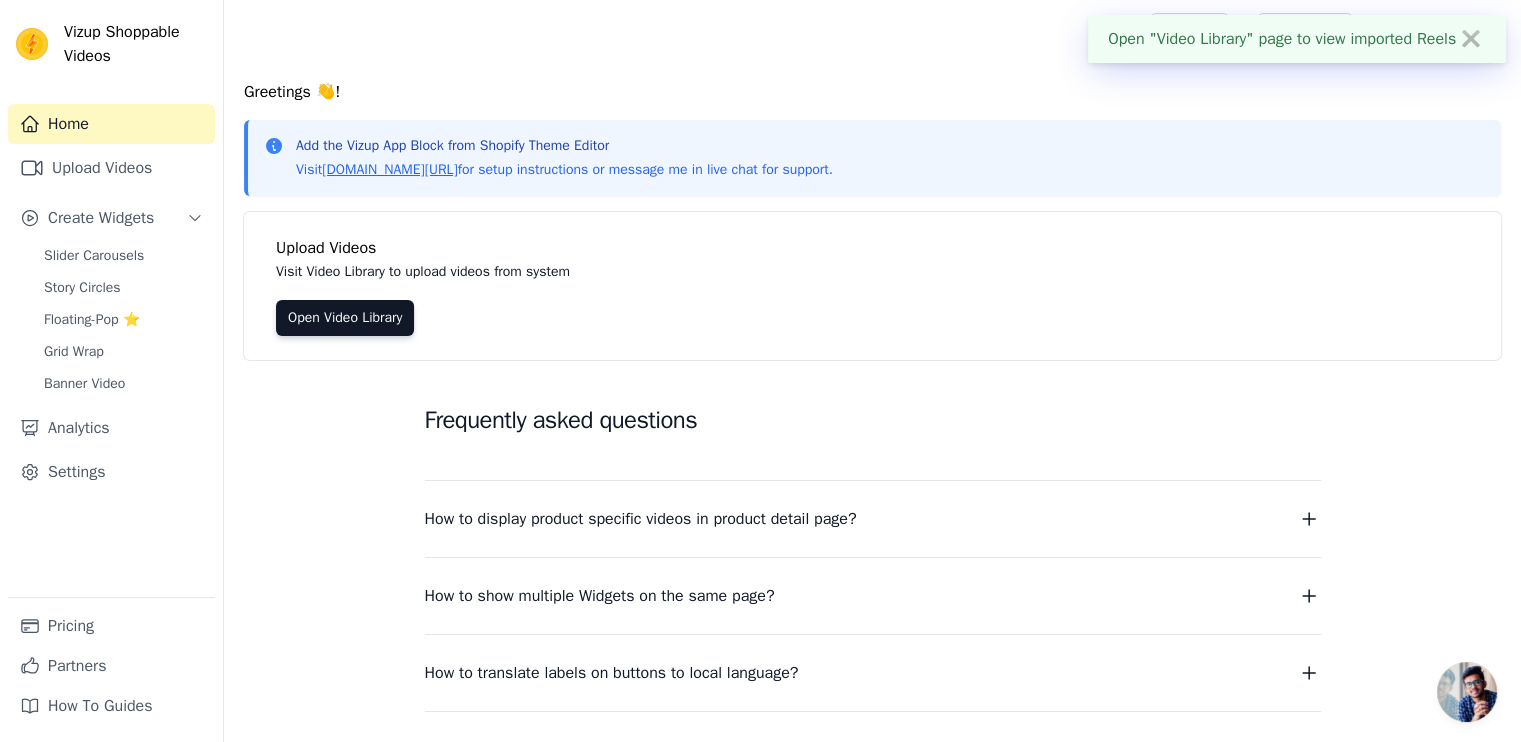 click on "Open "Video Library" page to view imported Reels ✖" at bounding box center (1297, 39) 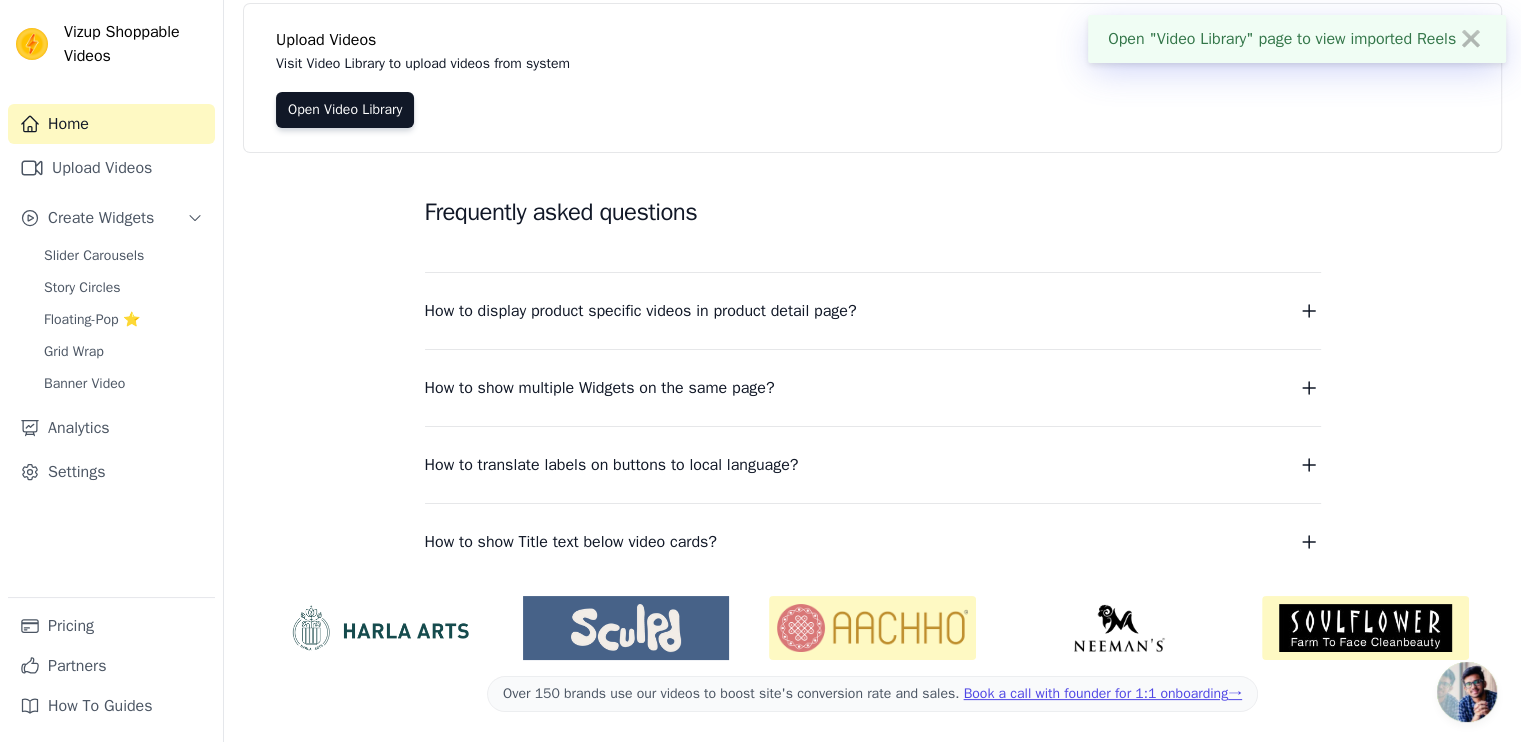 scroll, scrollTop: 0, scrollLeft: 0, axis: both 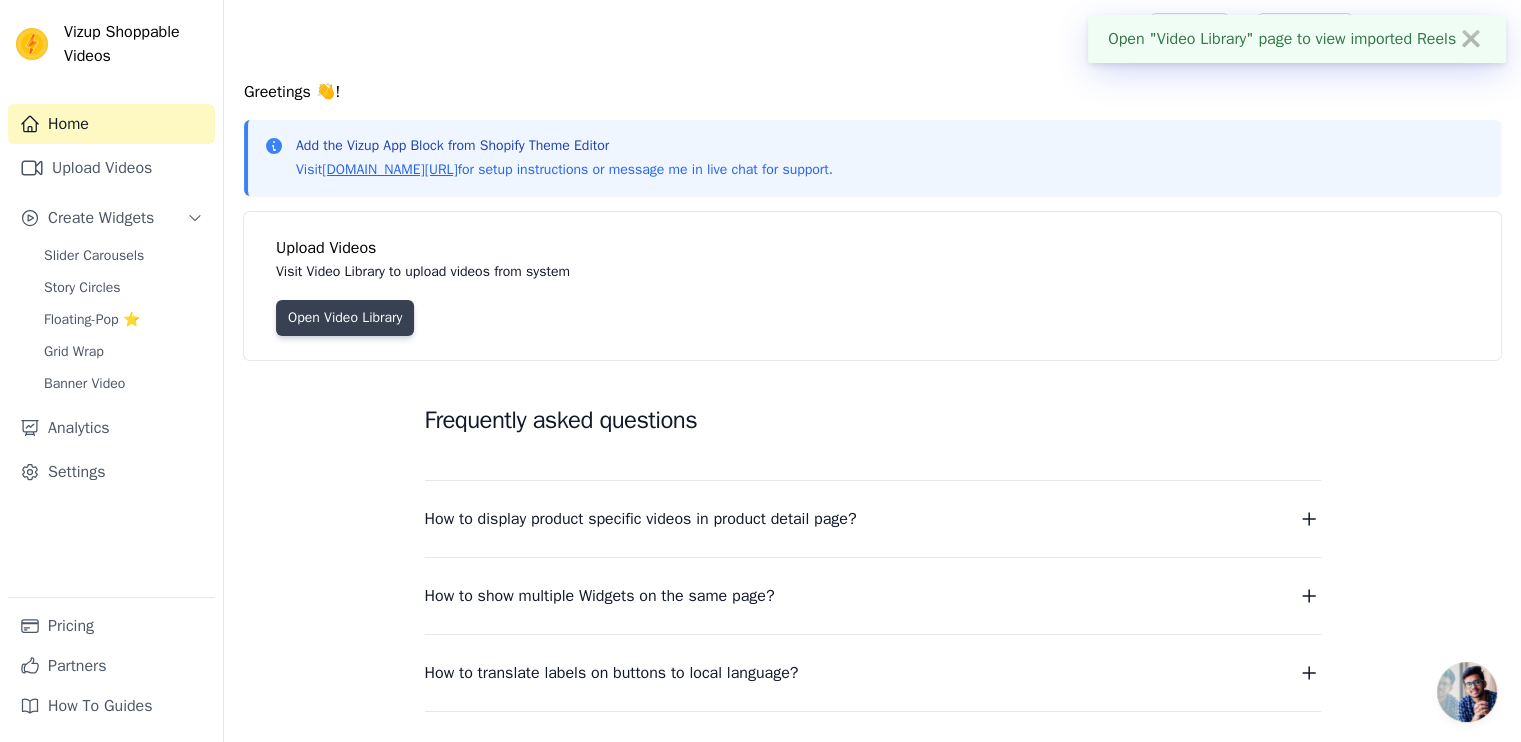 click on "Open Video Library" at bounding box center [345, 318] 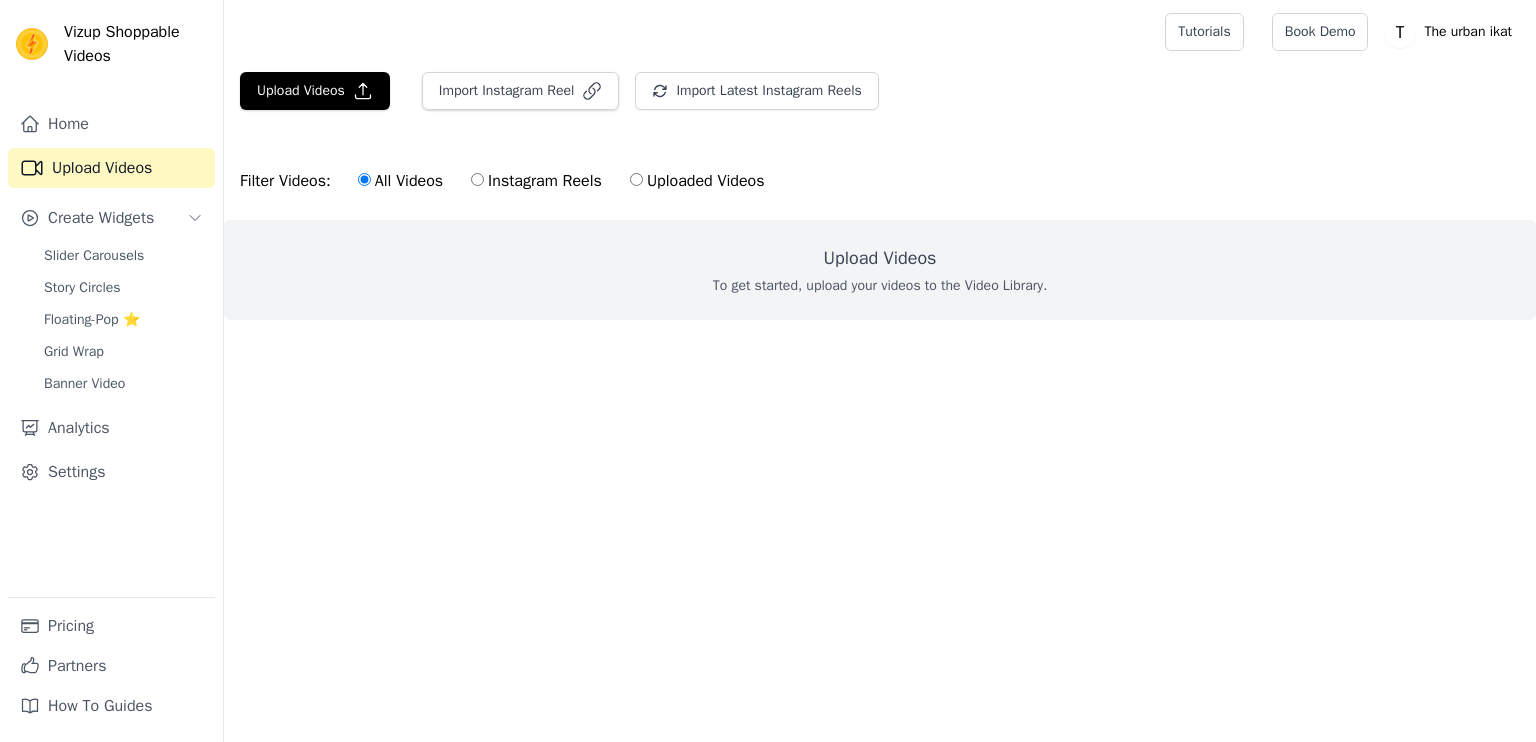 scroll, scrollTop: 0, scrollLeft: 0, axis: both 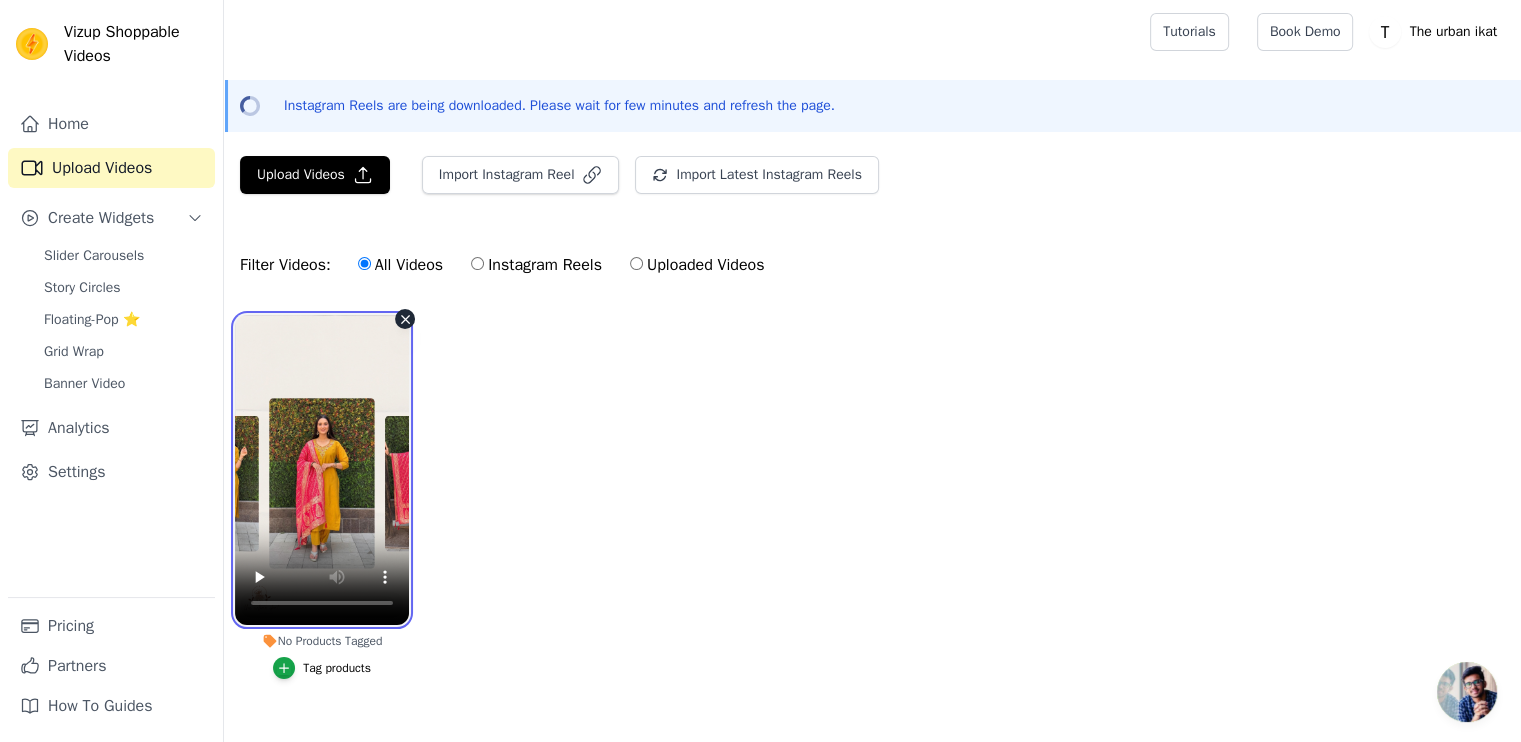 click at bounding box center [322, 470] 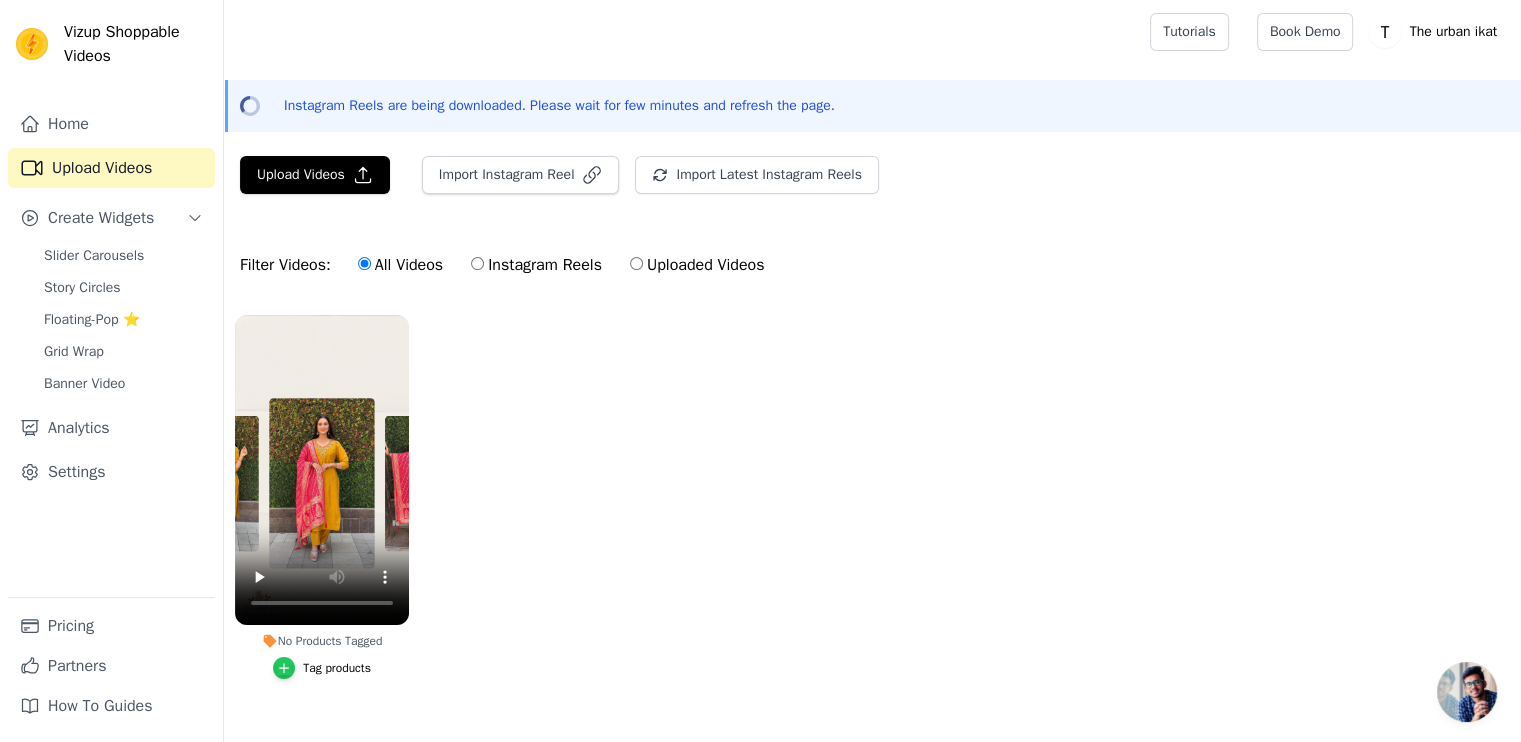 click 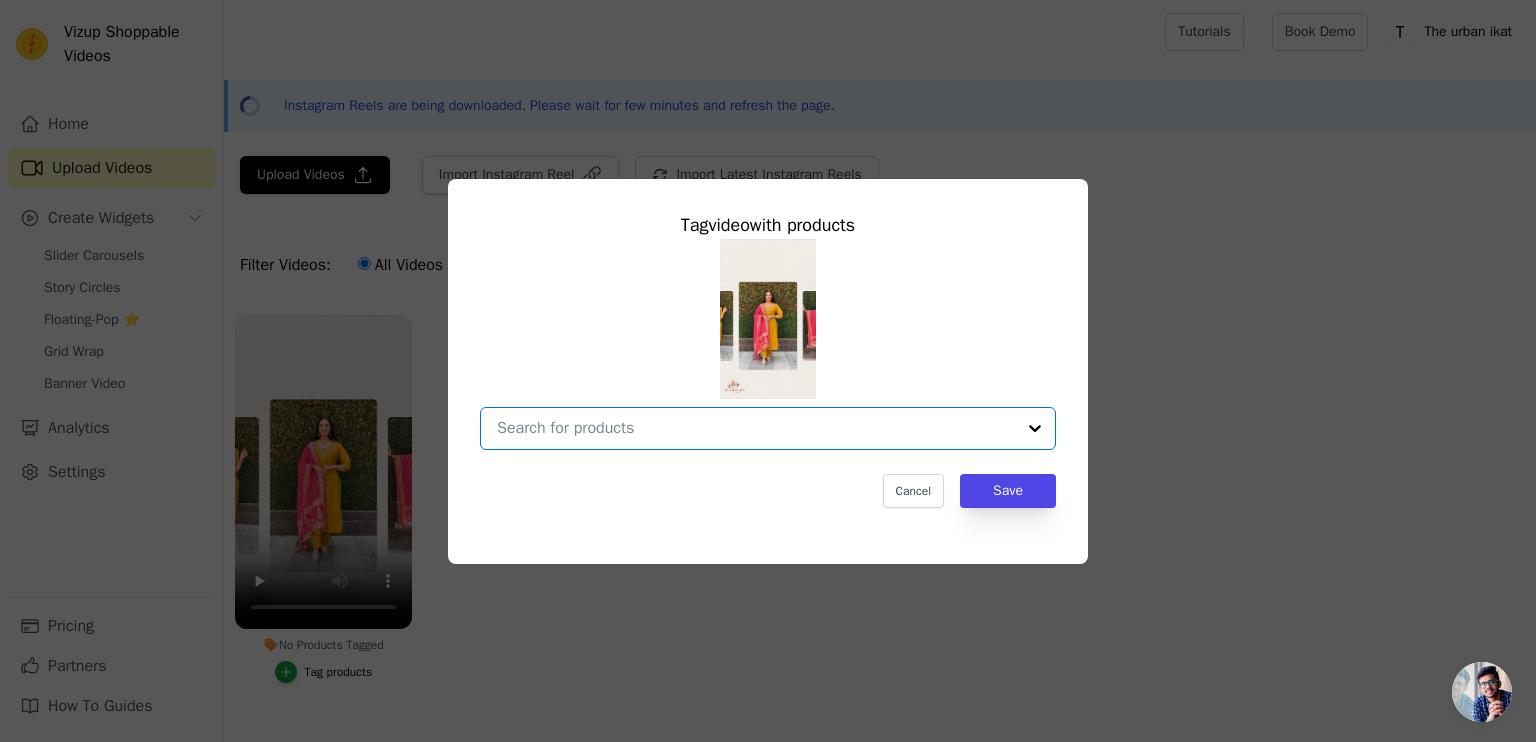 click on "No Products Tagged     Tag  video  with products       Option undefined, selected.   Select is focused, type to refine list, press down to open the menu.                   Cancel   Save     Tag products" at bounding box center [756, 428] 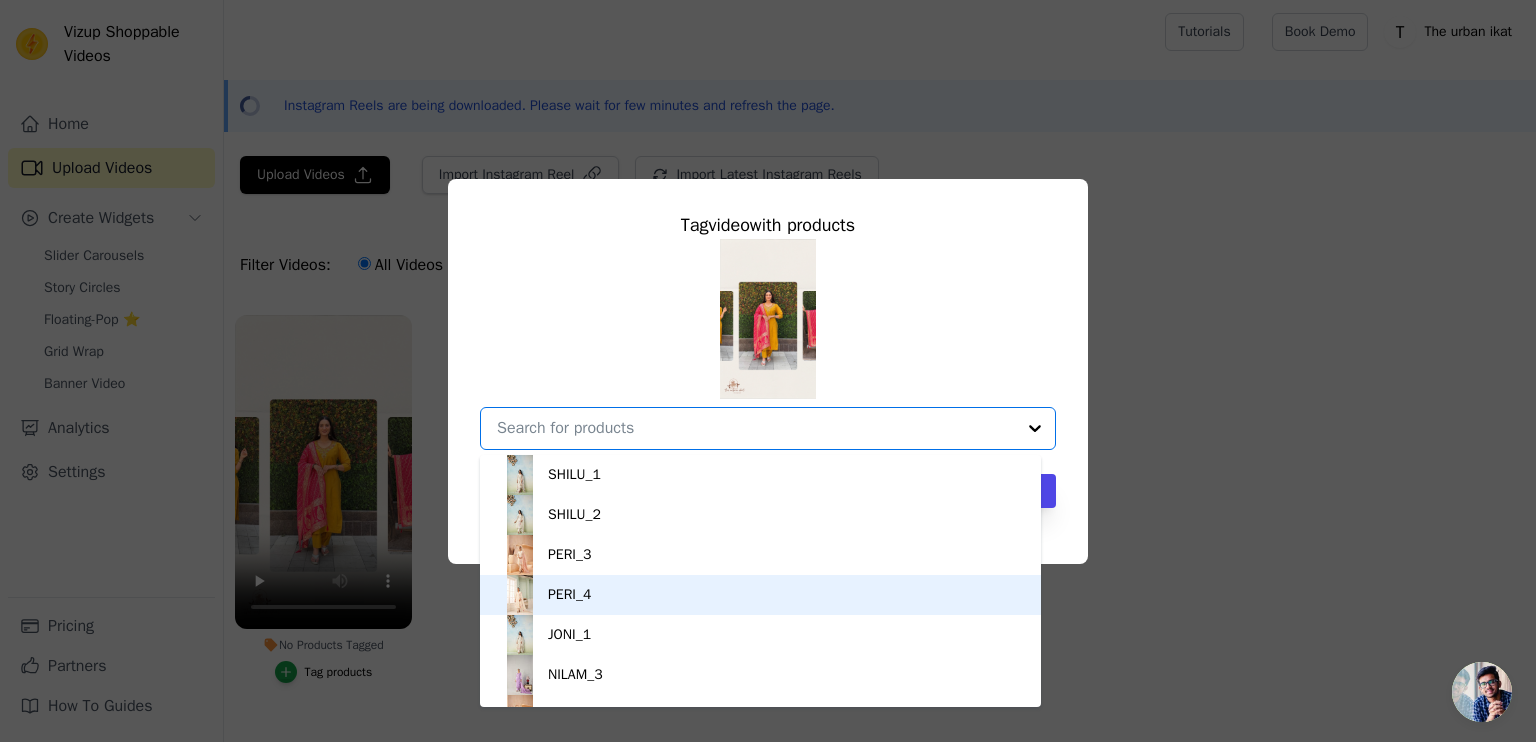 click on "PERI_4" at bounding box center (760, 595) 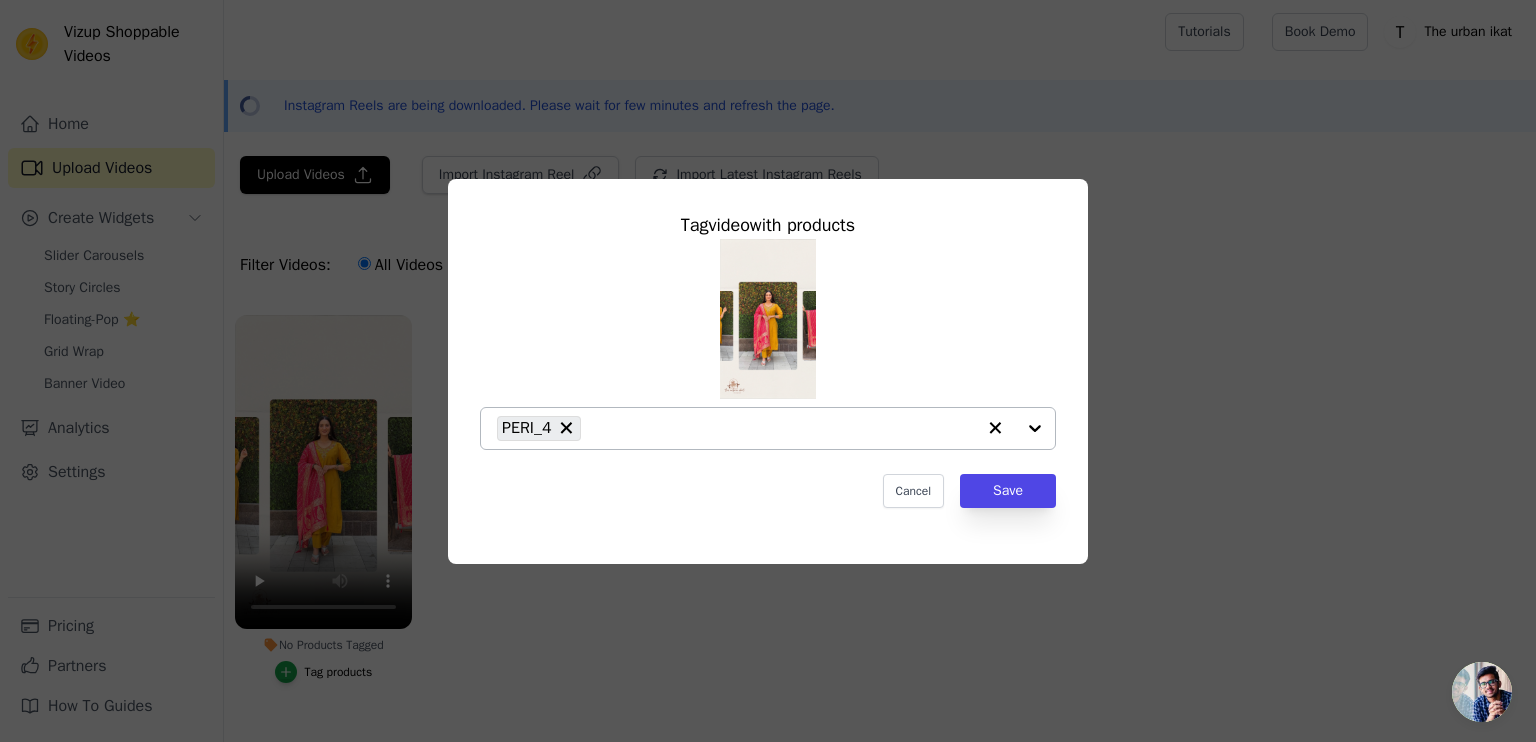 click 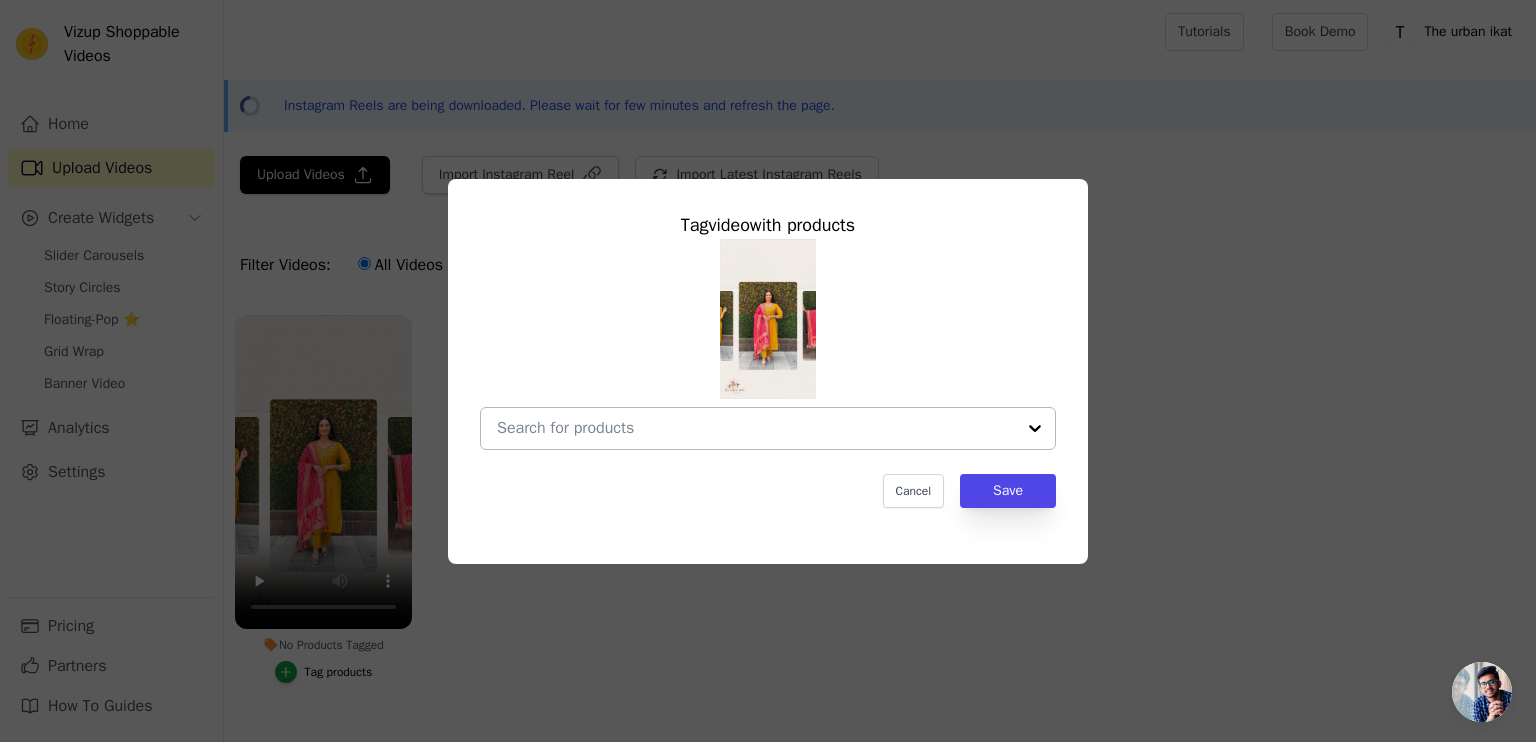 click at bounding box center (756, 428) 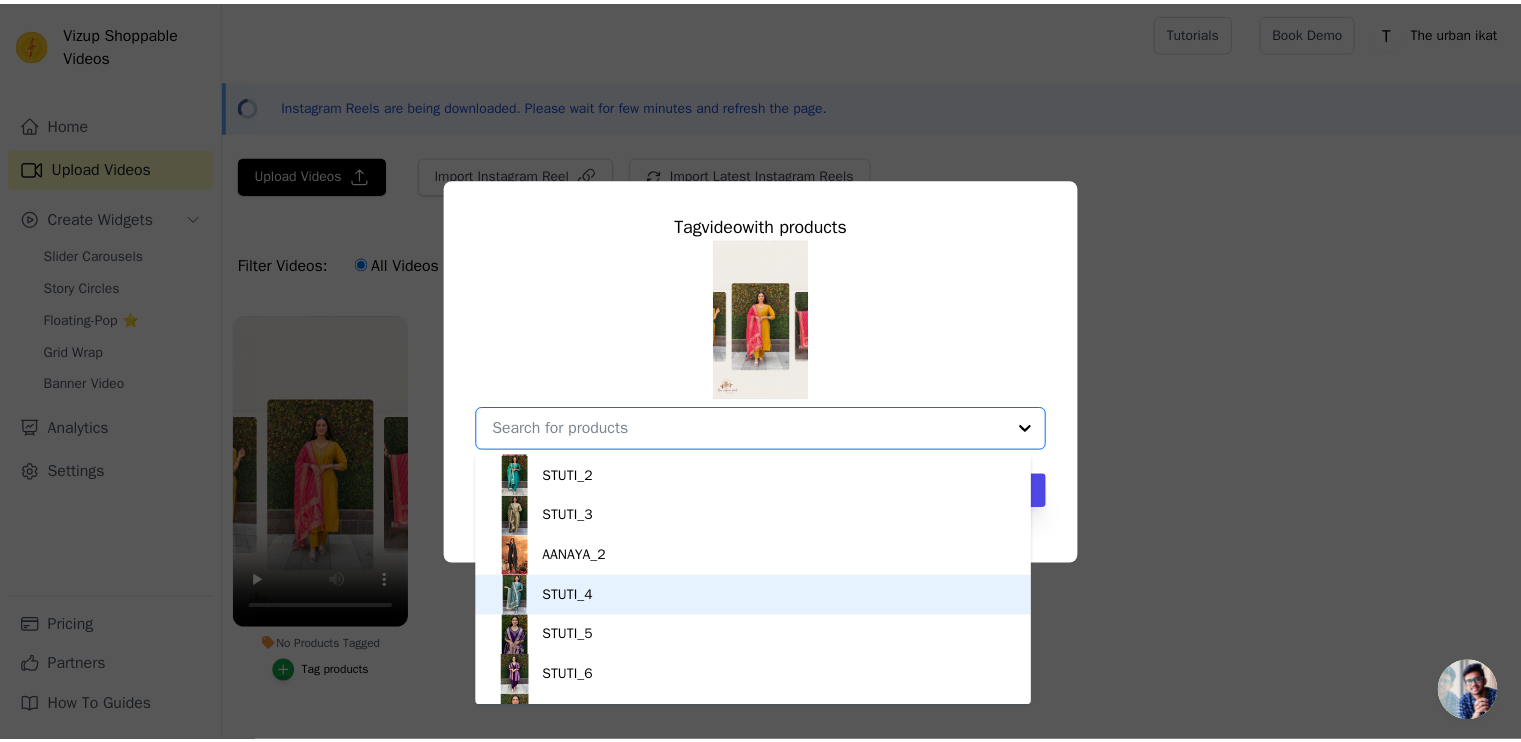 scroll, scrollTop: 518, scrollLeft: 0, axis: vertical 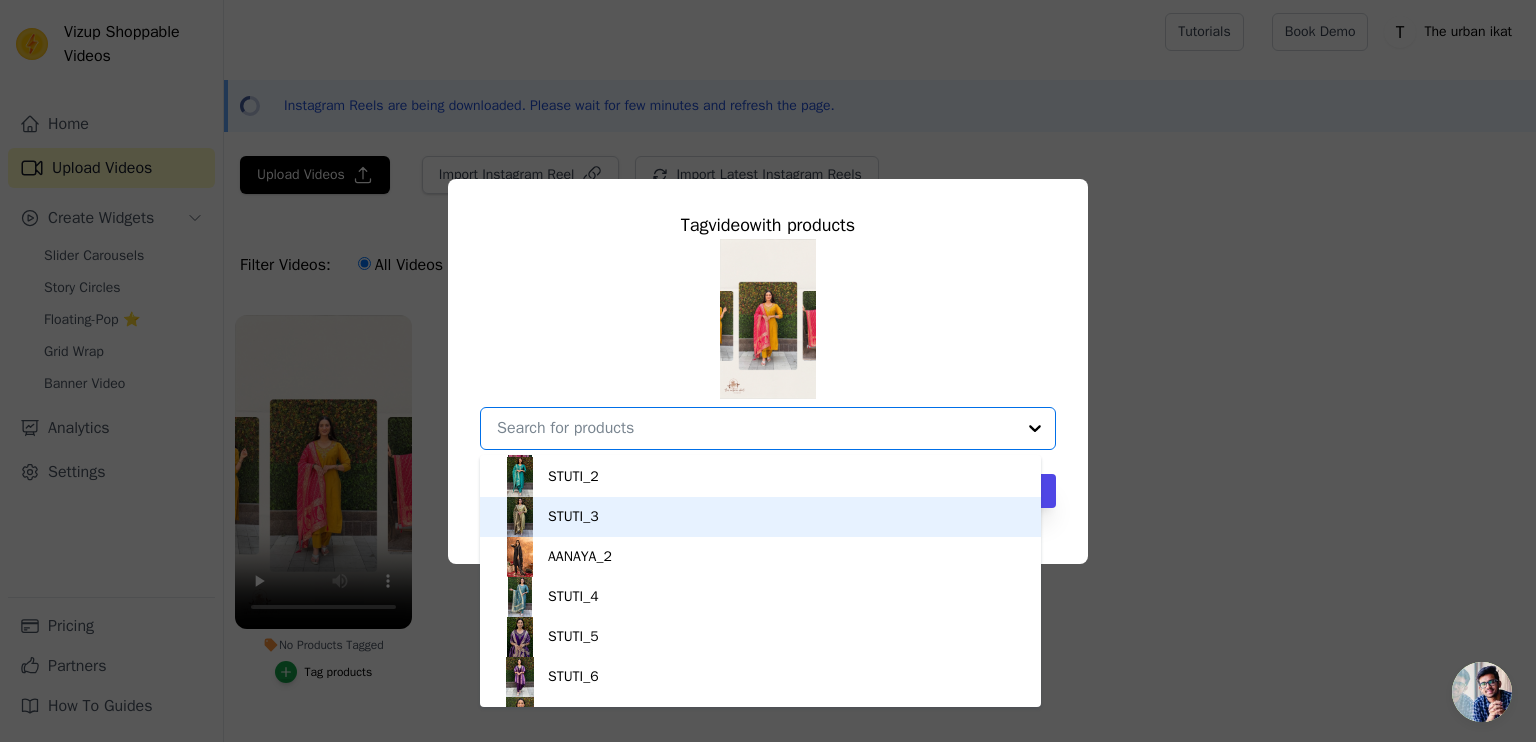 click on "STUTI_3" at bounding box center (760, 517) 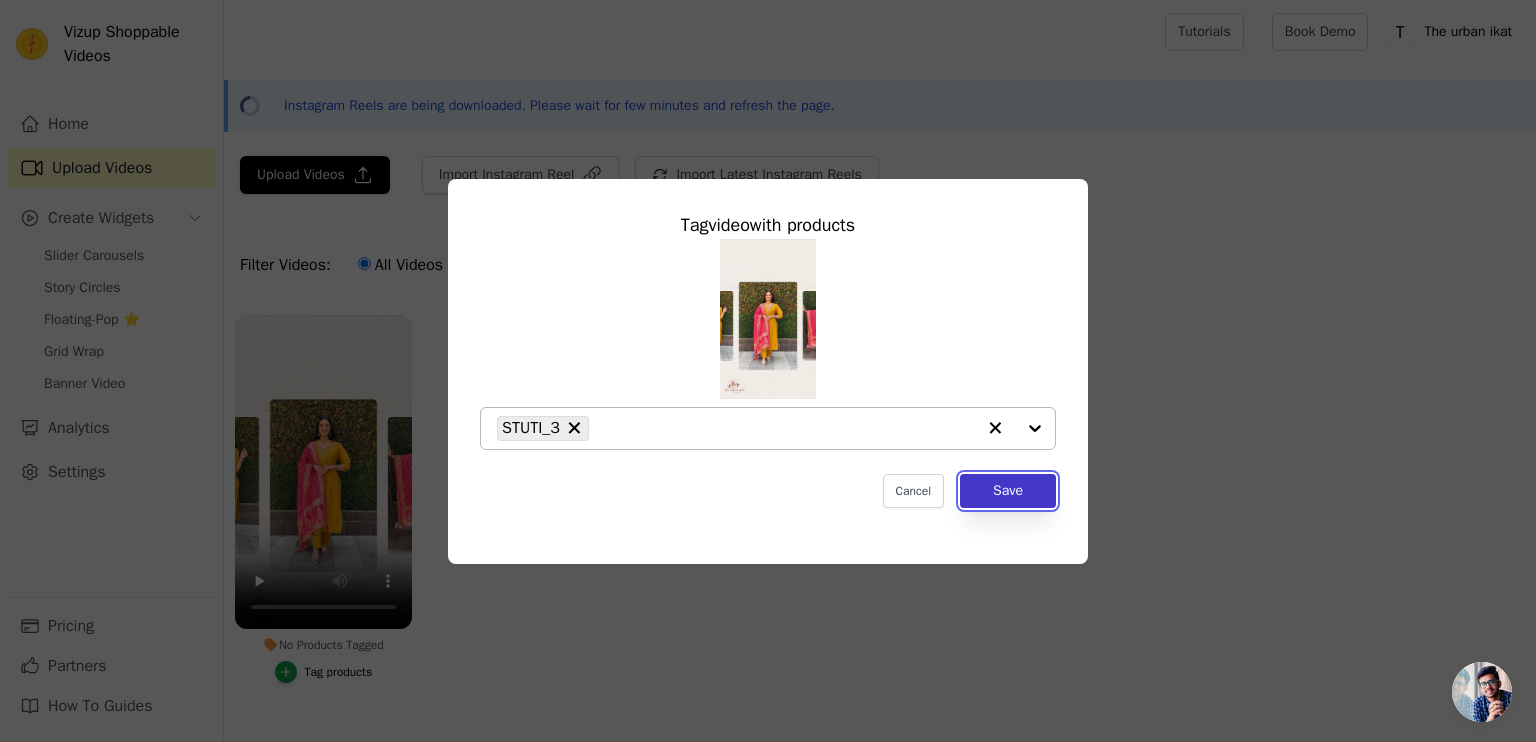 click on "Save" at bounding box center (1008, 491) 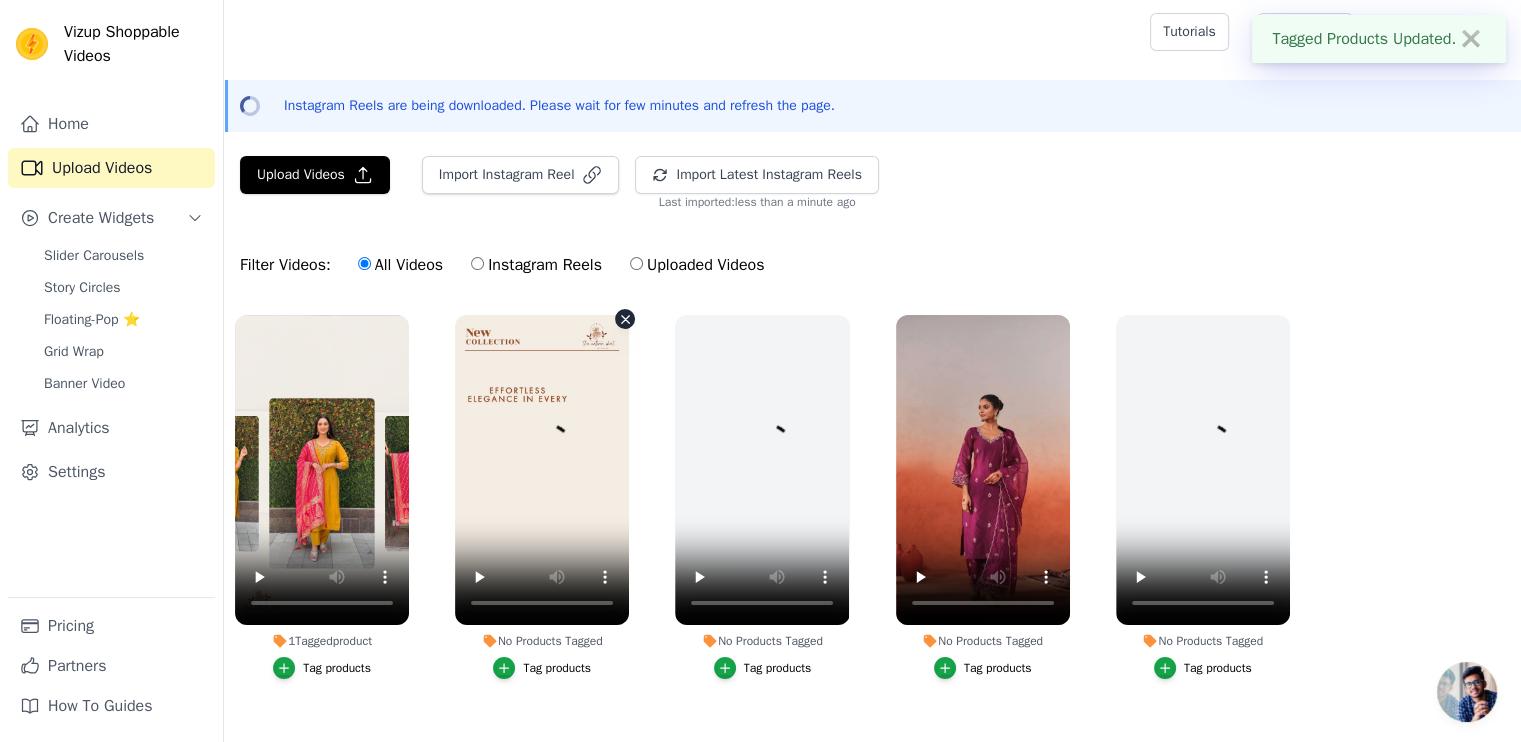 scroll, scrollTop: 44, scrollLeft: 0, axis: vertical 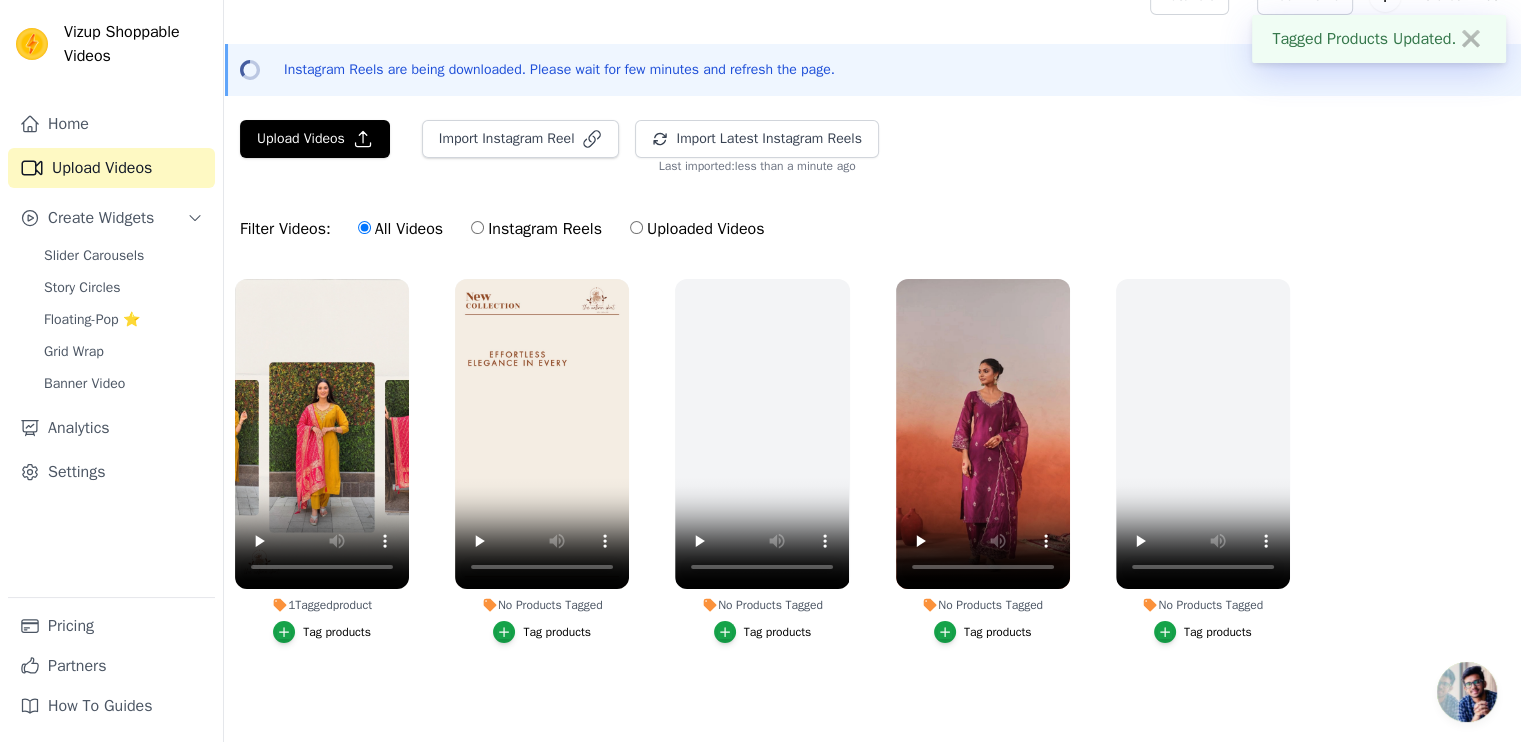 click on "Tag products" at bounding box center (998, 632) 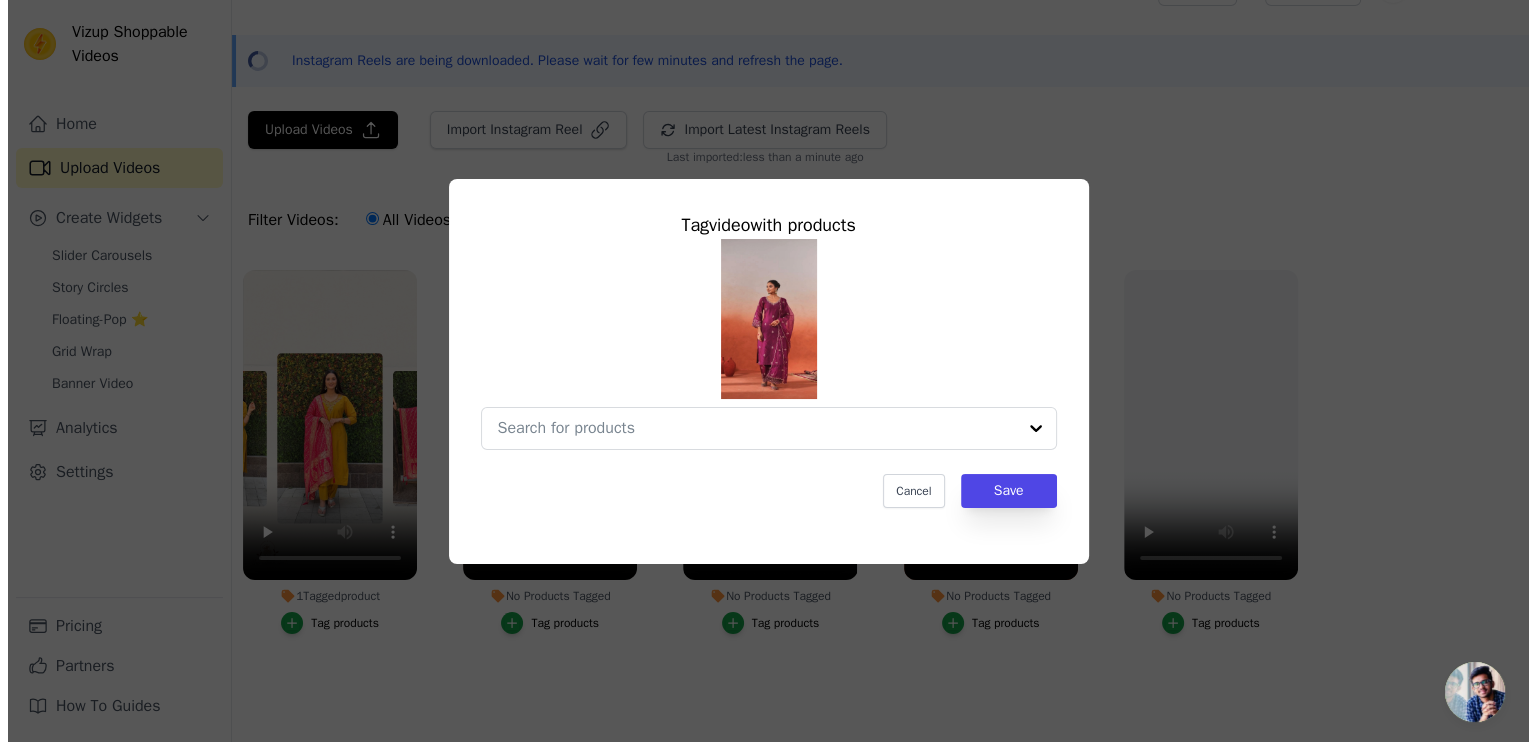 scroll, scrollTop: 0, scrollLeft: 0, axis: both 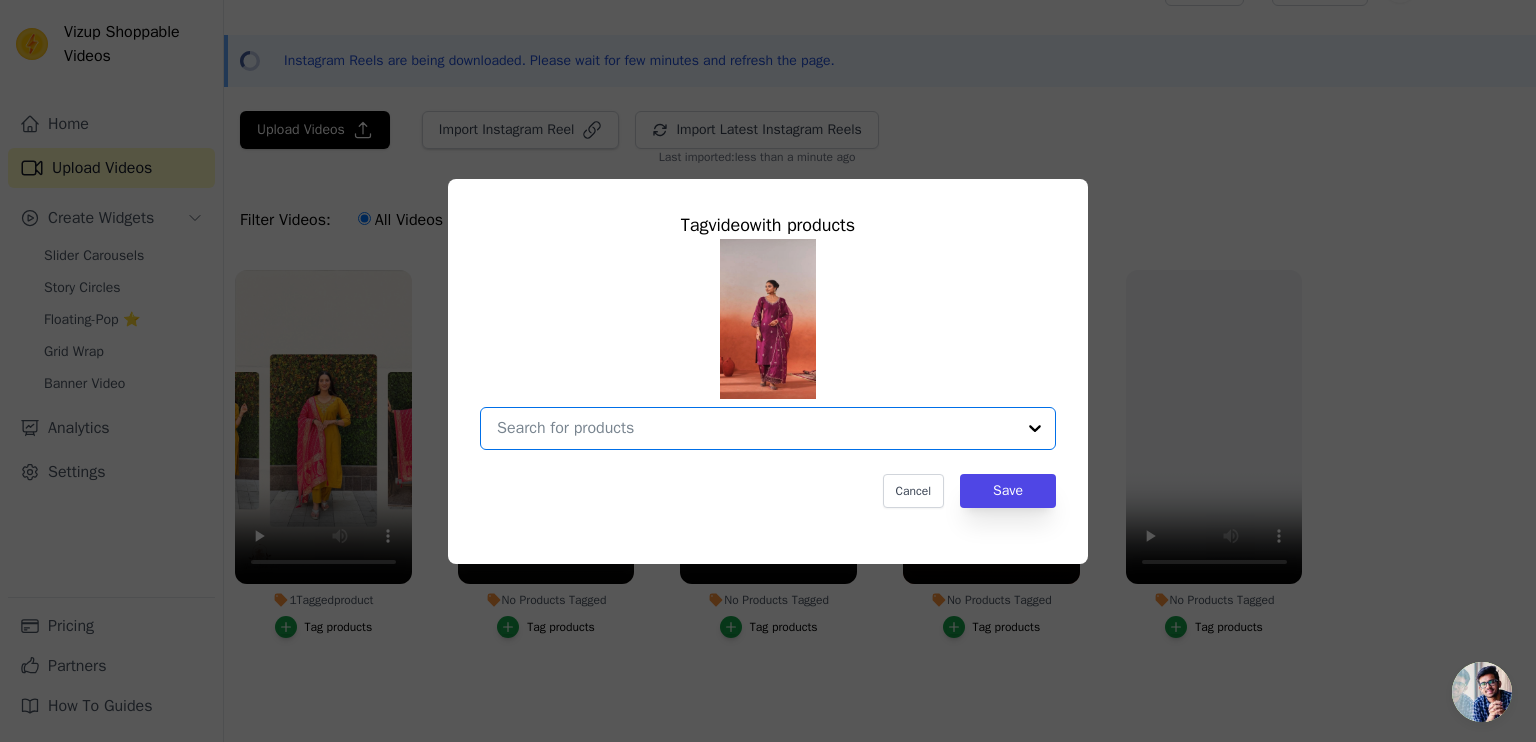 click on "No Products Tagged     Tag  video  with products       Option undefined, selected.   Select is focused, type to refine list, press down to open the menu.                   Cancel   Save     Tag products" at bounding box center [756, 428] 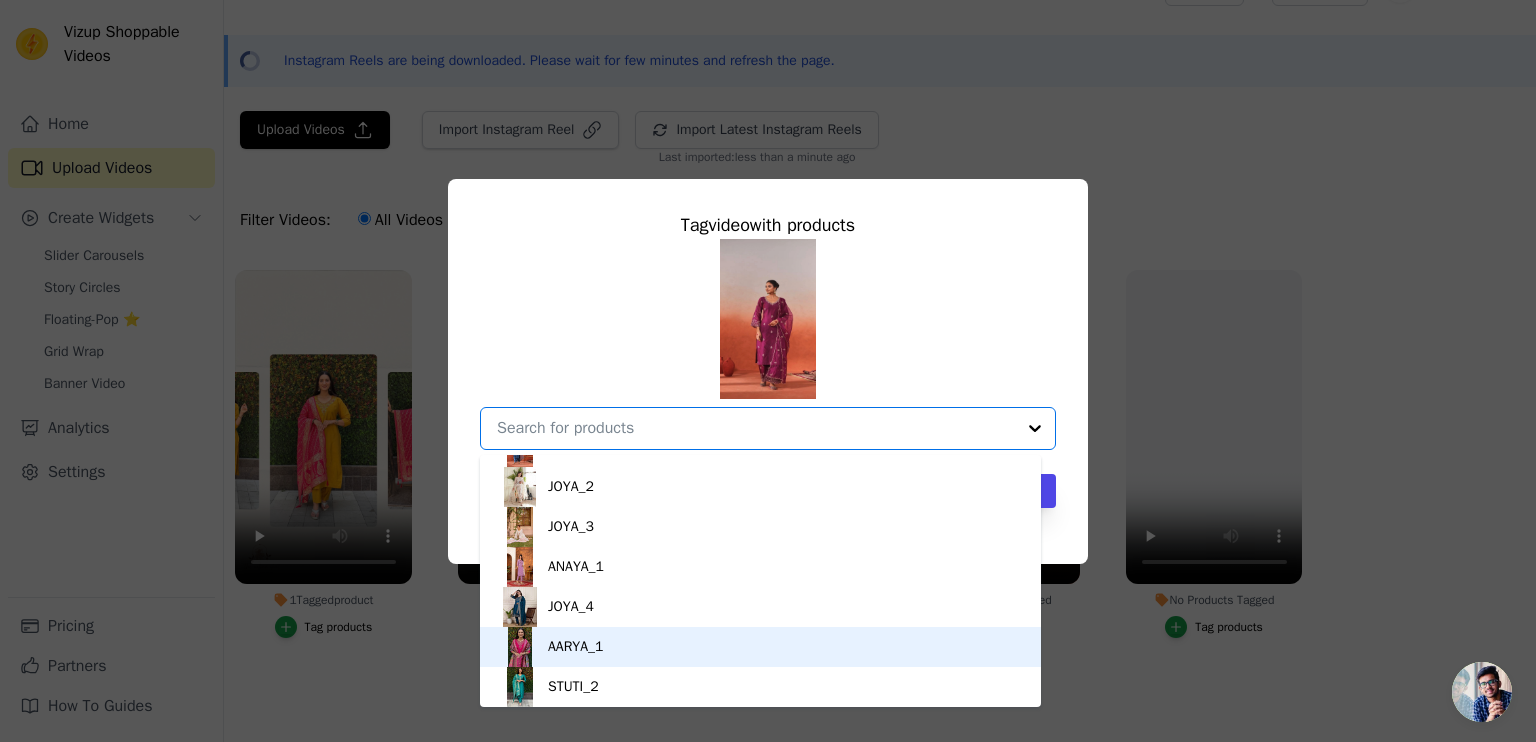 scroll, scrollTop: 263, scrollLeft: 0, axis: vertical 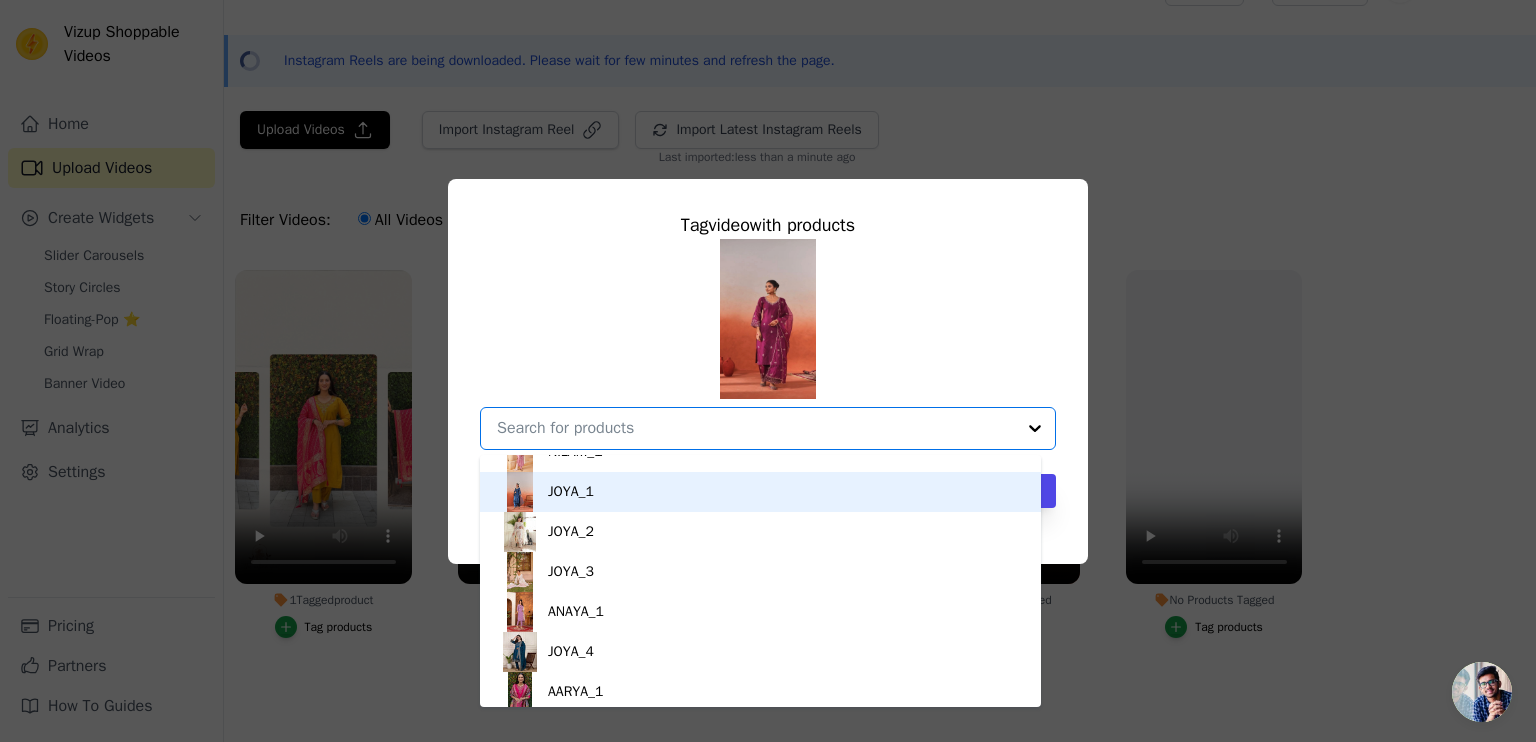 click on "JOYA_1" at bounding box center [760, 492] 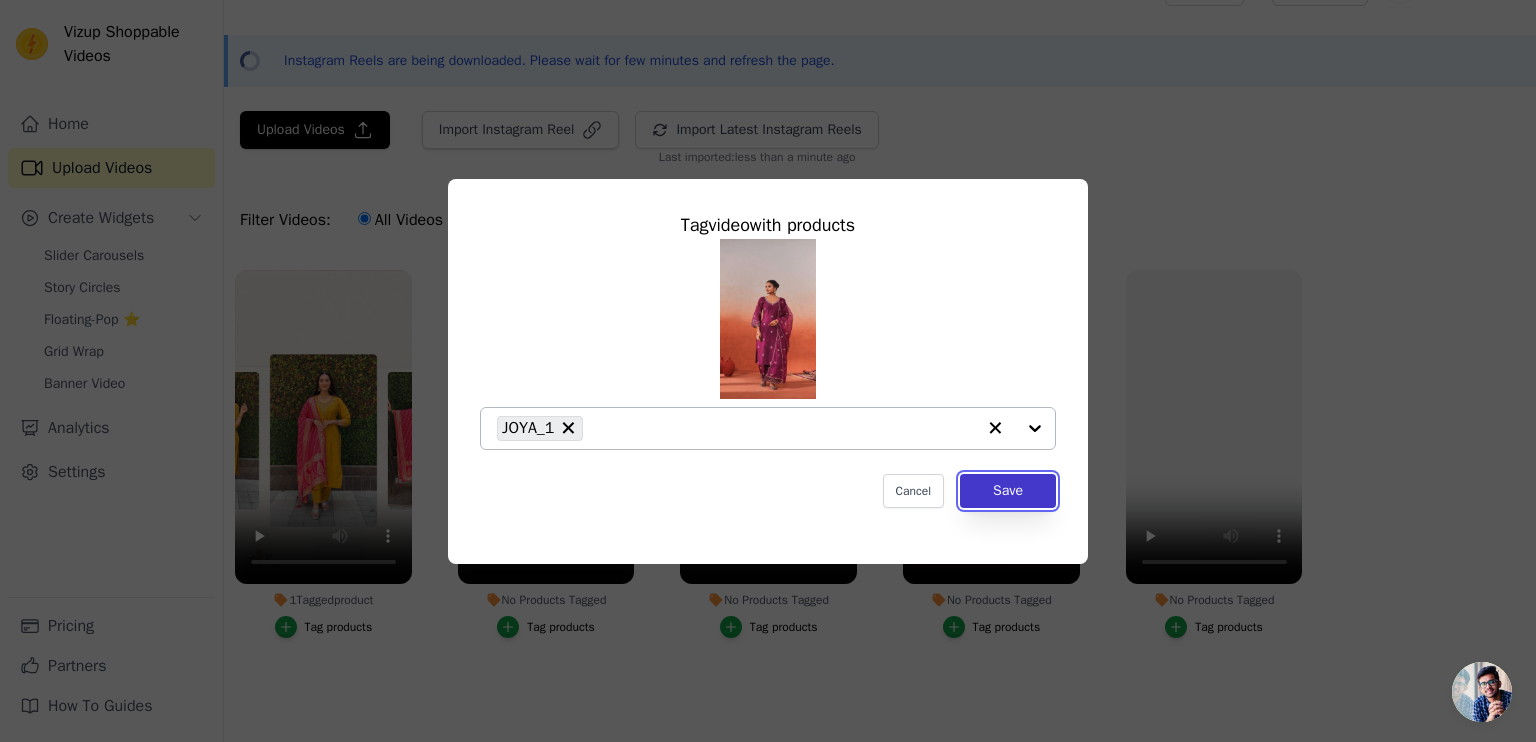 click on "Save" at bounding box center [1008, 491] 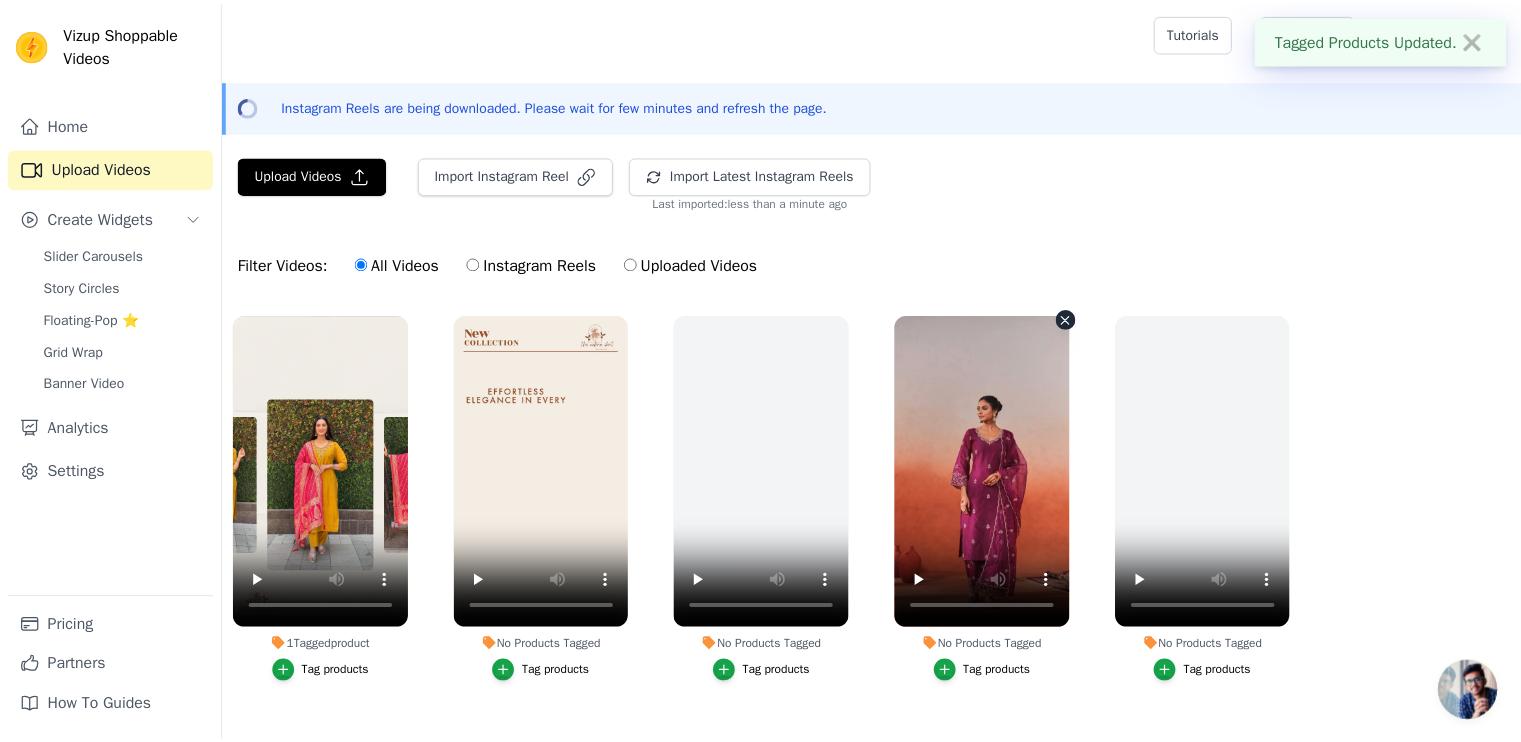 scroll, scrollTop: 44, scrollLeft: 0, axis: vertical 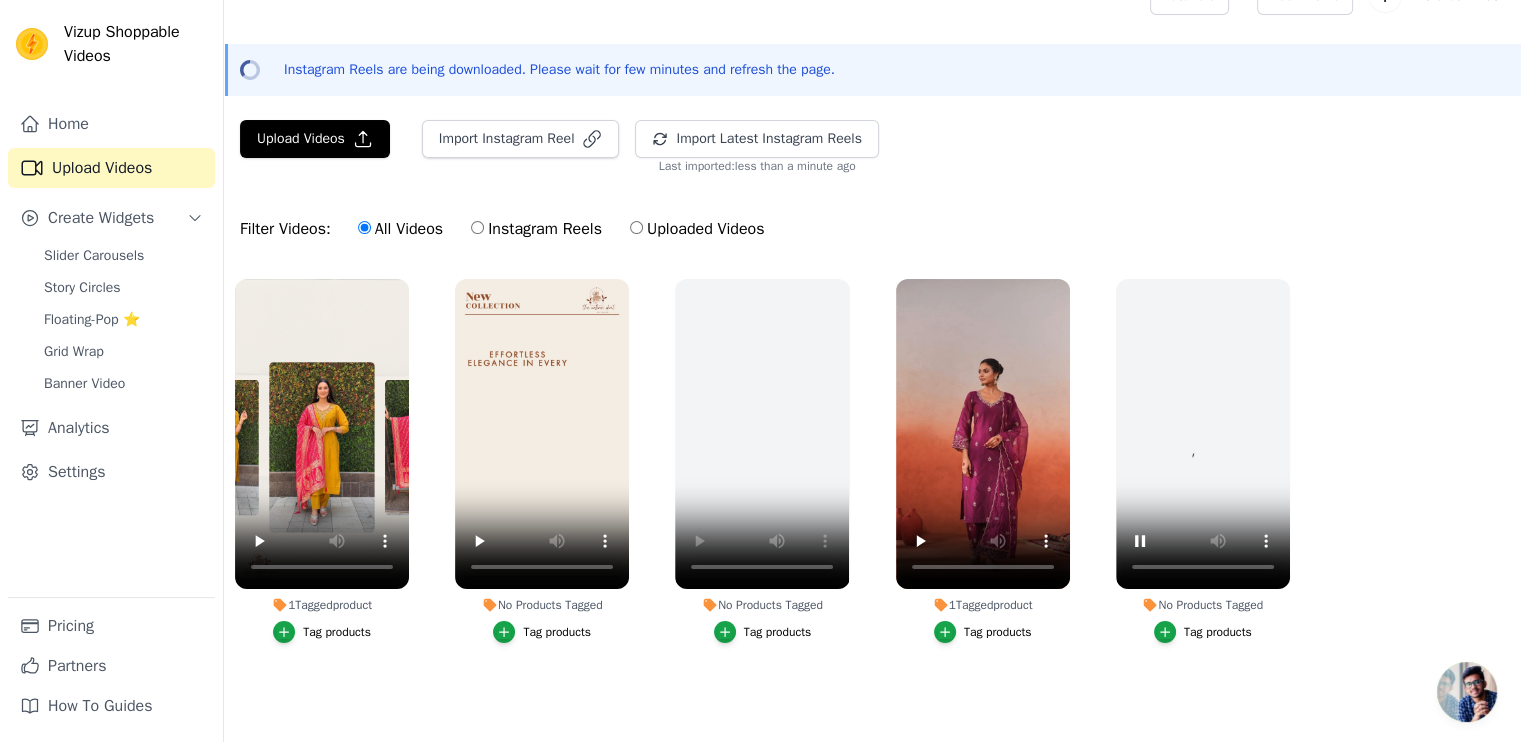 click on "No Products Tagged       Tag products" at bounding box center [1203, 465] 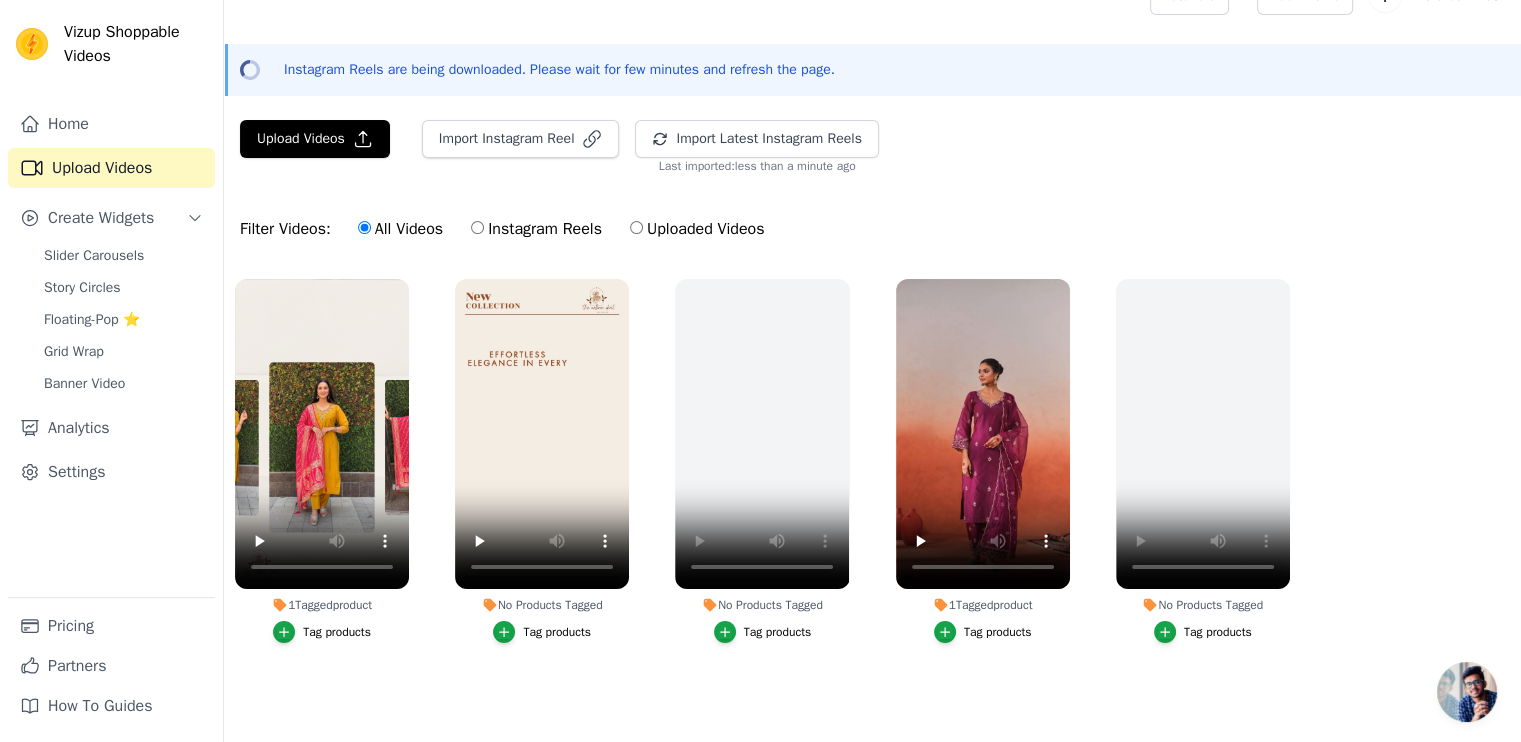 click on "1  Tagged  product       Tag products
No Products Tagged       Tag products
No Products Tagged       Tag products           1  Tagged  product       Tag products
No Products Tagged       Tag products" at bounding box center (872, 481) 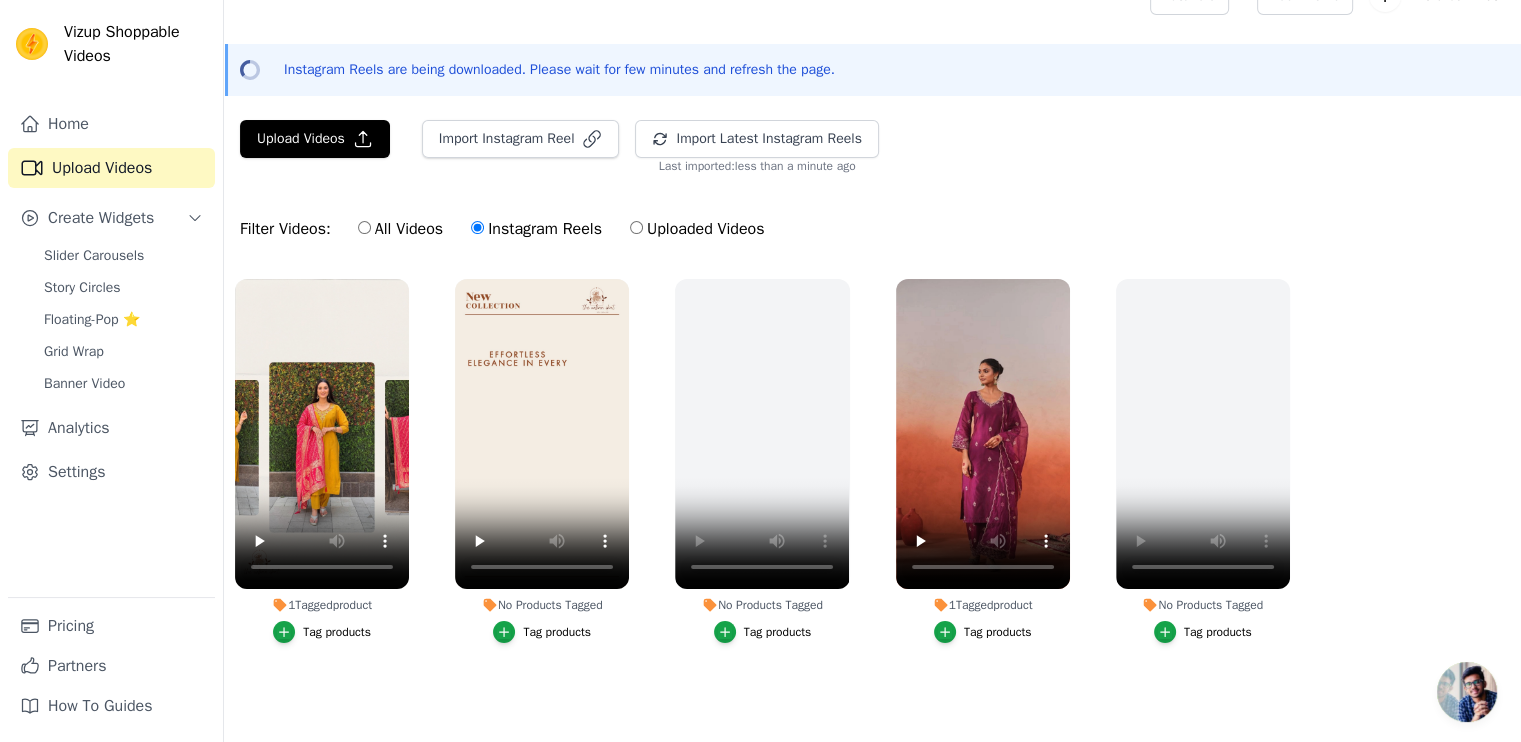 click on "Filter Videos:
All Videos
Instagram Reels
Uploaded Videos" at bounding box center [872, 229] 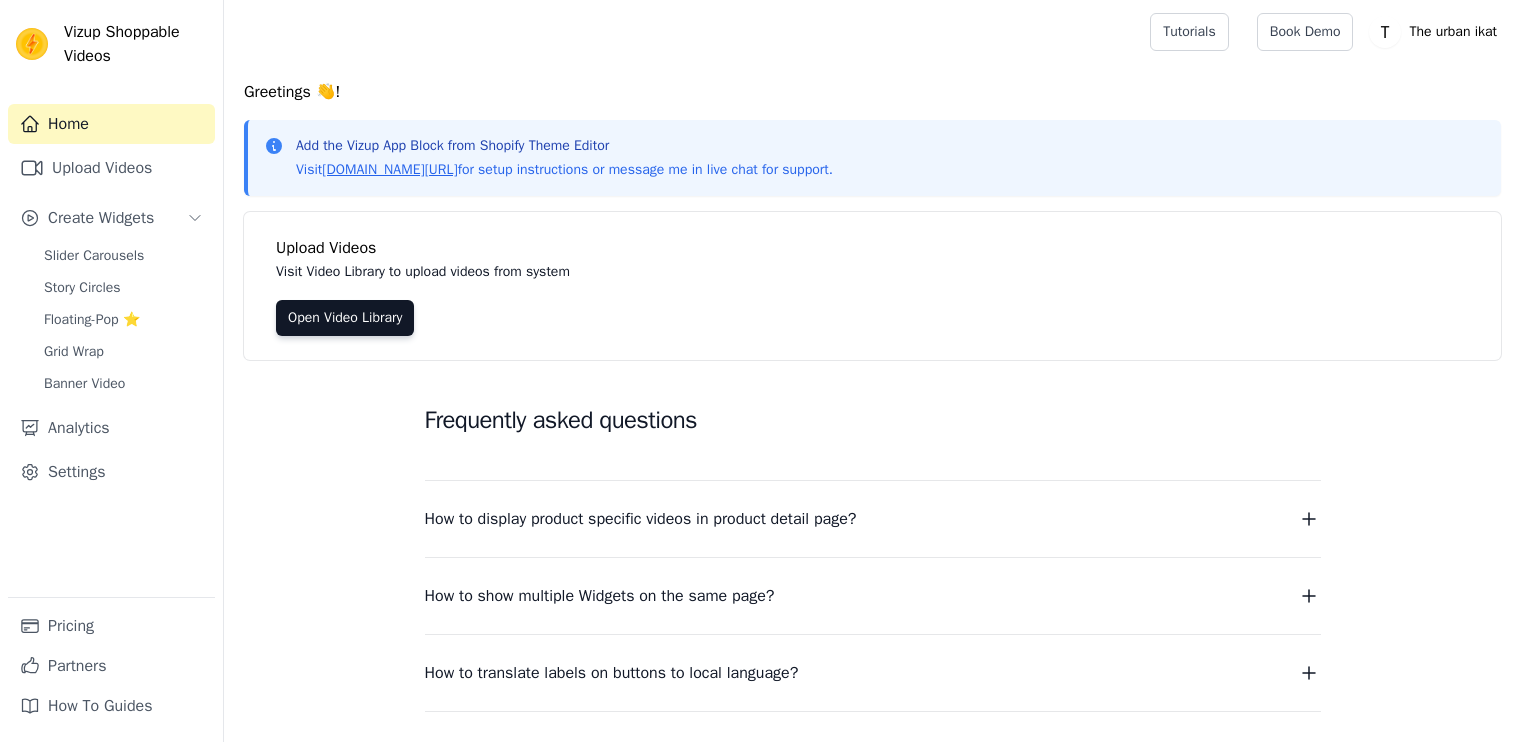 scroll, scrollTop: 0, scrollLeft: 0, axis: both 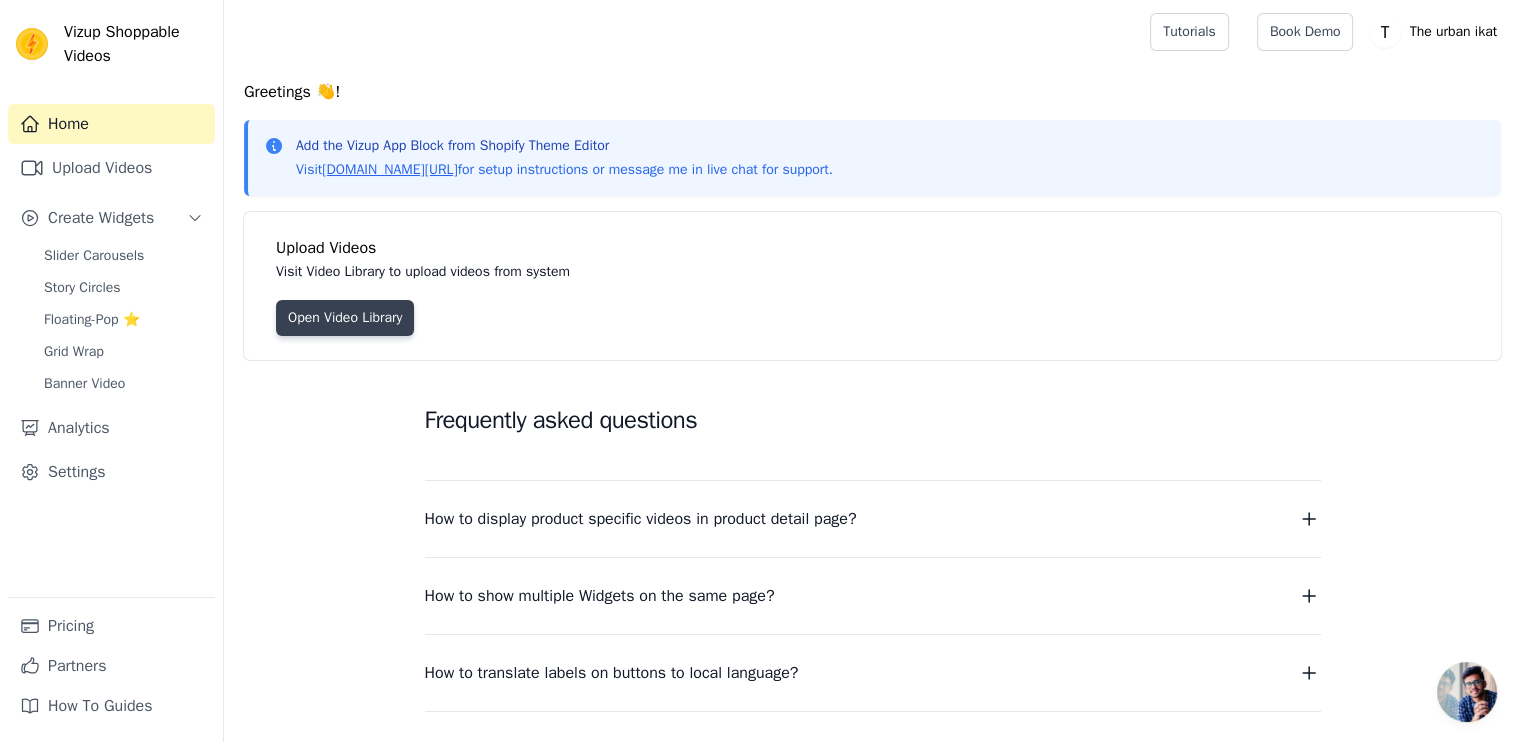 click on "Open Video Library" at bounding box center (345, 318) 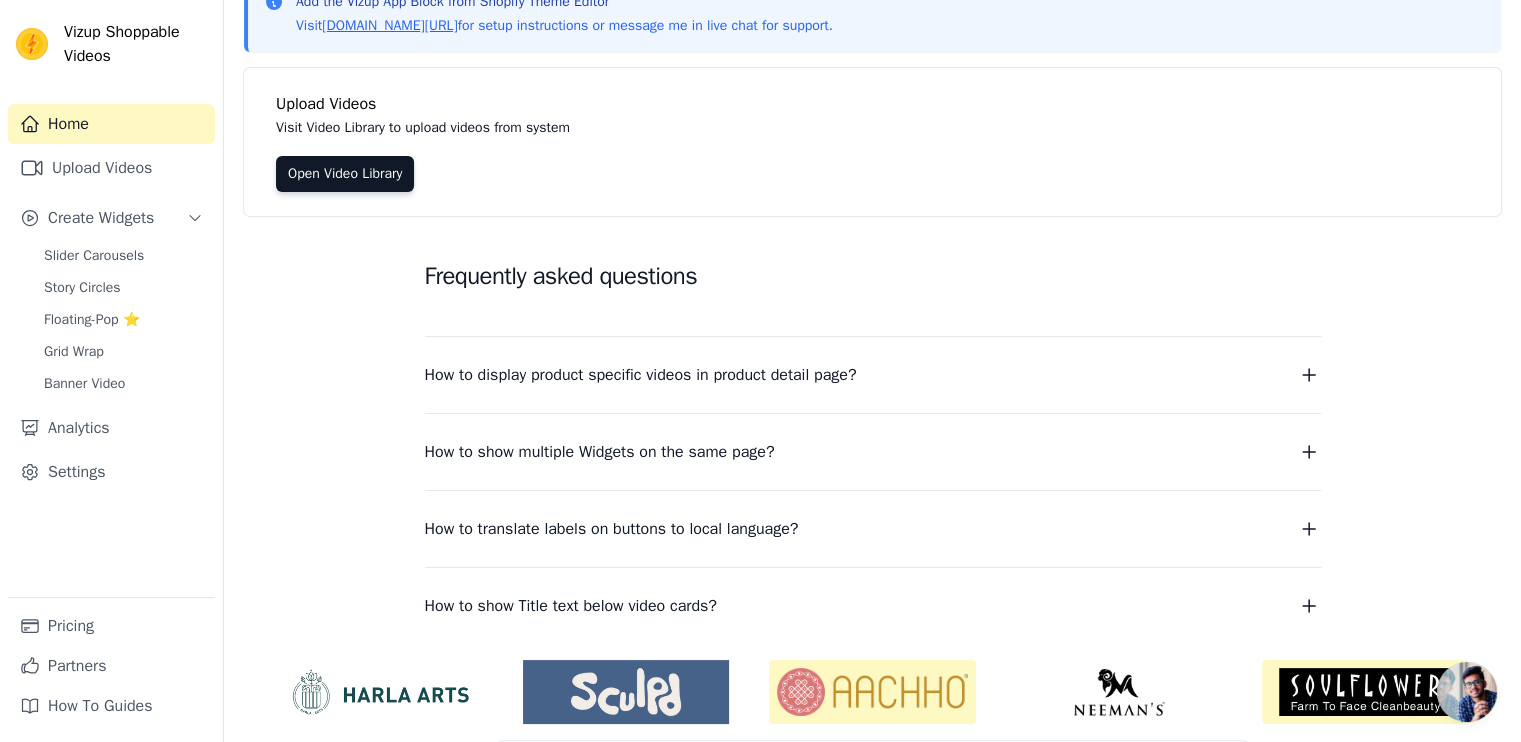 scroll, scrollTop: 208, scrollLeft: 0, axis: vertical 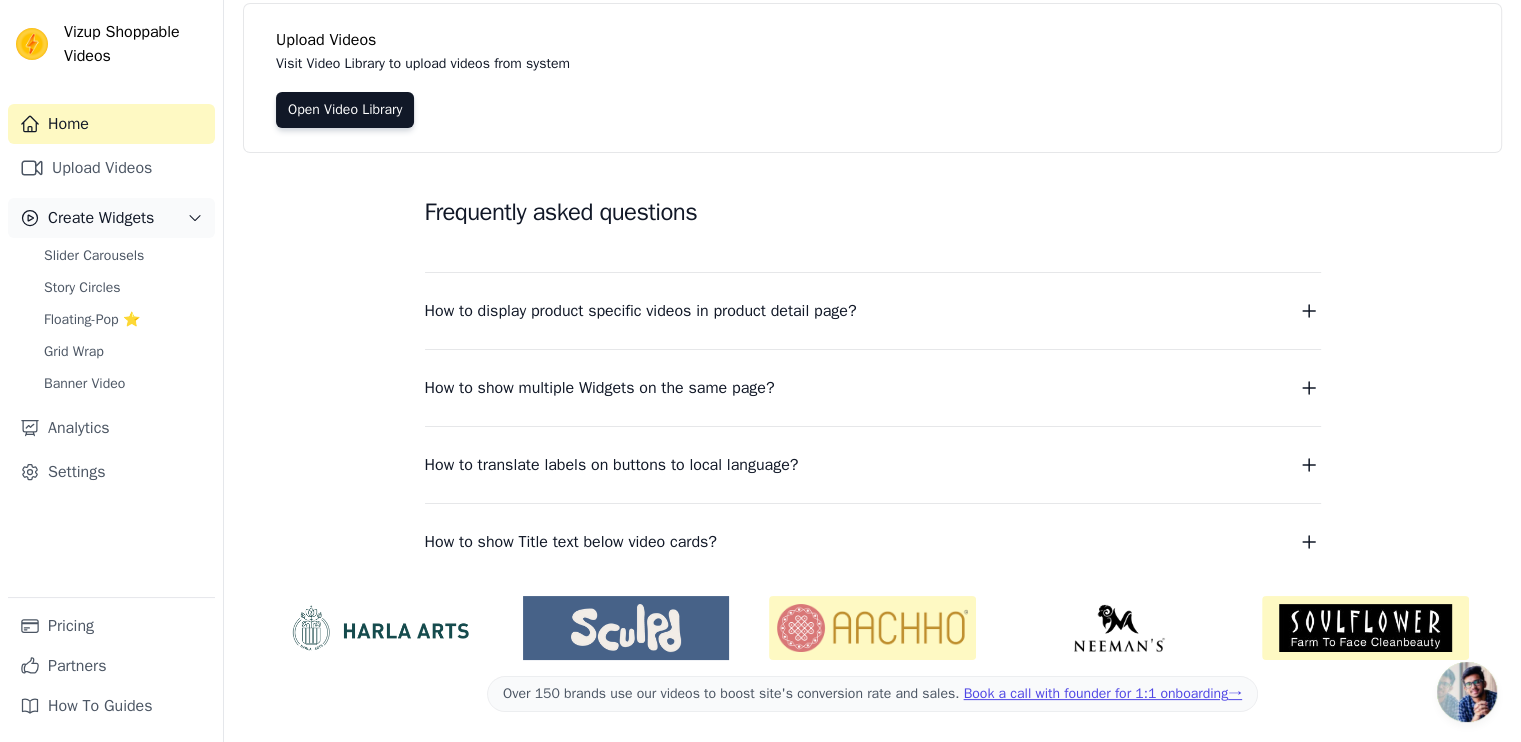 click on "Create Widgets" at bounding box center [101, 218] 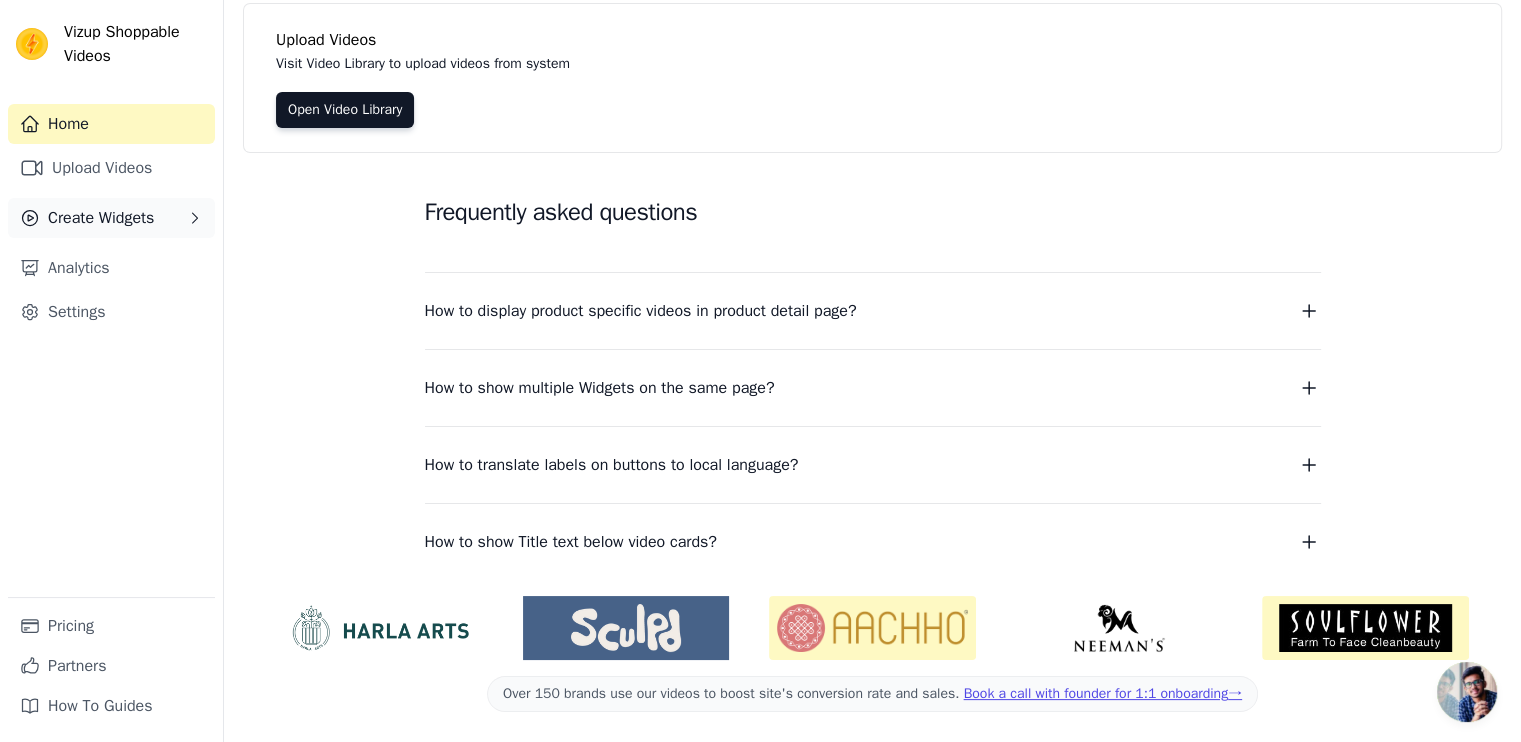 click on "Create Widgets" at bounding box center (101, 218) 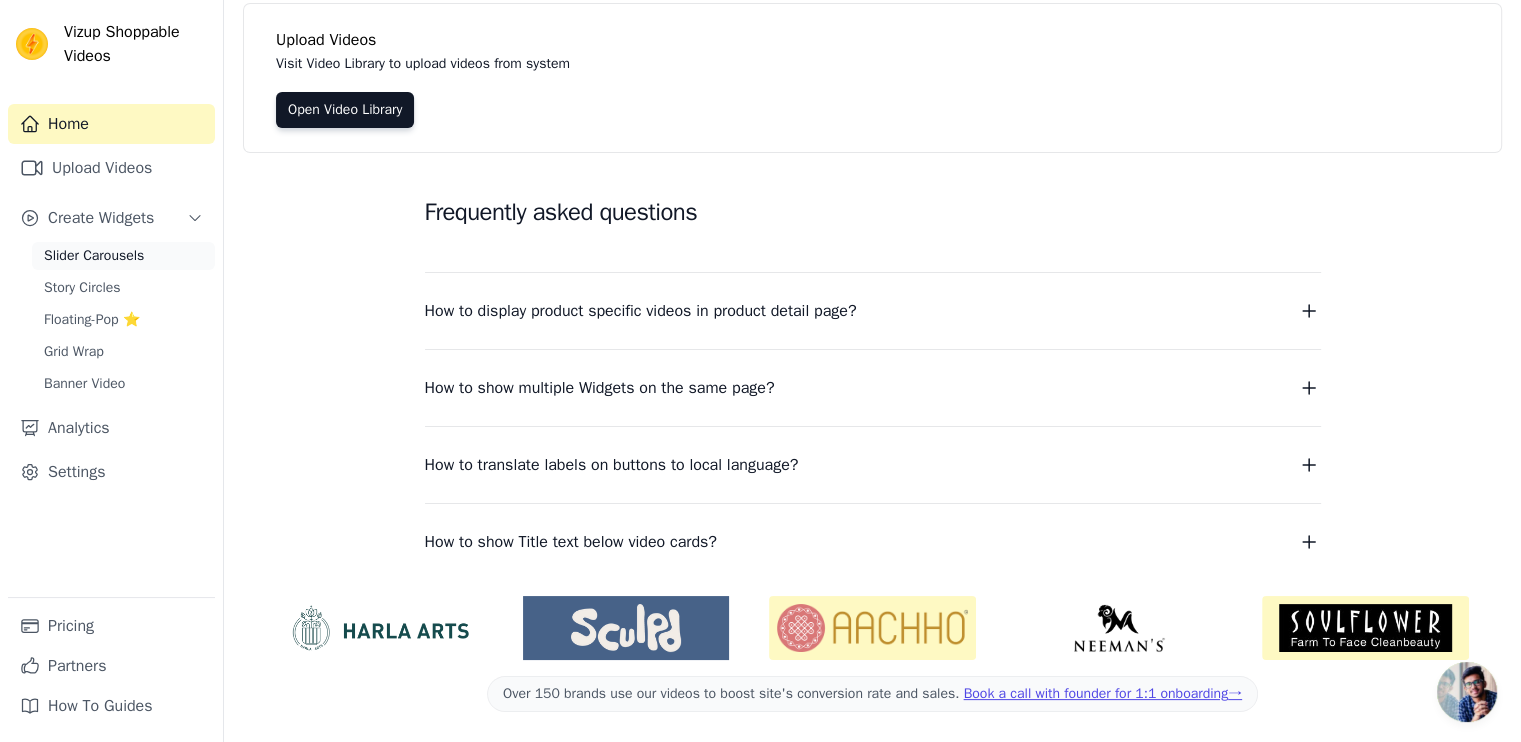click on "Slider Carousels" at bounding box center [94, 256] 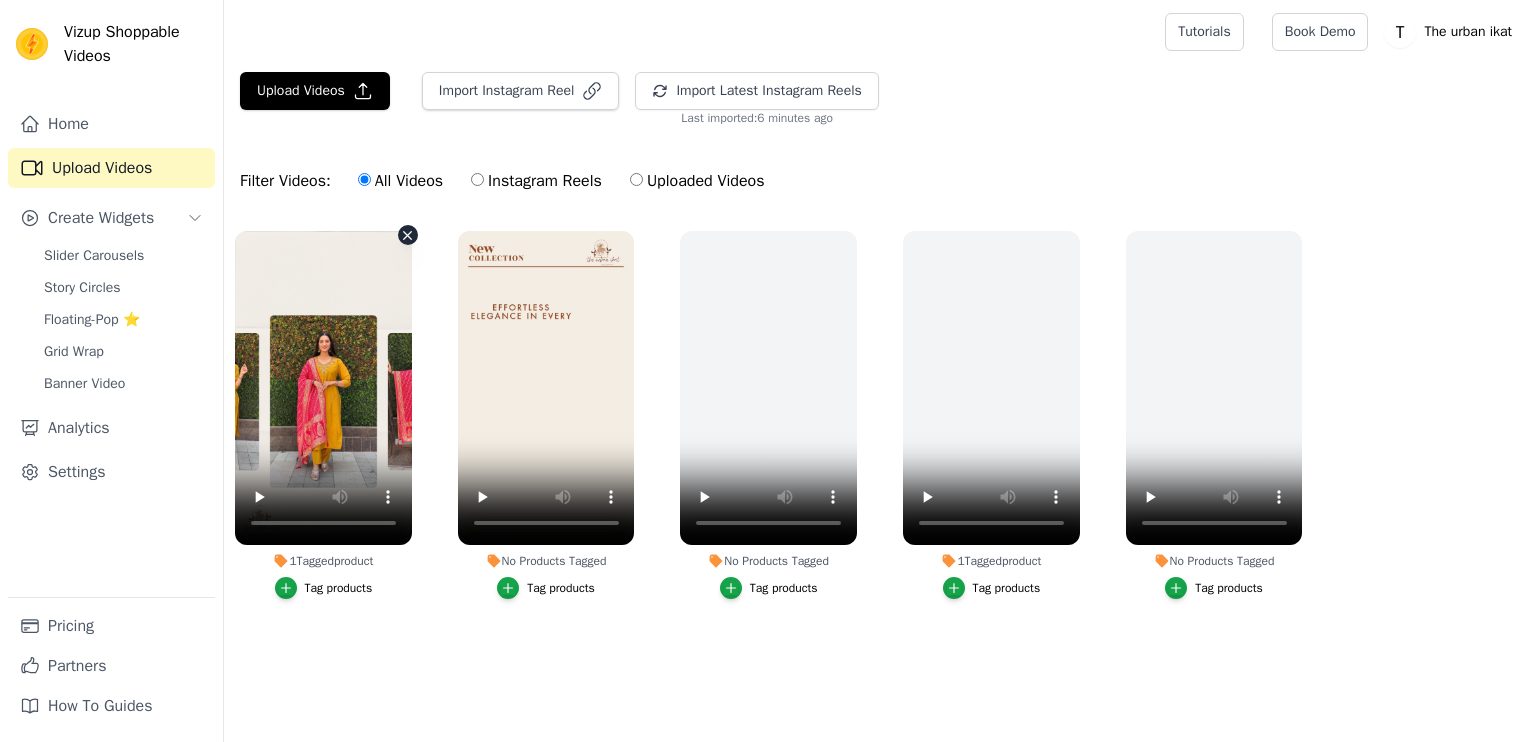 scroll, scrollTop: 0, scrollLeft: 0, axis: both 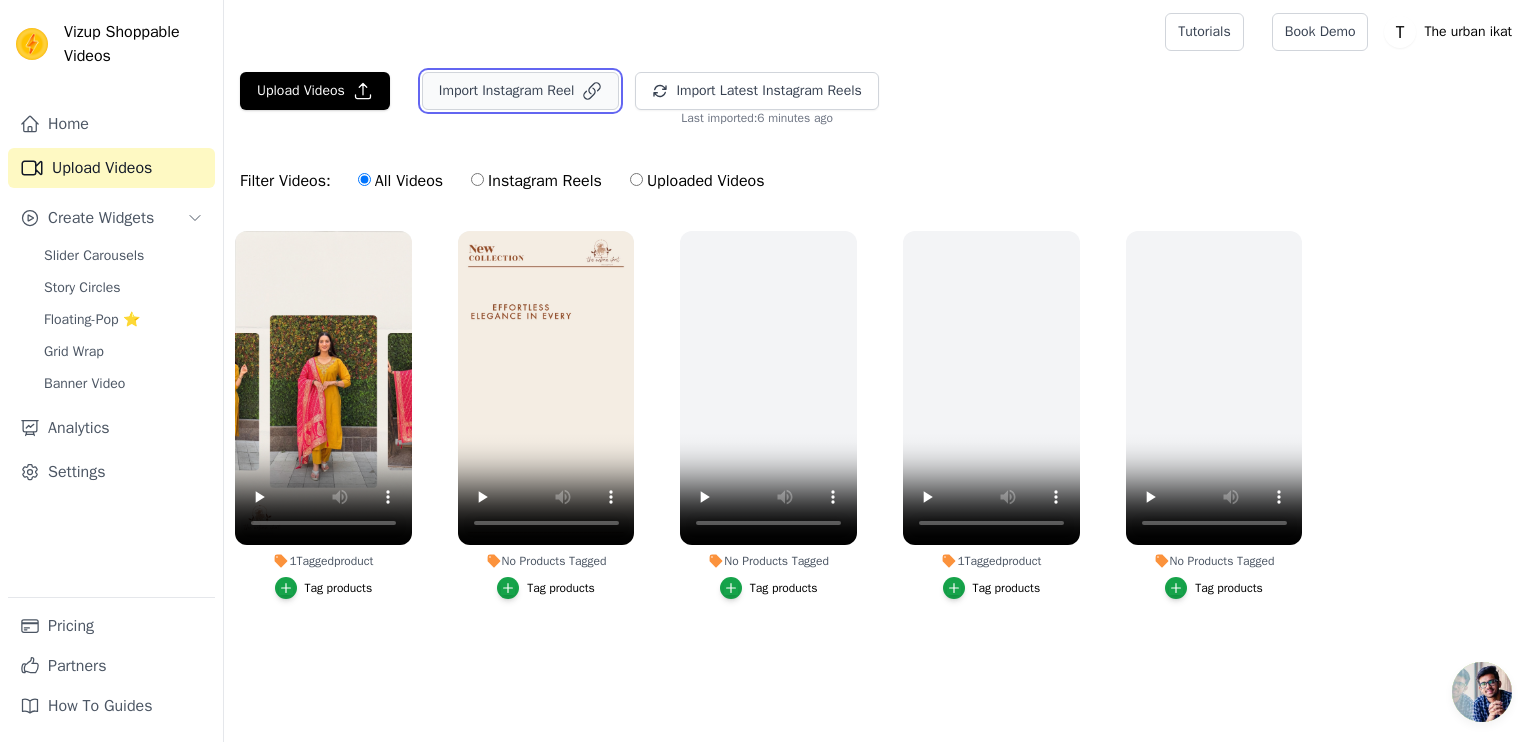 click on "Import Instagram Reel" at bounding box center (521, 91) 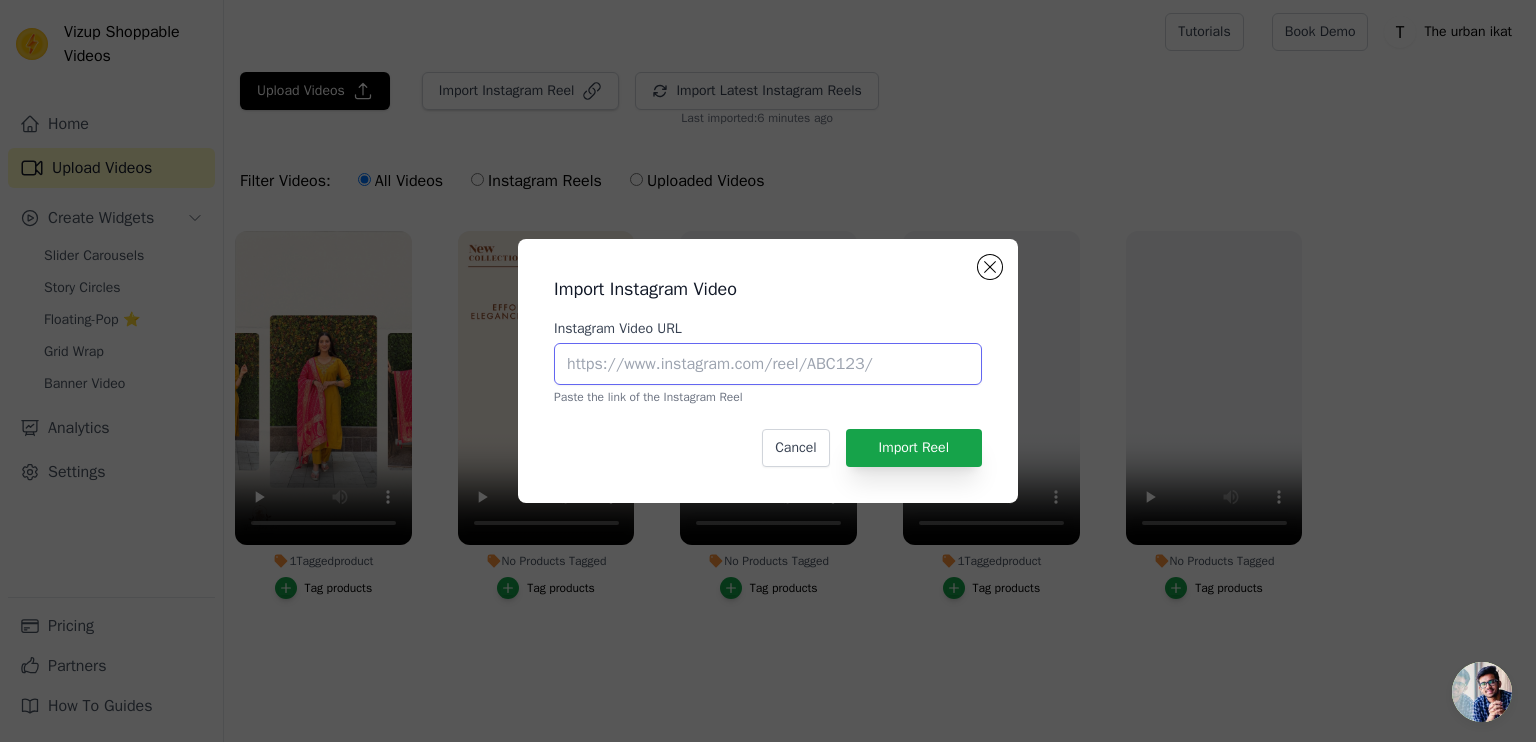 click on "Instagram Video URL" at bounding box center [768, 364] 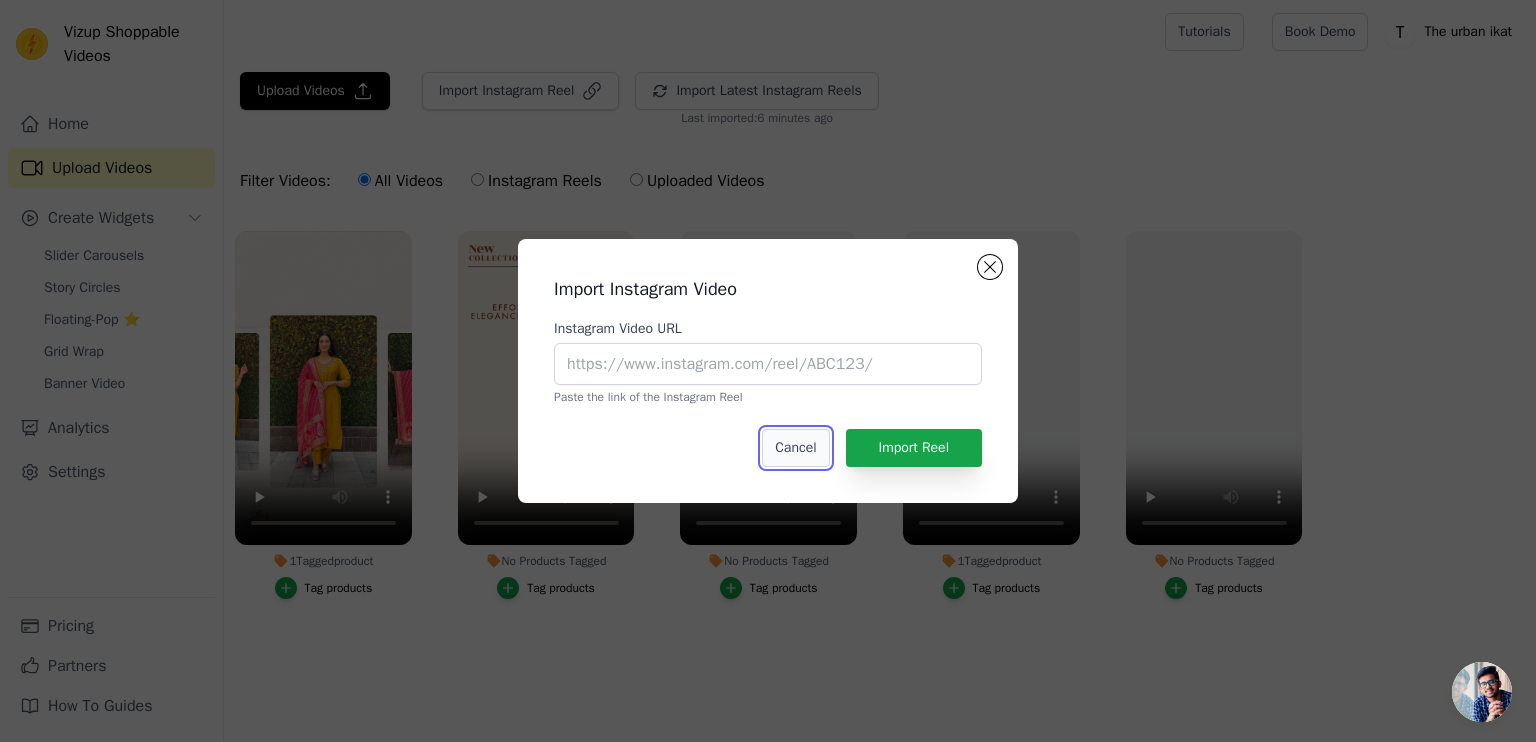 click on "Cancel" at bounding box center [795, 448] 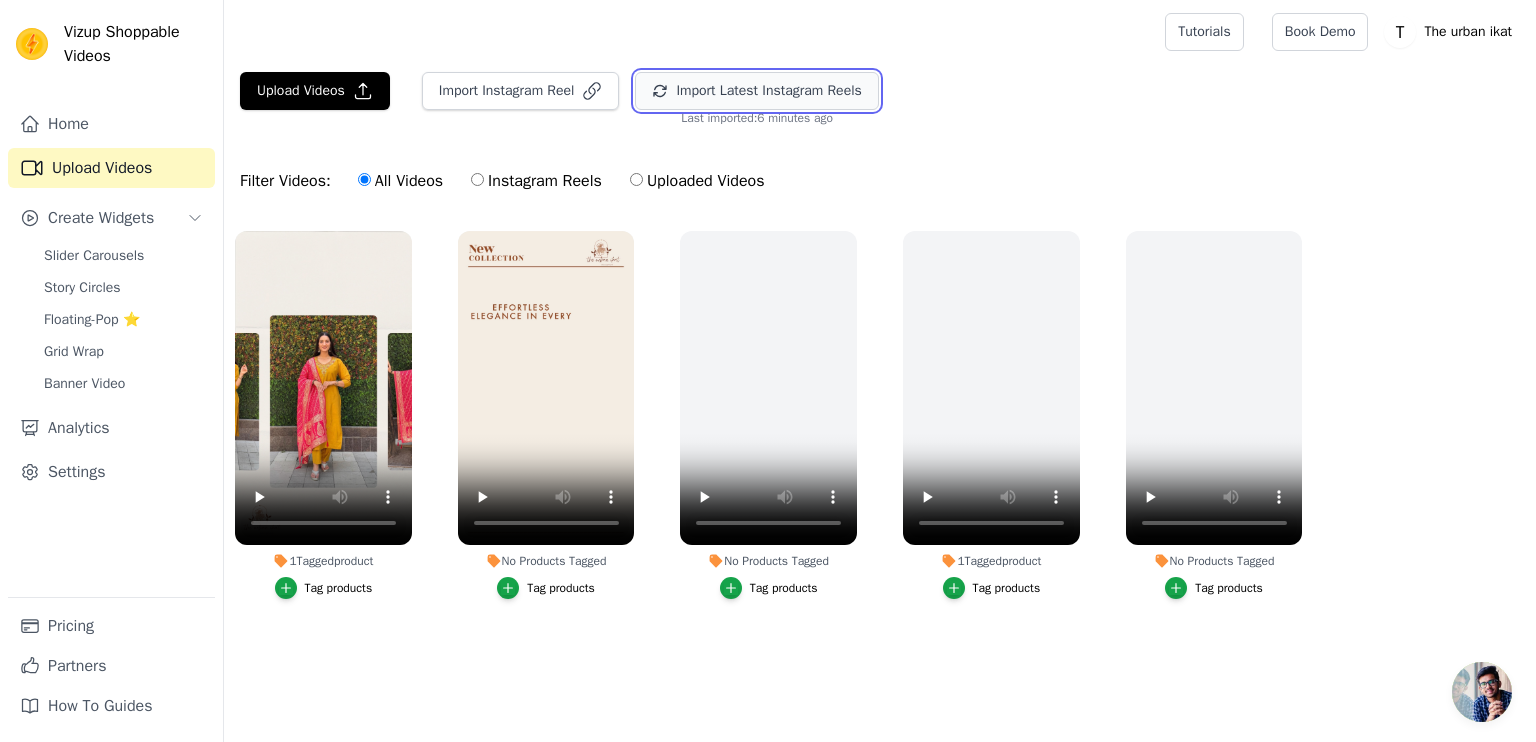 click on "Import Latest Instagram Reels" at bounding box center (756, 91) 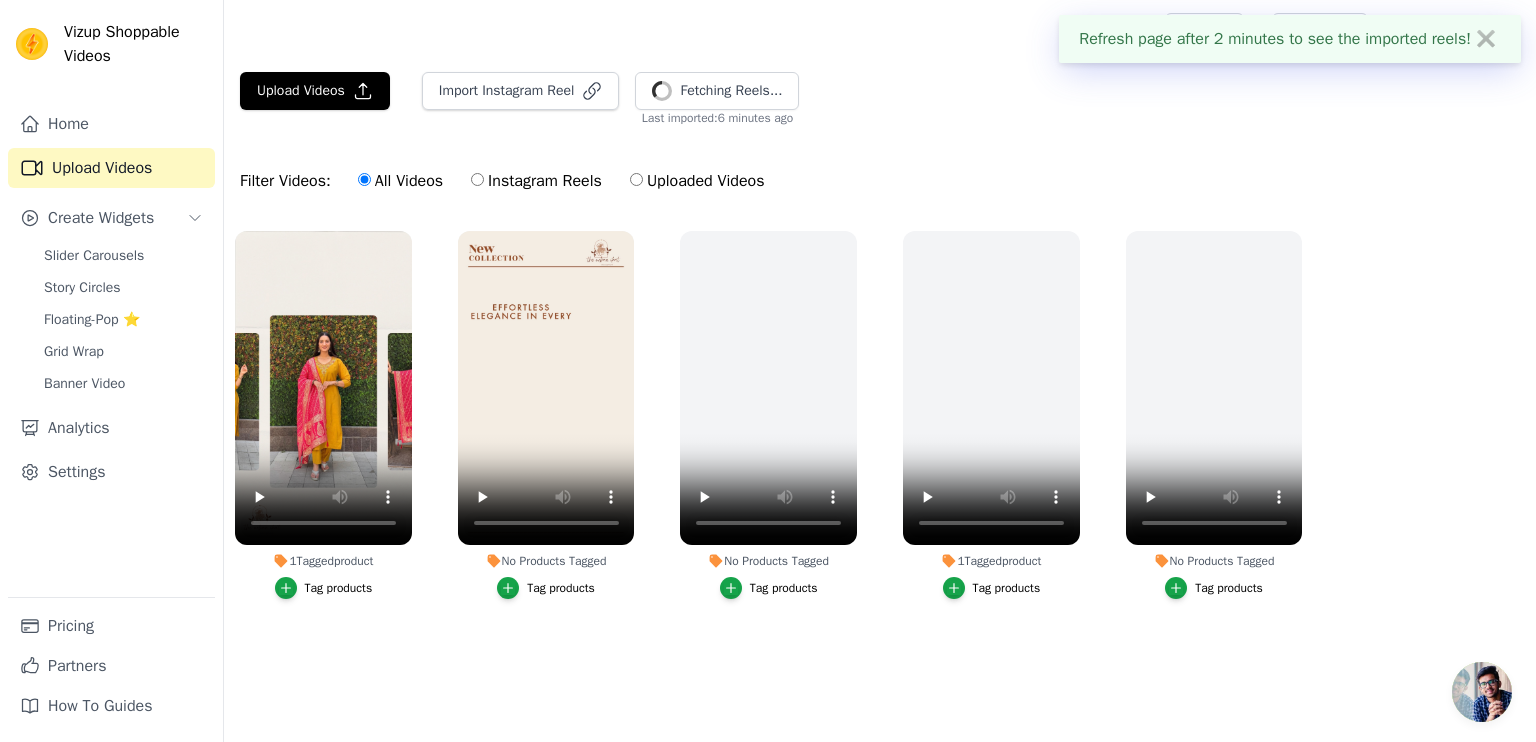 click on "Filter Videos:
All Videos
Instagram Reels
Uploaded Videos" at bounding box center [880, 181] 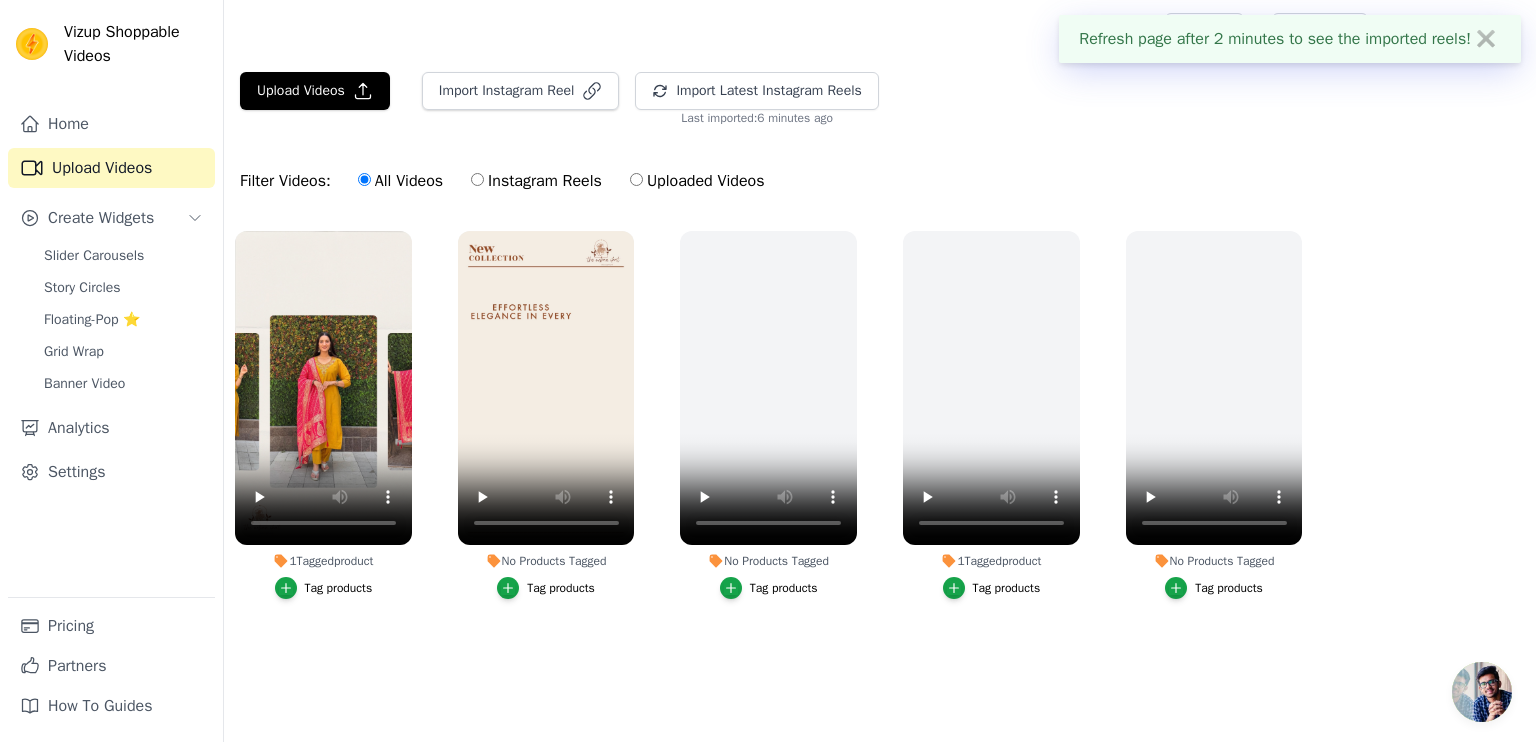 click on "Upload Videos
Import Instagram Reel
Import Latest Instagram Reels     Import Latest IG Reels   Last imported:  6 minutes ago   Filter Videos:
All Videos
Instagram Reels
Uploaded Videos               1  Tagged  product       Tag products
No Products Tagged       Tag products
No Products Tagged       Tag products           1  Tagged  product       Tag products
No Products Tagged       Tag products" at bounding box center (880, 381) 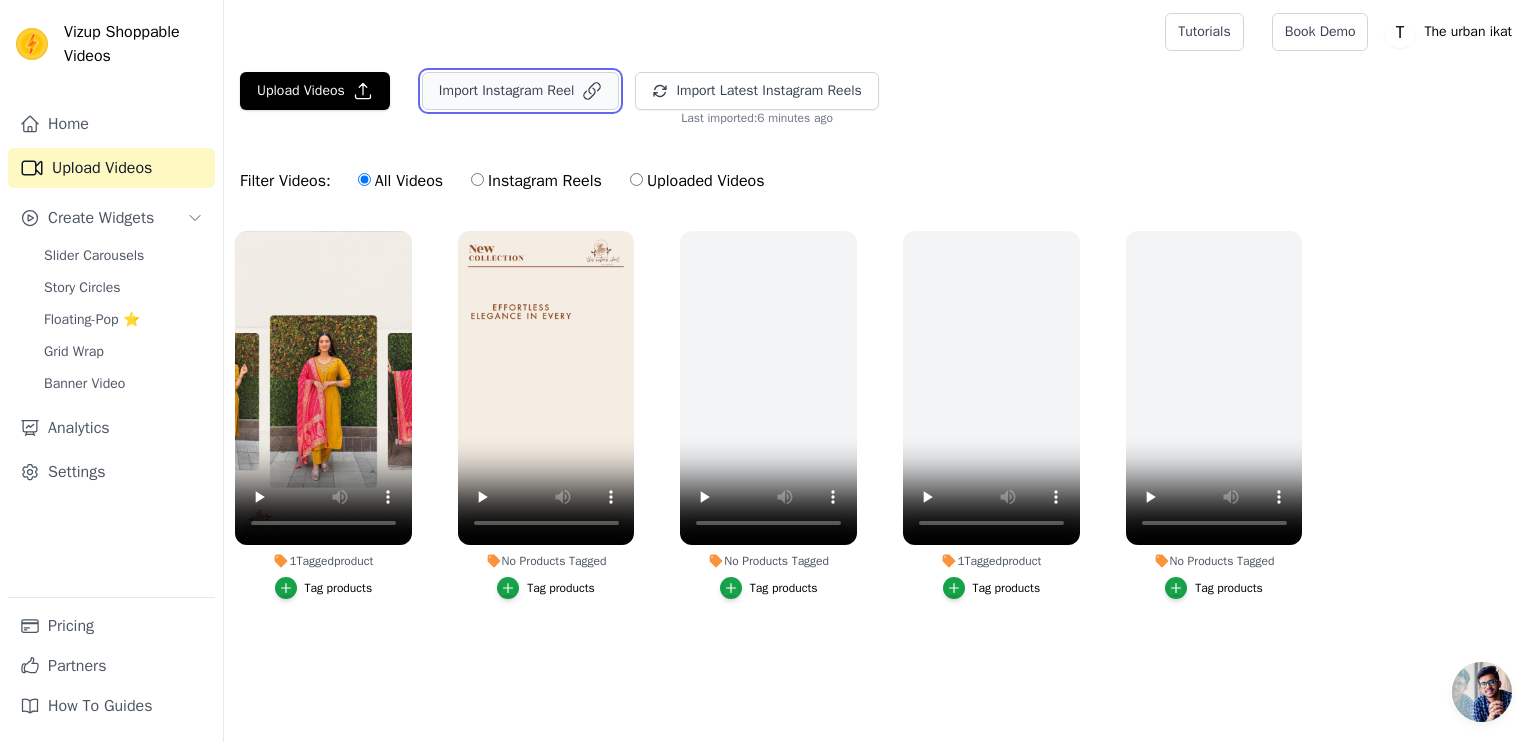 click on "Import Instagram Reel" at bounding box center (521, 91) 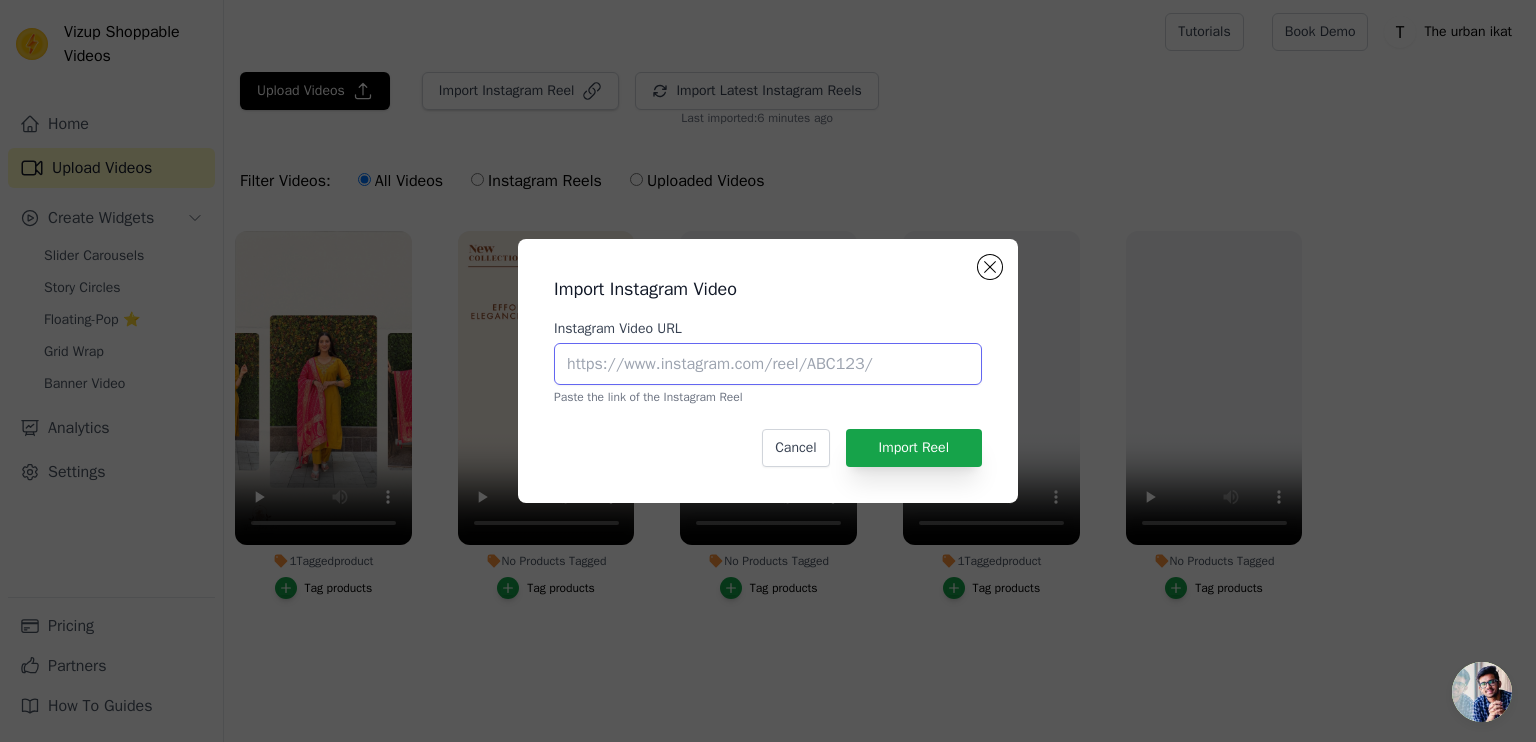 click on "Instagram Video URL" at bounding box center [768, 364] 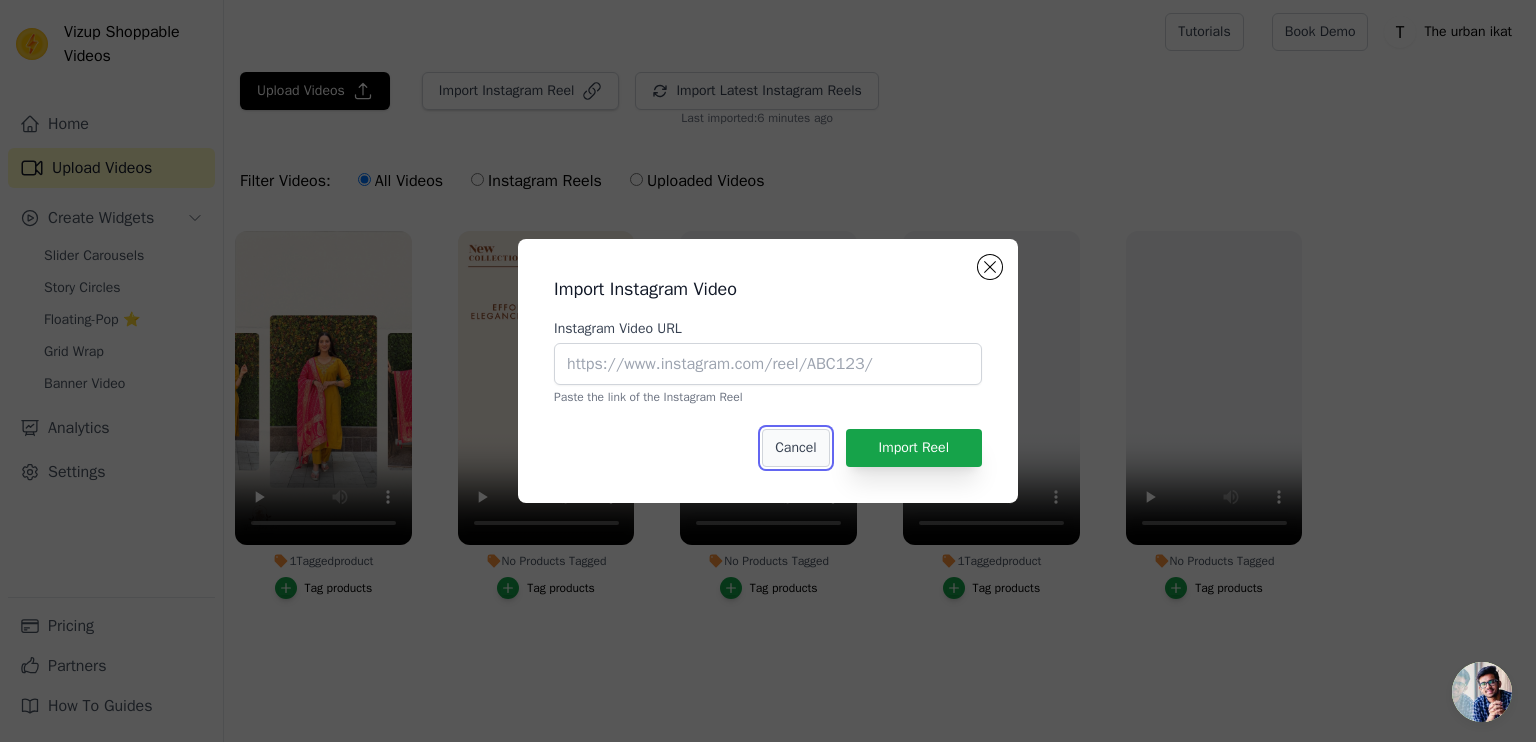 click on "Cancel" at bounding box center (795, 448) 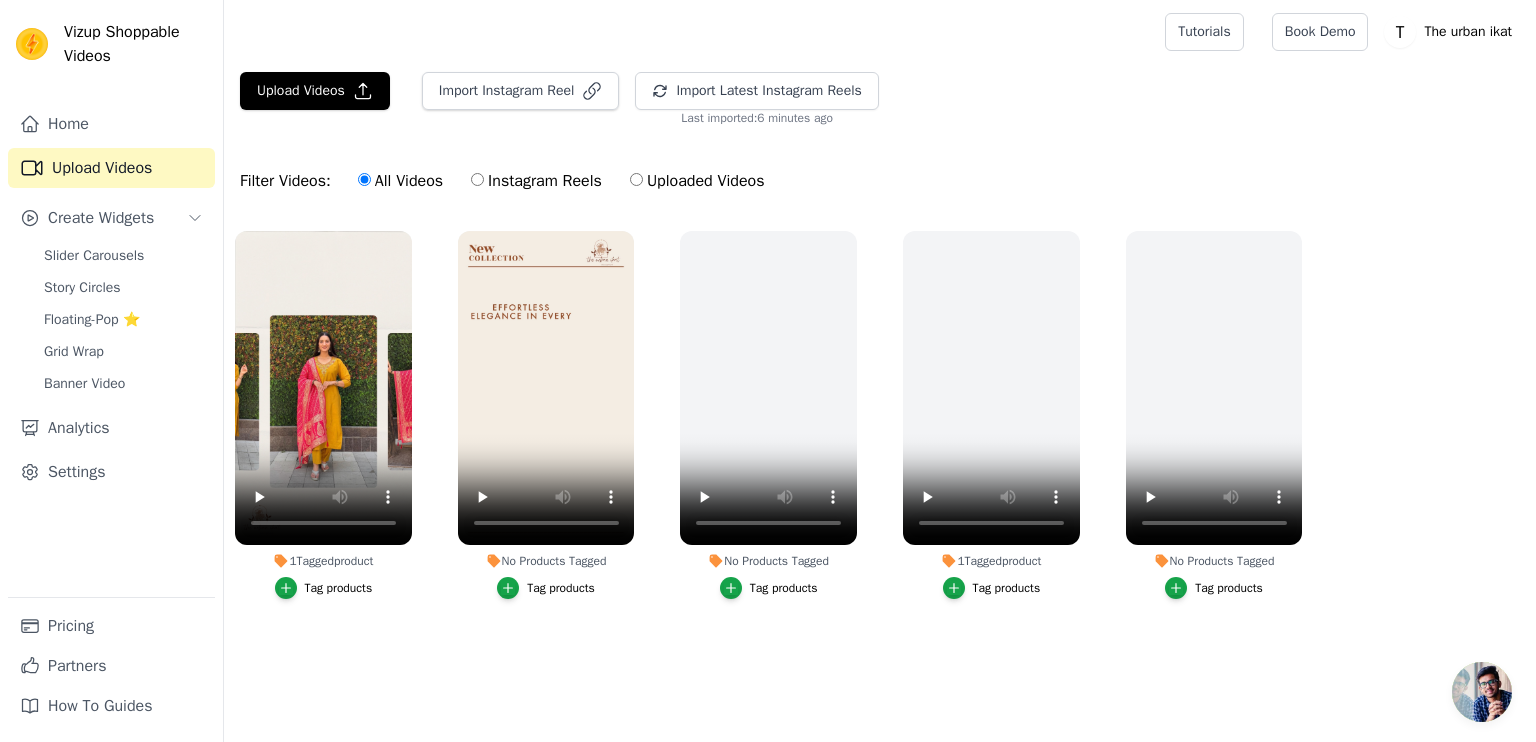 click on "1  Tagged  product       Tag products
No Products Tagged       Tag products
No Products Tagged       Tag products           1  Tagged  product       Tag products
No Products Tagged       Tag products" at bounding box center (880, 435) 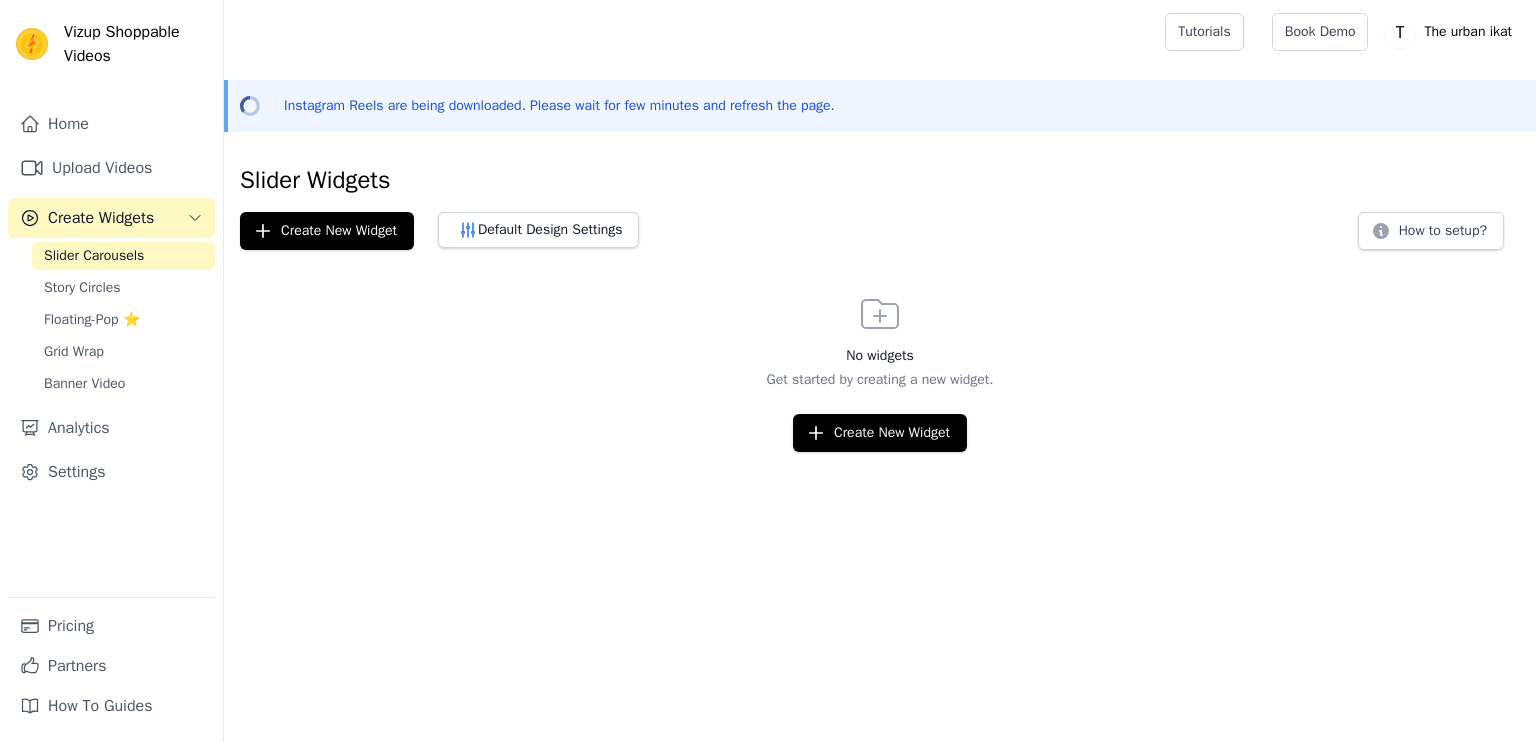 scroll, scrollTop: 0, scrollLeft: 0, axis: both 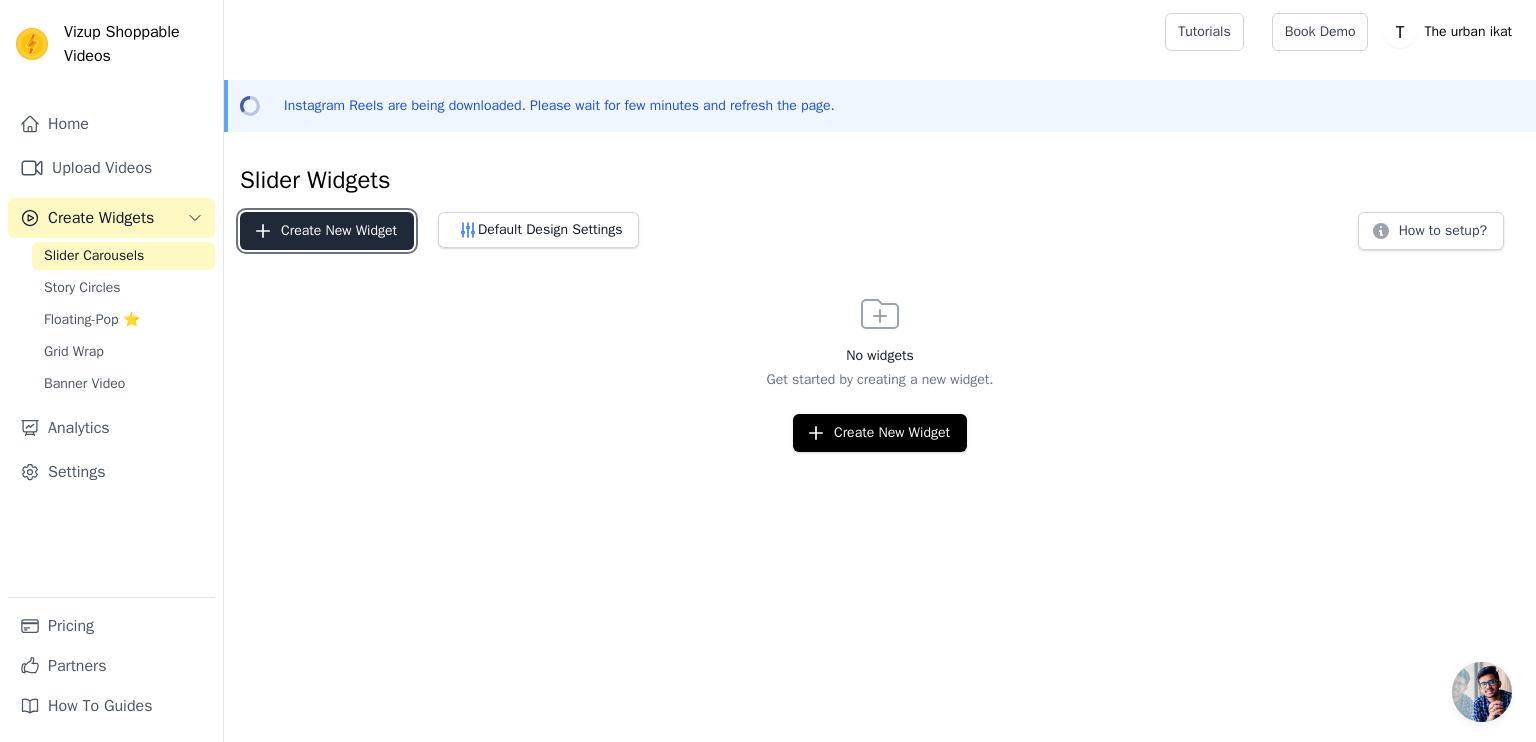 click on "Create New Widget" at bounding box center (327, 231) 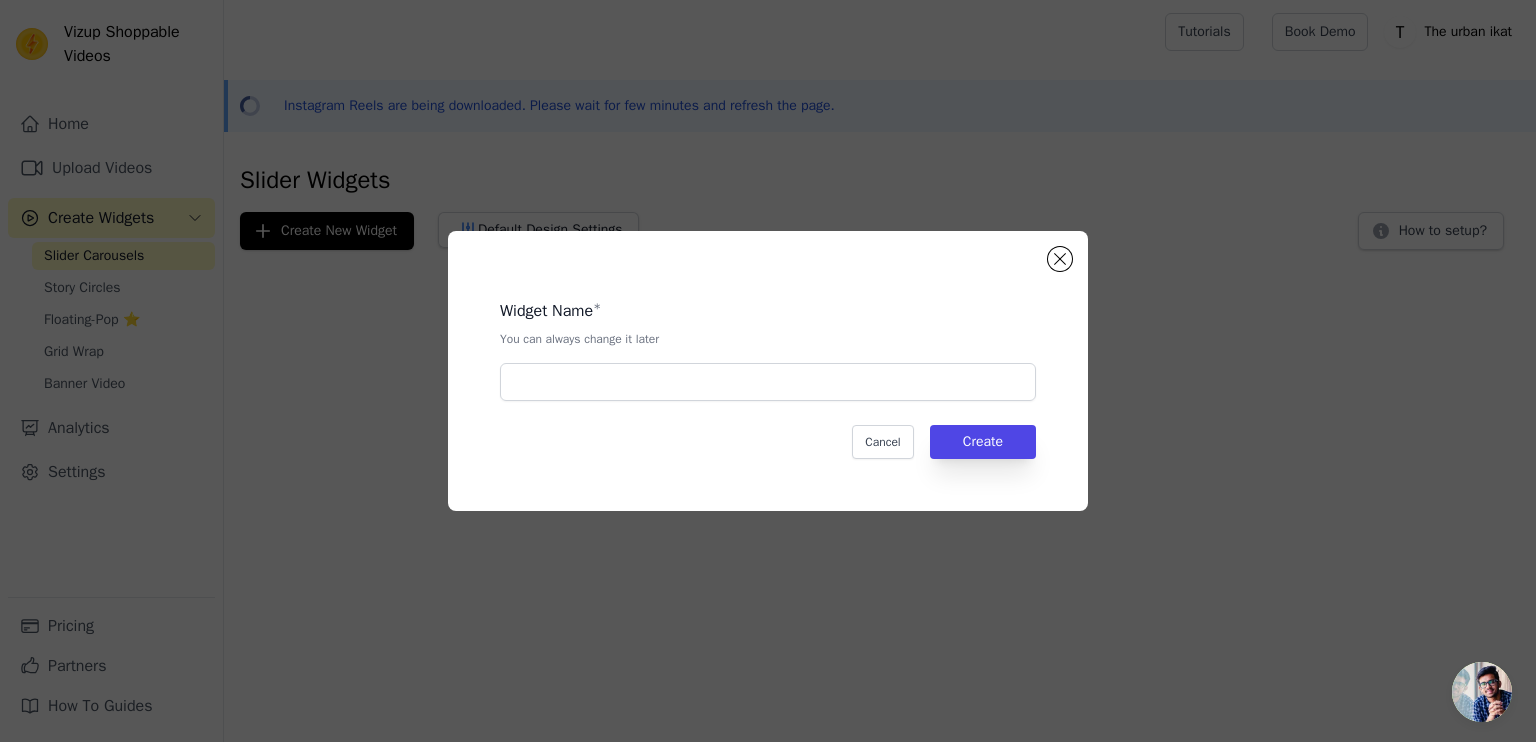 click on "Widget Name   *   You can always change it later" at bounding box center [768, 342] 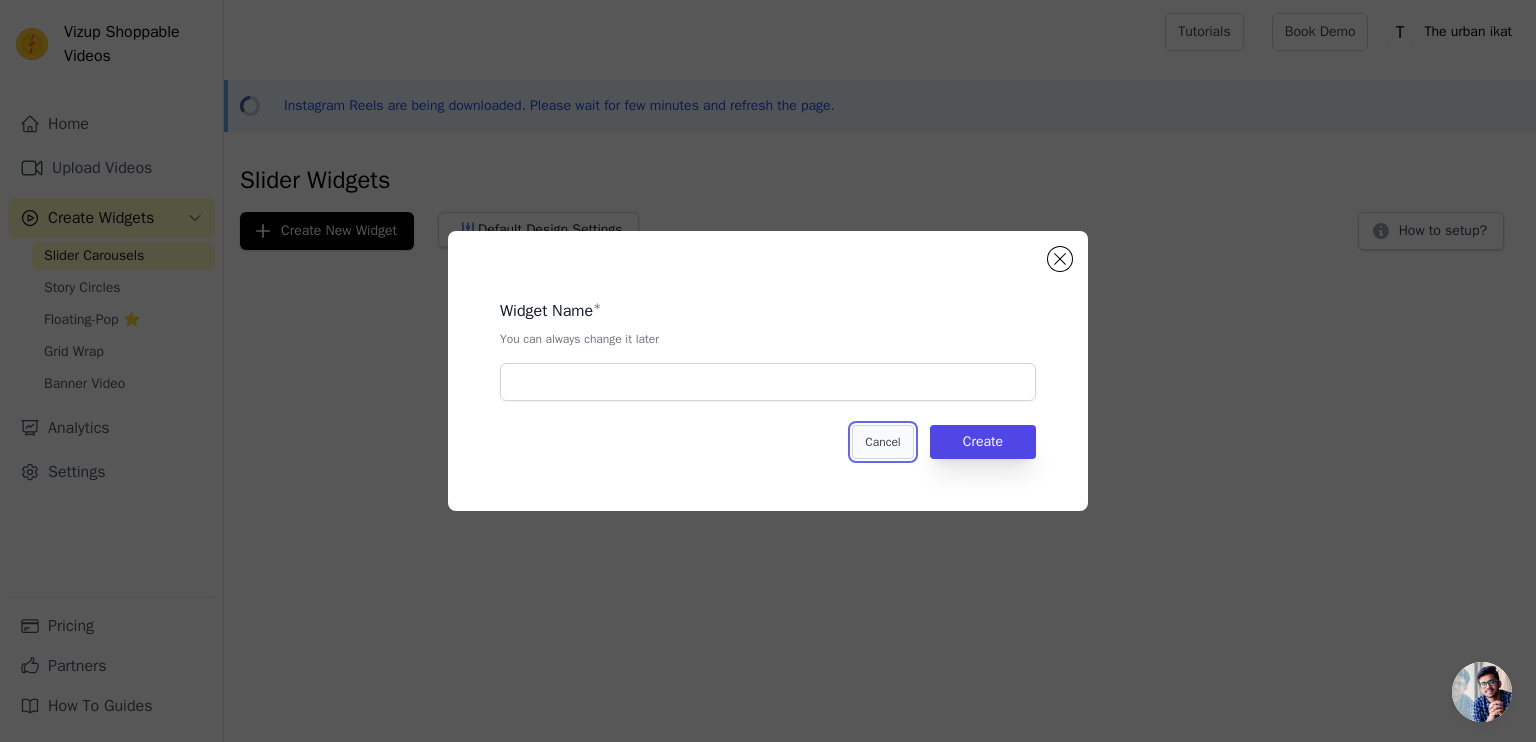 click on "Cancel" at bounding box center [882, 442] 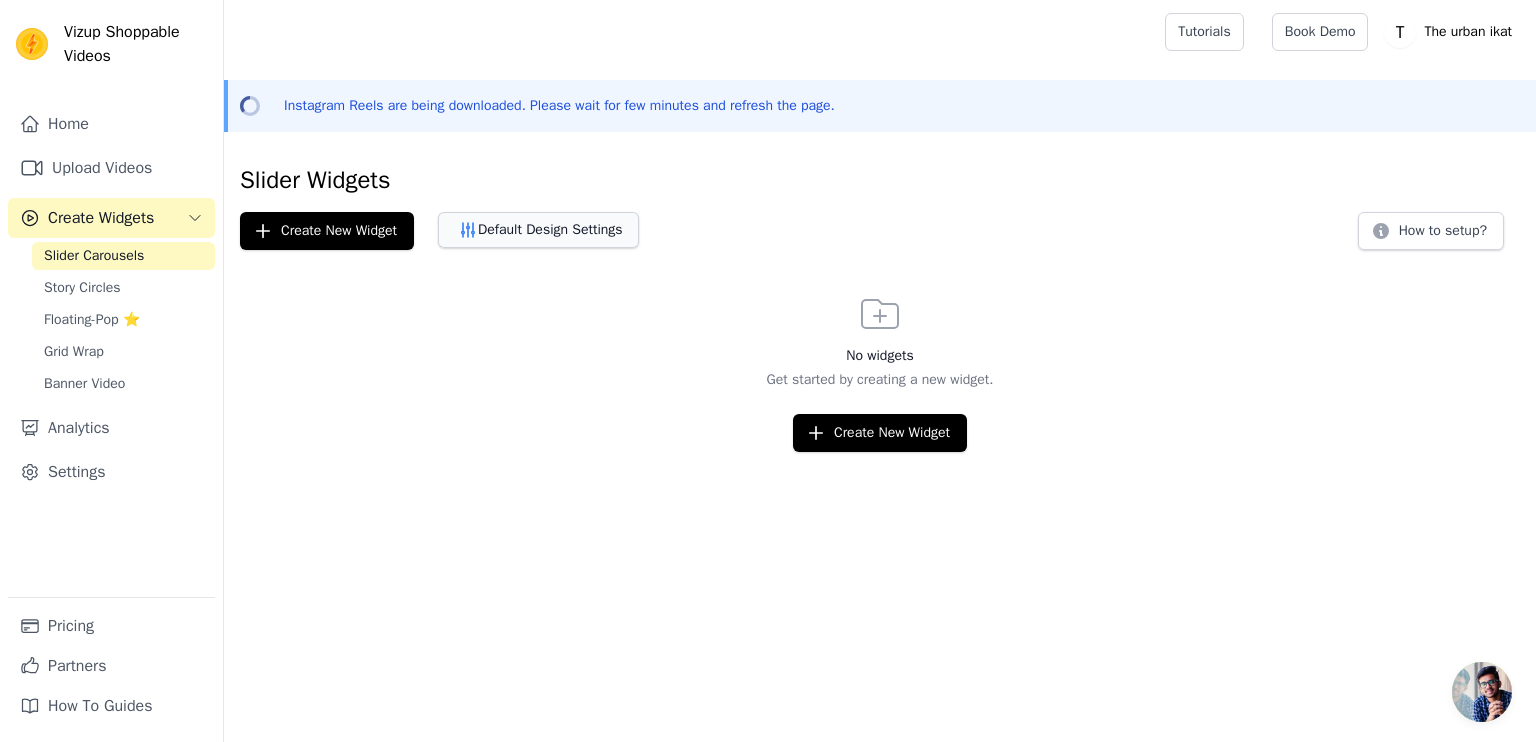 click on "Default Design Settings" at bounding box center [538, 230] 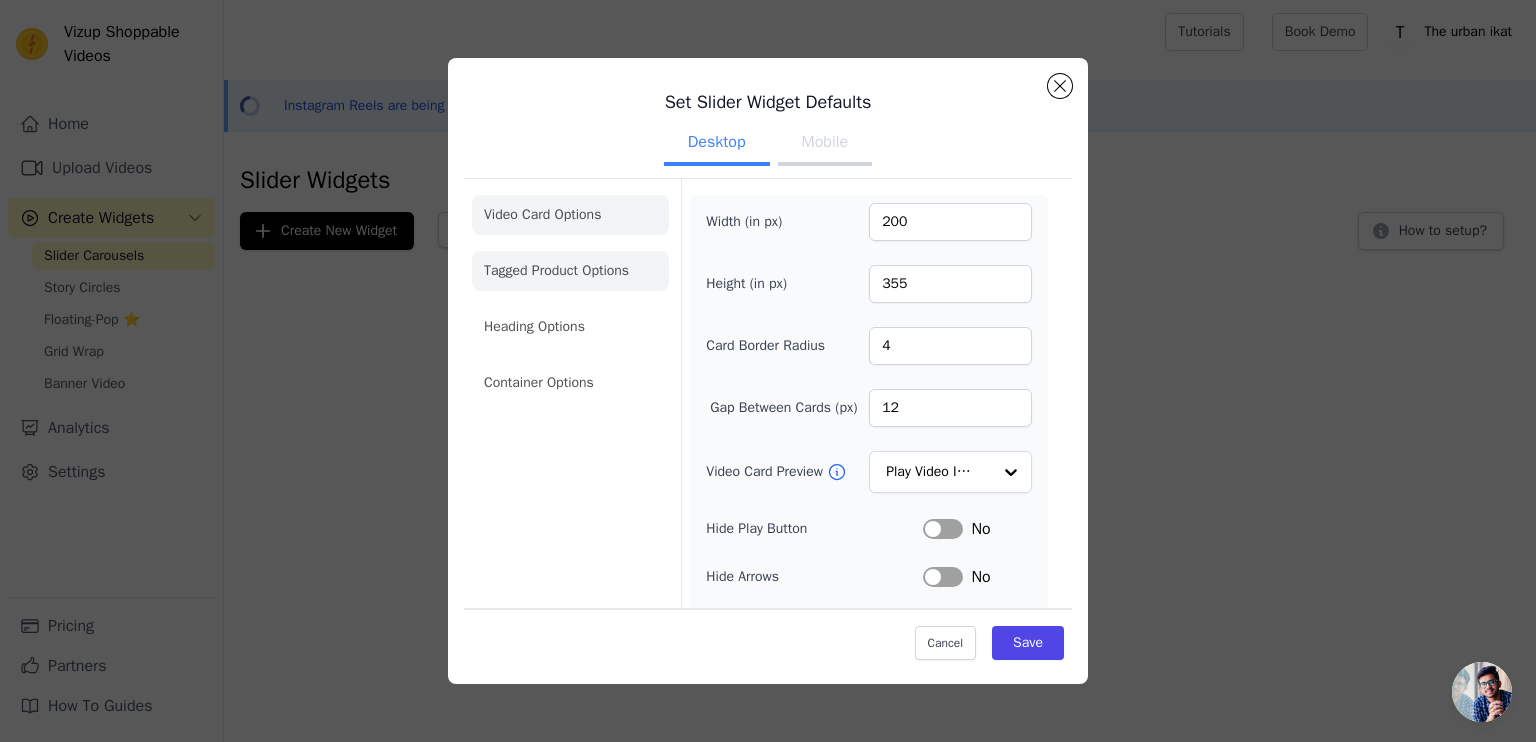 click on "Tagged Product Options" 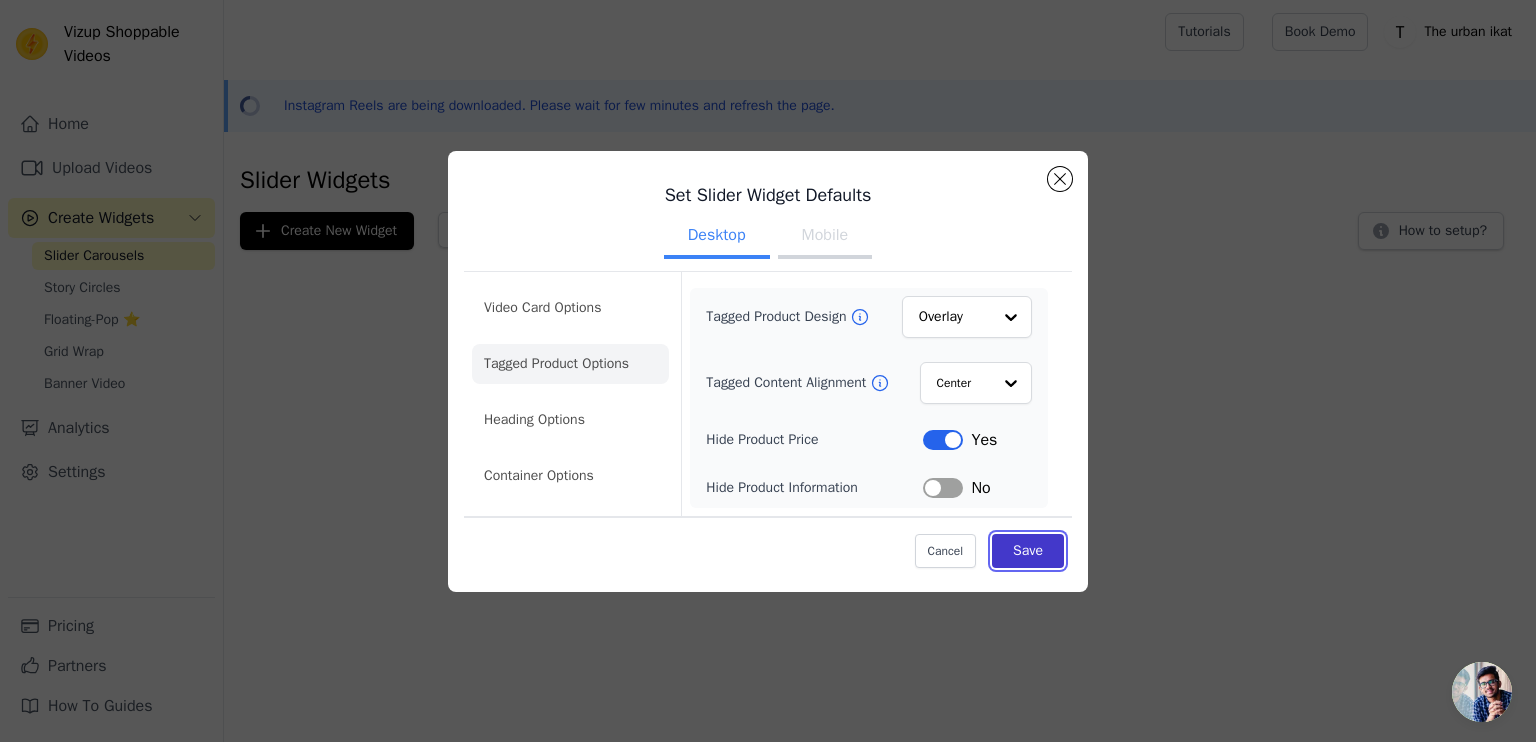 click on "Save" at bounding box center [1028, 551] 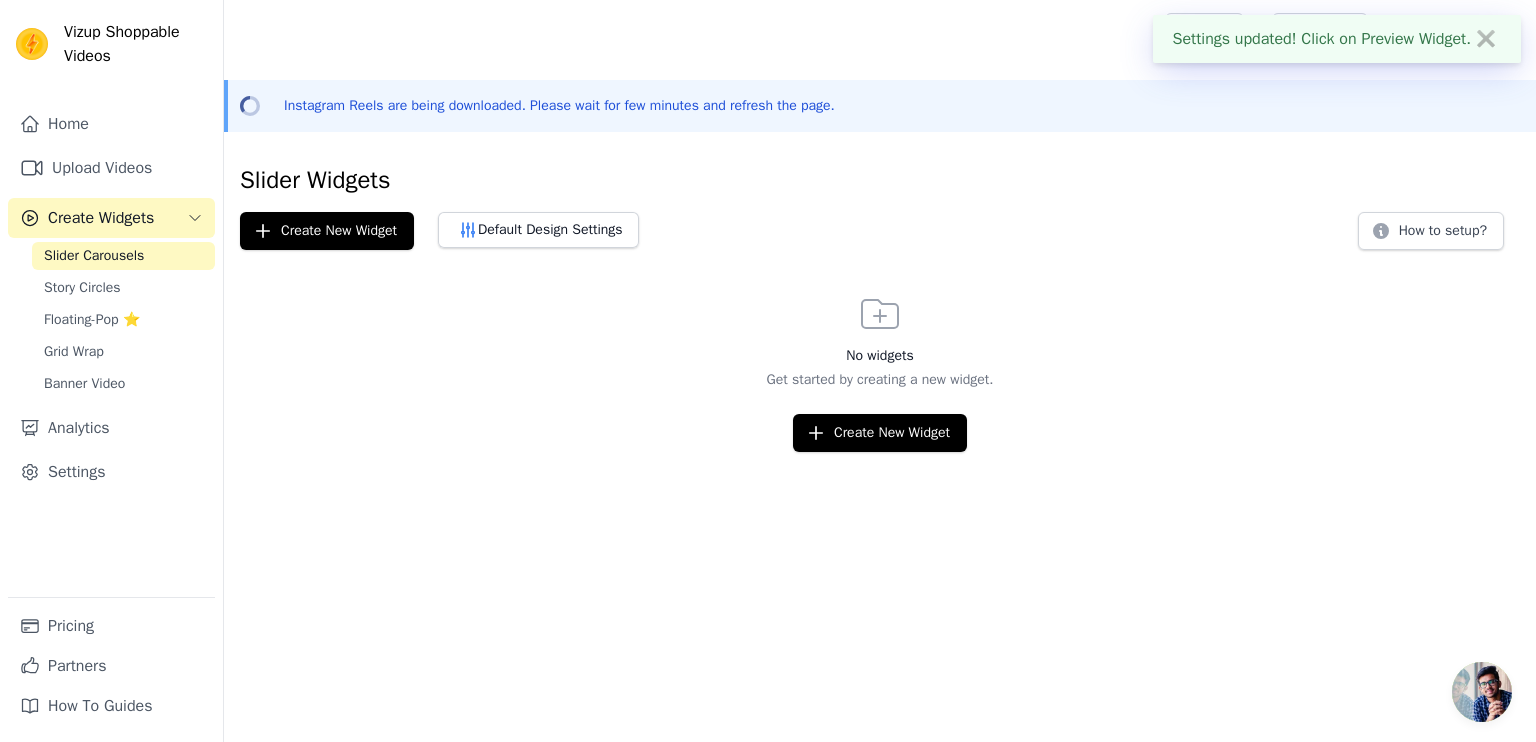 click on "Settings updated! Click on Preview Widget. ✖
Vizup Shoppable Videos
Home
Upload Videos       Create Widgets     Slider Carousels   Story Circles   Floating-Pop ⭐   Grid Wrap   Banner Video
Analytics
Settings
Pricing
Partners
How To Guides   Open sidebar" at bounding box center [768, 226] 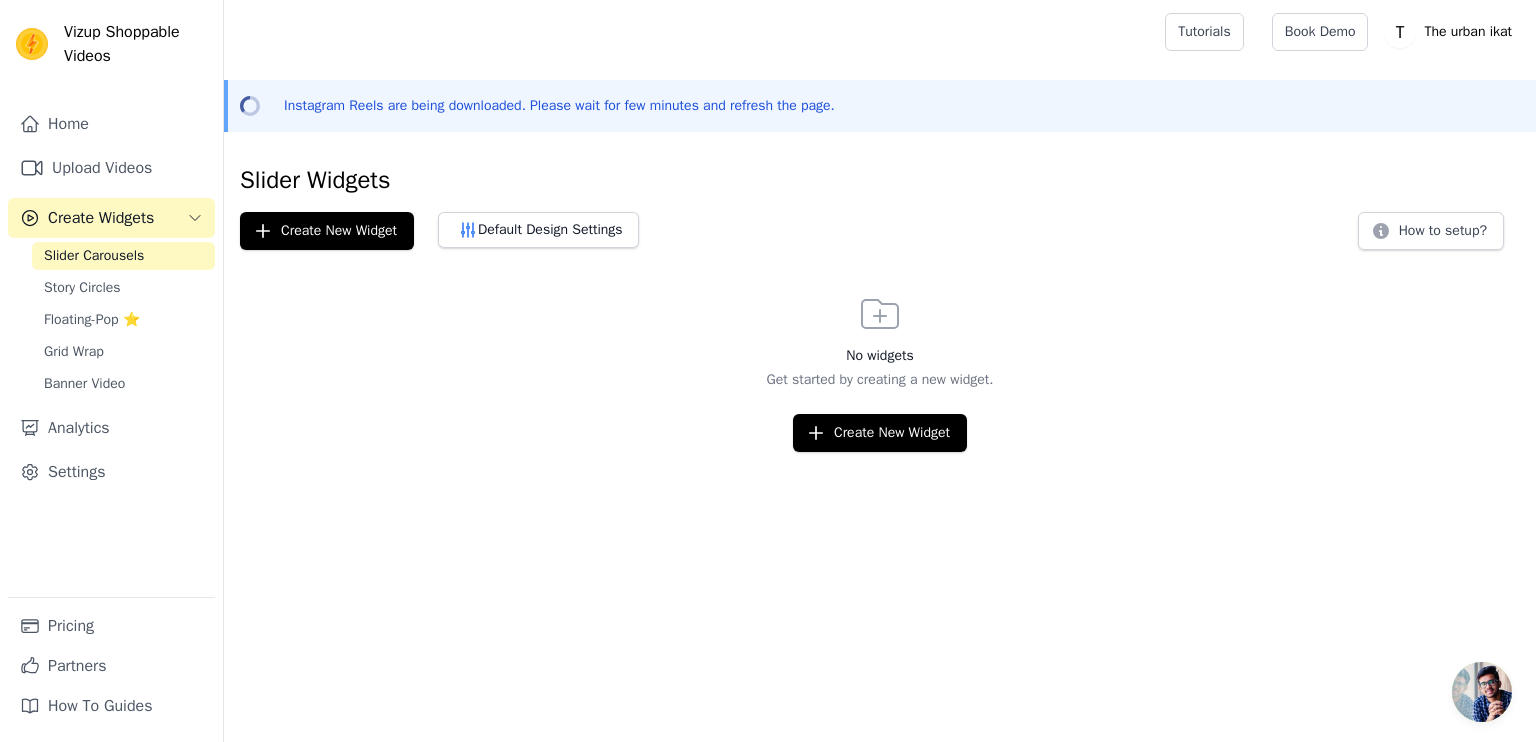 click on "Vizup Shoppable Videos
Home
Upload Videos       Create Widgets     Slider Carousels   Story Circles   Floating-Pop ⭐   Grid Wrap   Banner Video
Analytics
Settings
Pricing
Partners
How To Guides   Open sidebar       Tutorials     Book Demo   Open user menu" at bounding box center (768, 226) 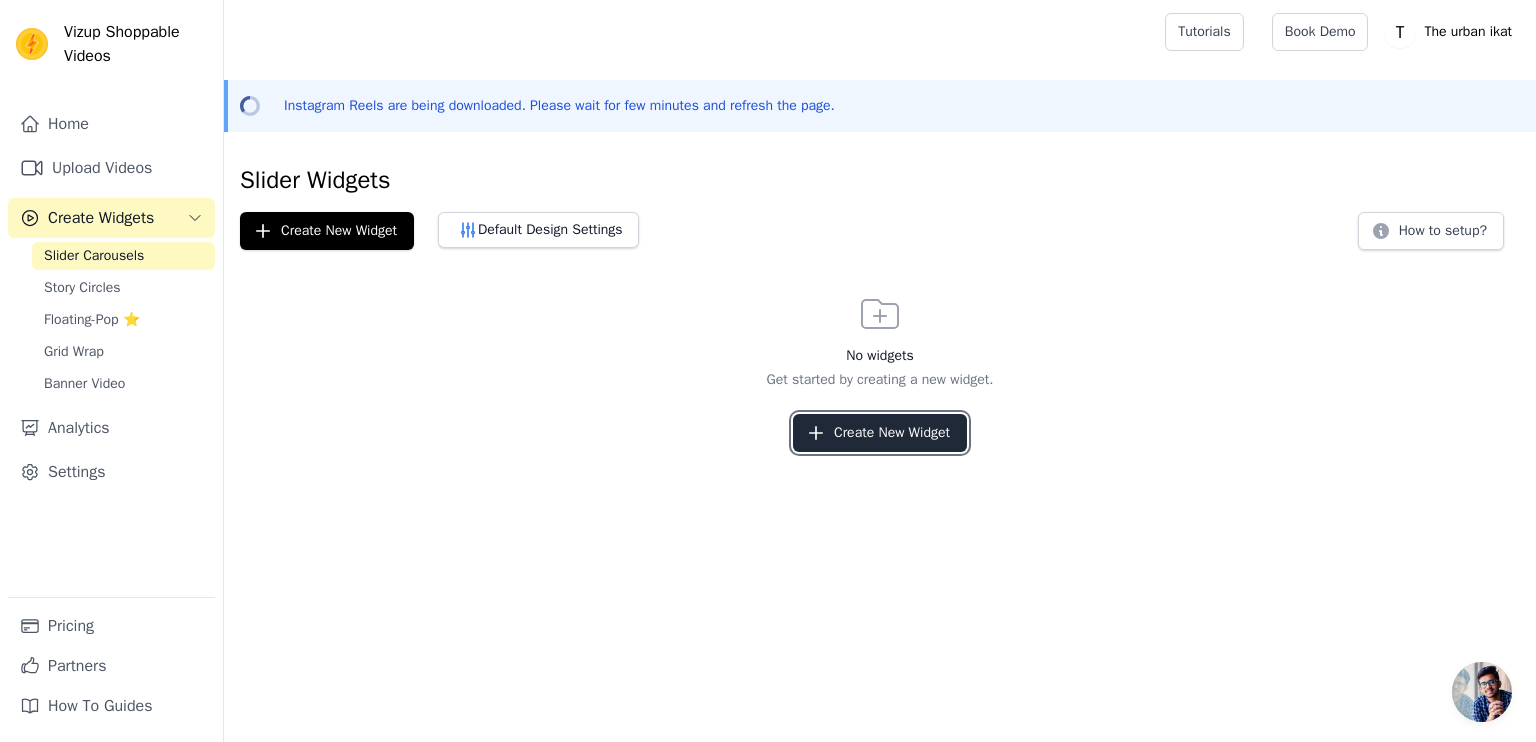 click on "Create New Widget" at bounding box center [880, 433] 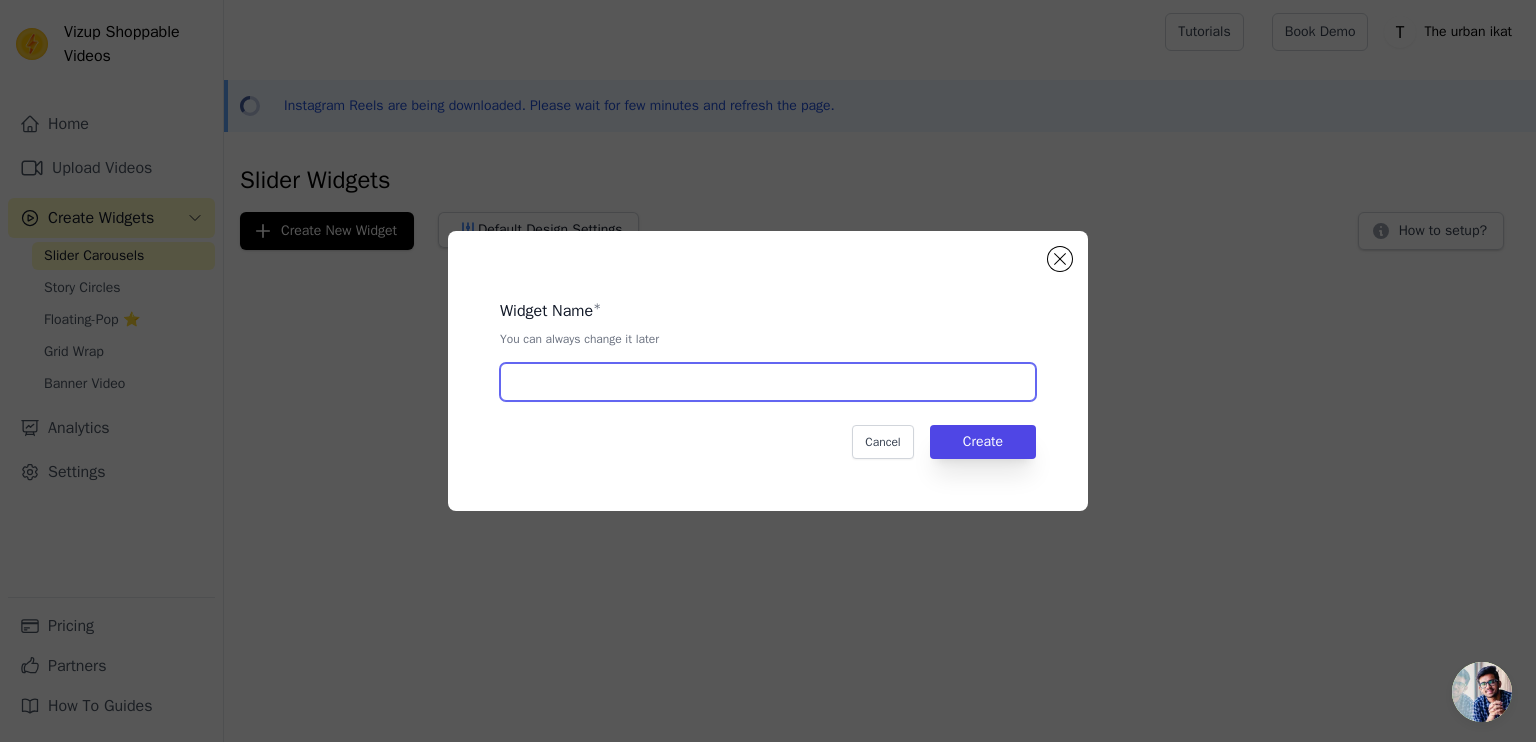 click at bounding box center [768, 382] 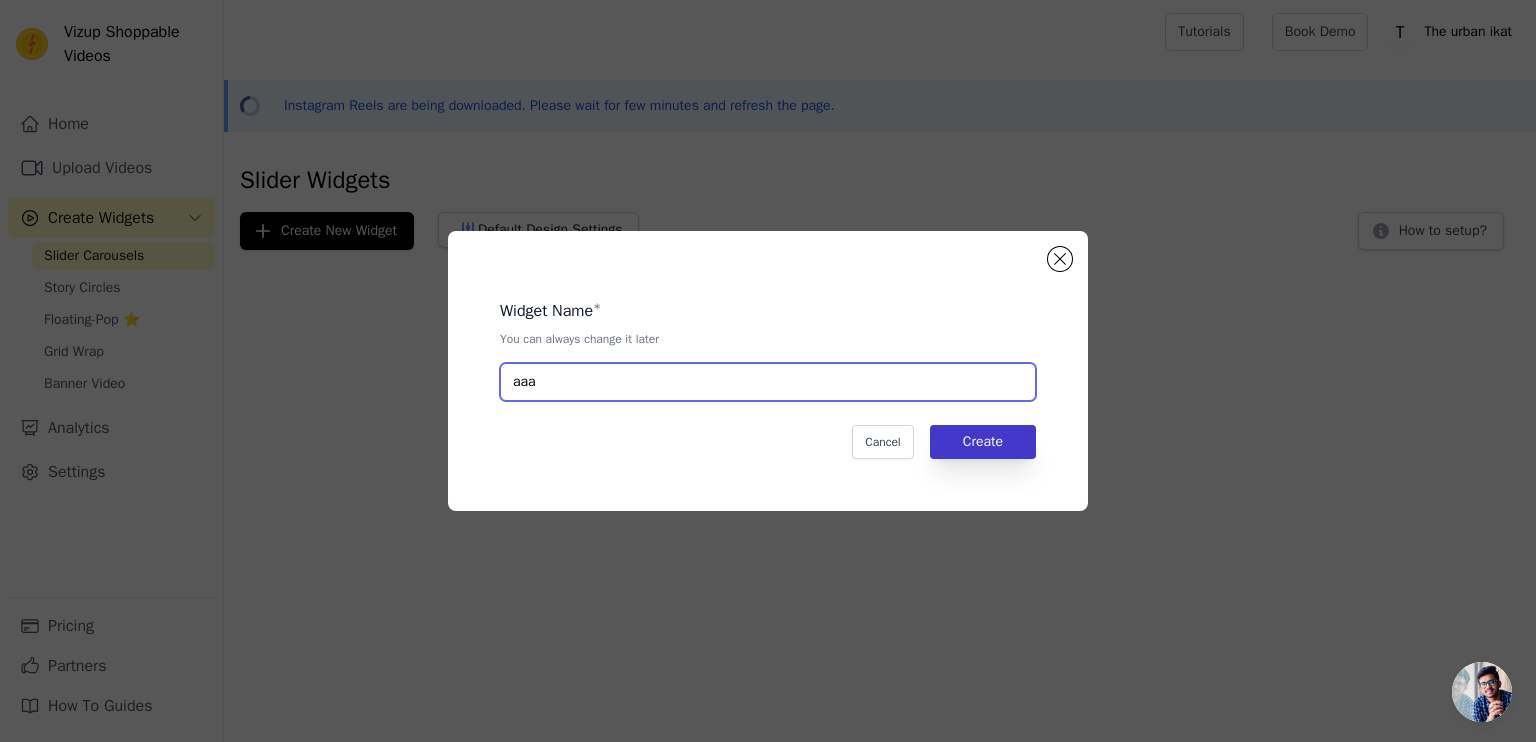 type on "aaa" 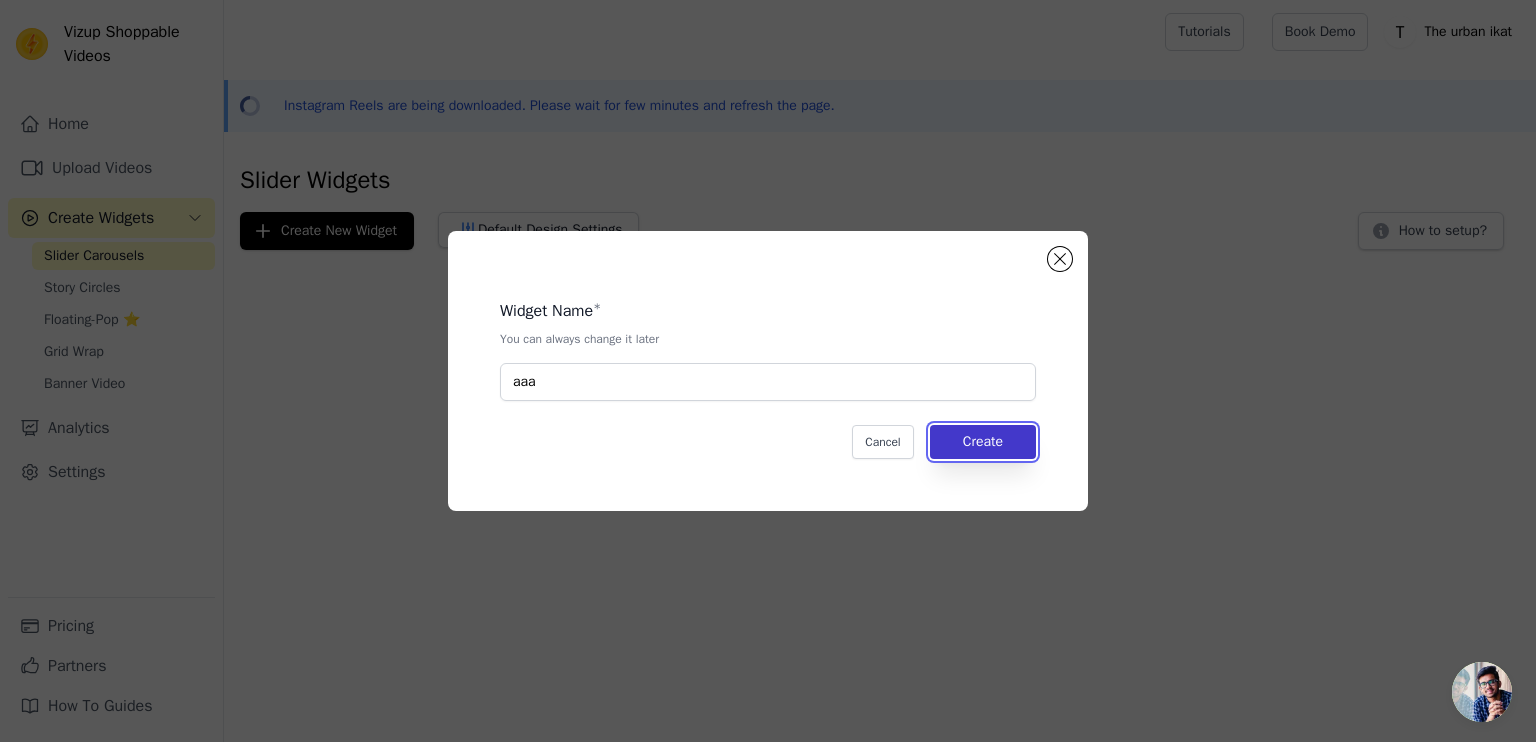 click on "Create" at bounding box center [983, 442] 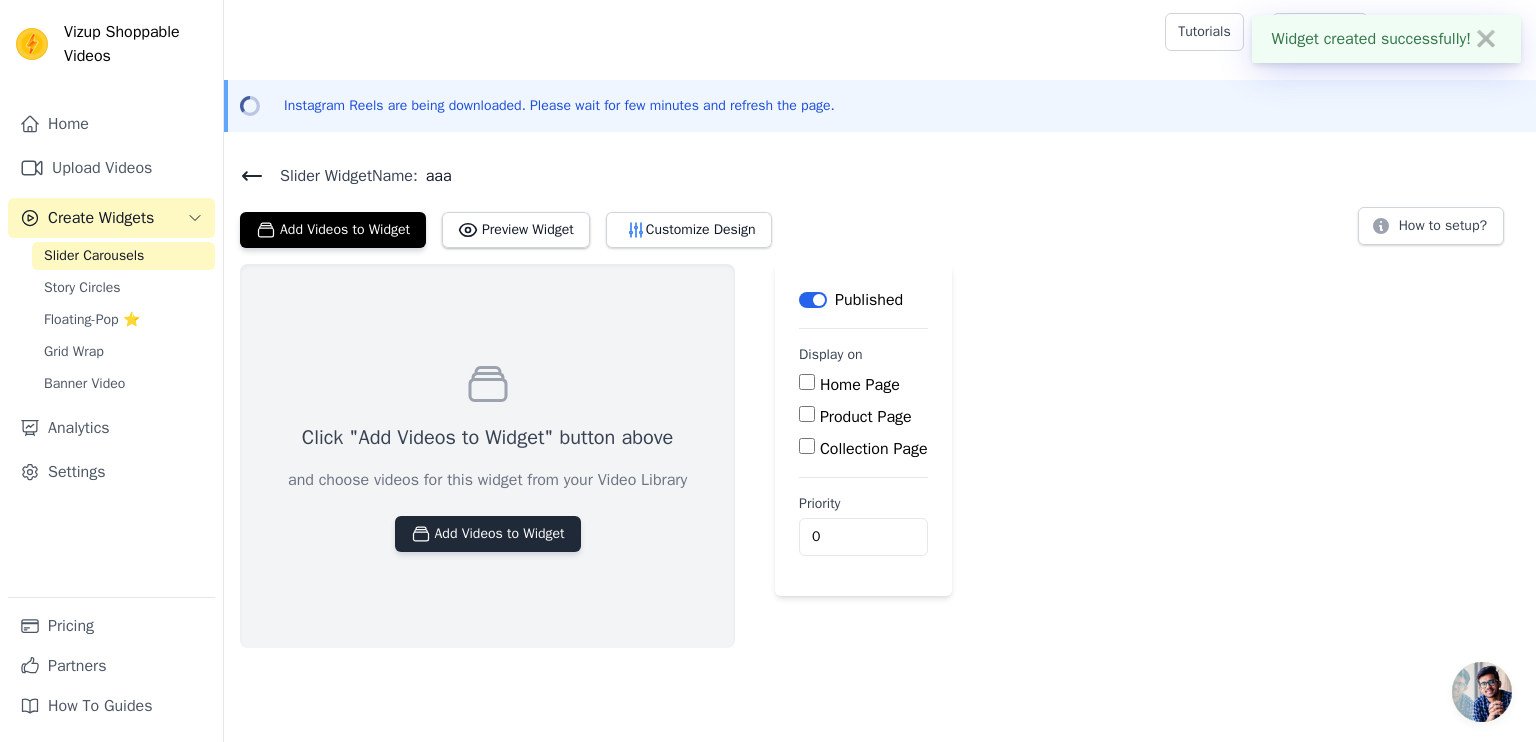 click on "Add Videos to Widget" at bounding box center [488, 534] 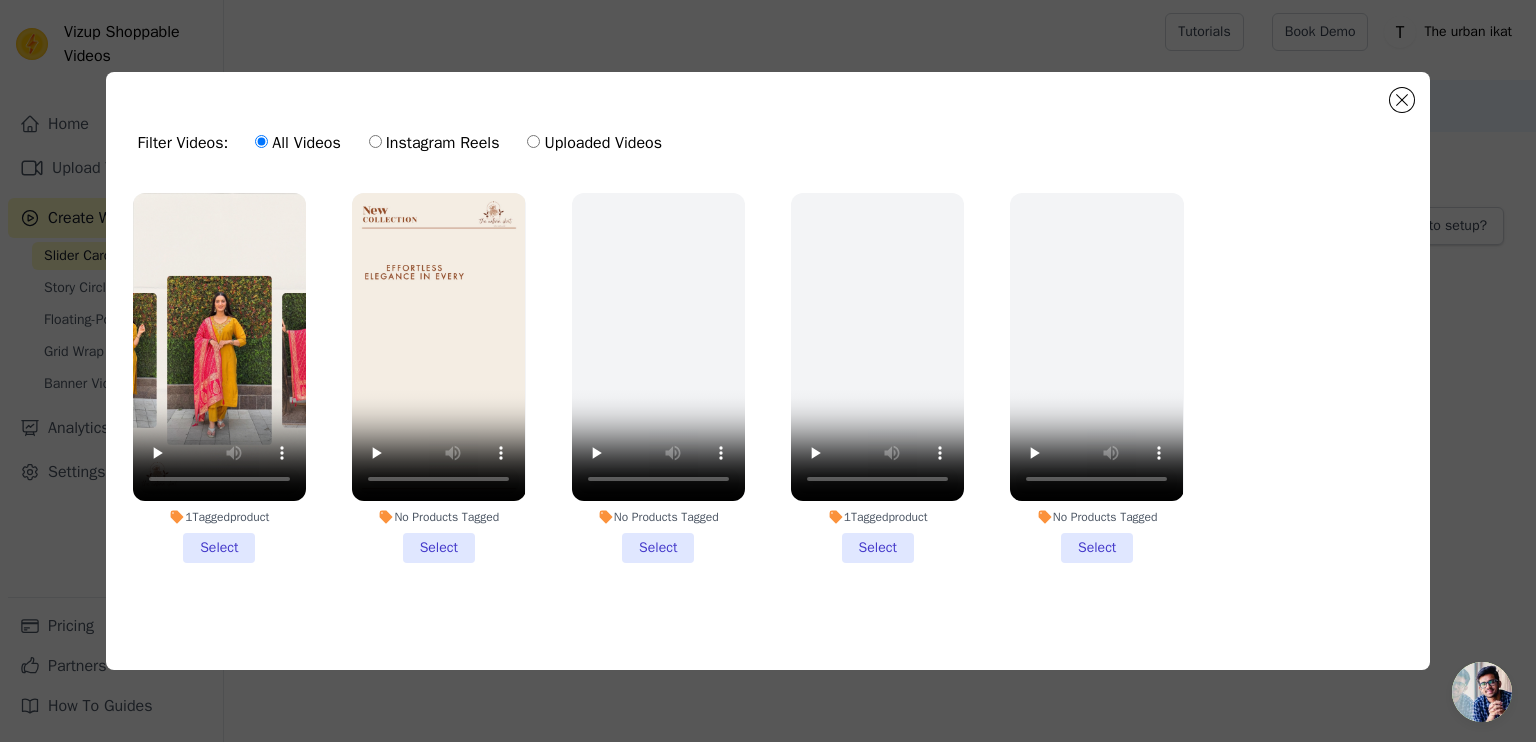 click on "1  Tagged  product     Select" at bounding box center [877, 378] 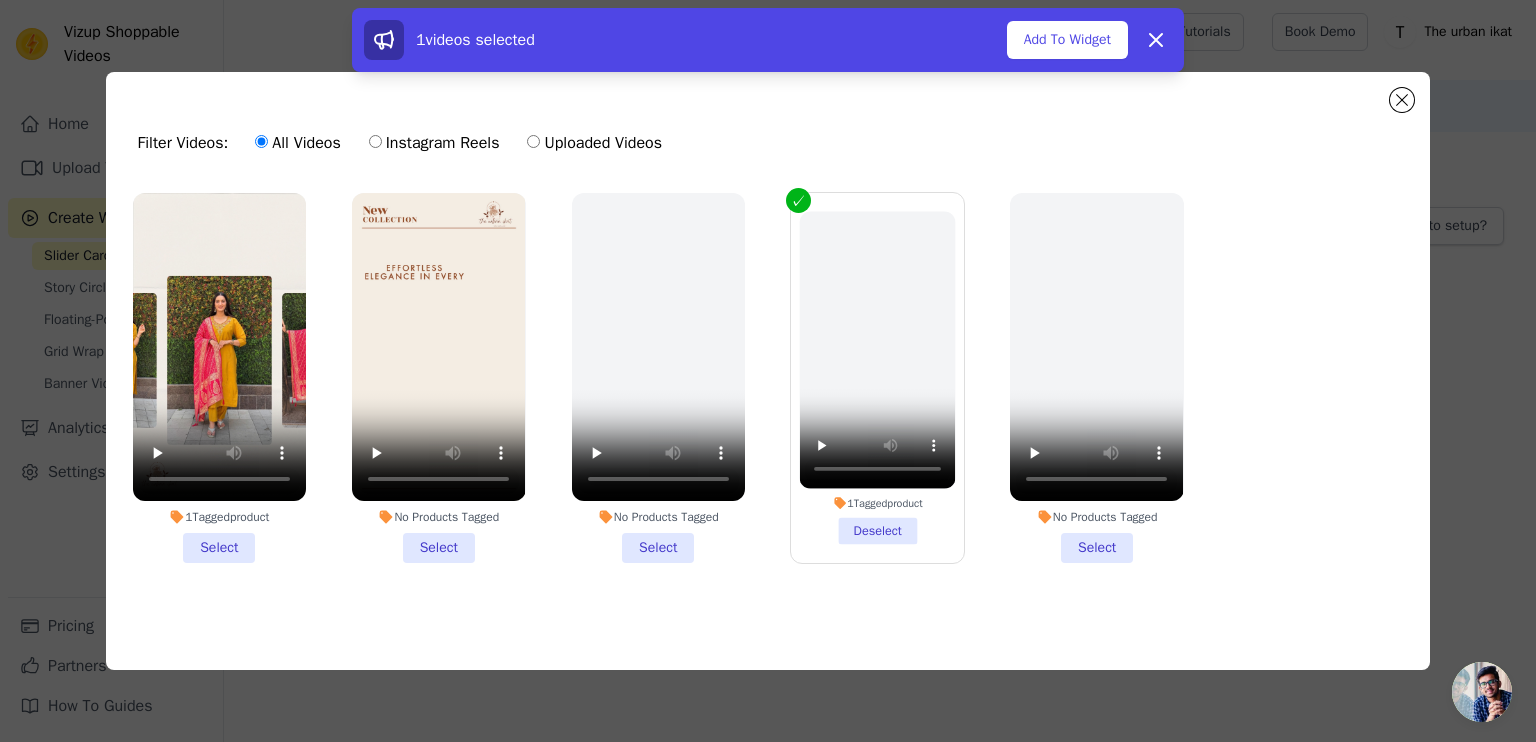 click on "No Products Tagged     Select" at bounding box center [1096, 378] 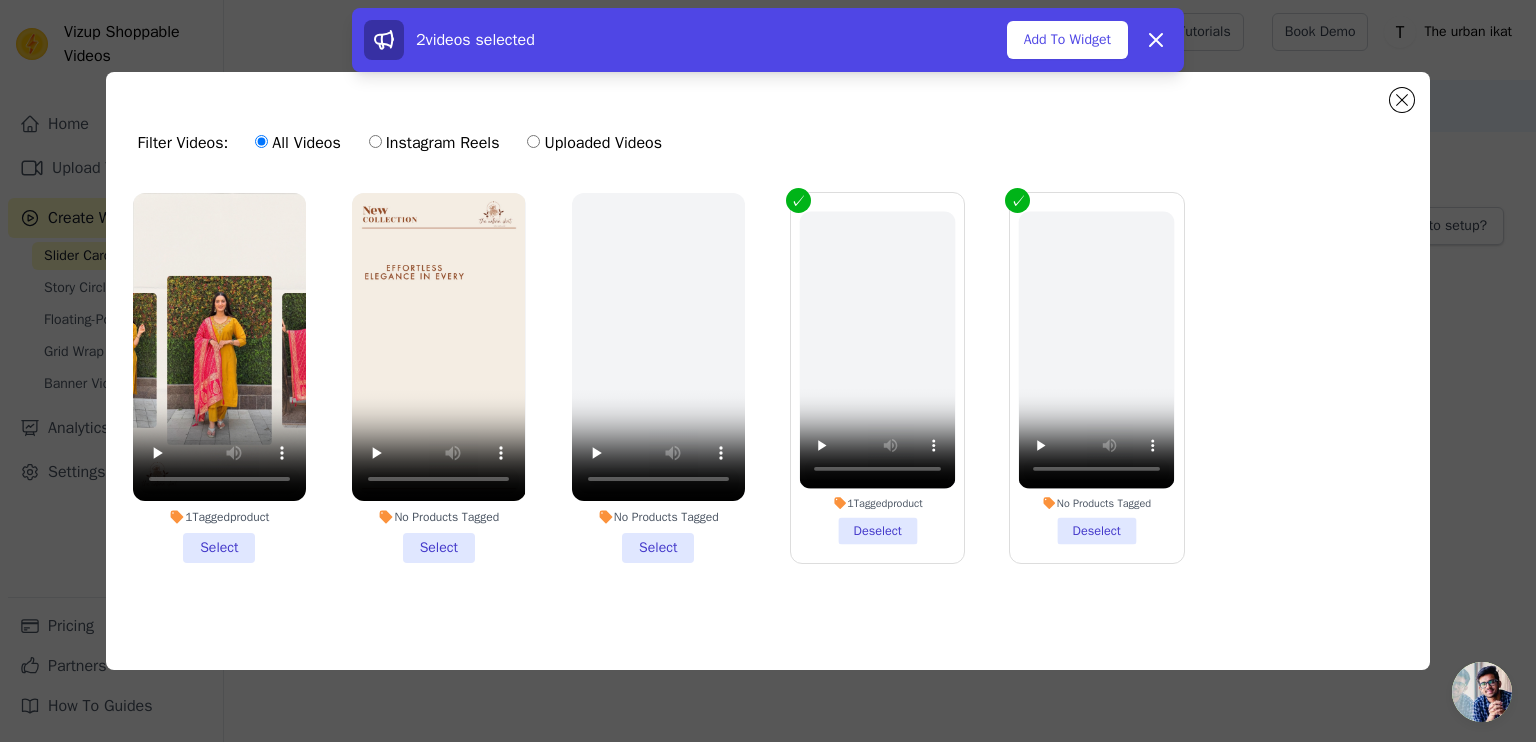 click on "No Products Tagged     Deselect" at bounding box center (1096, 378) 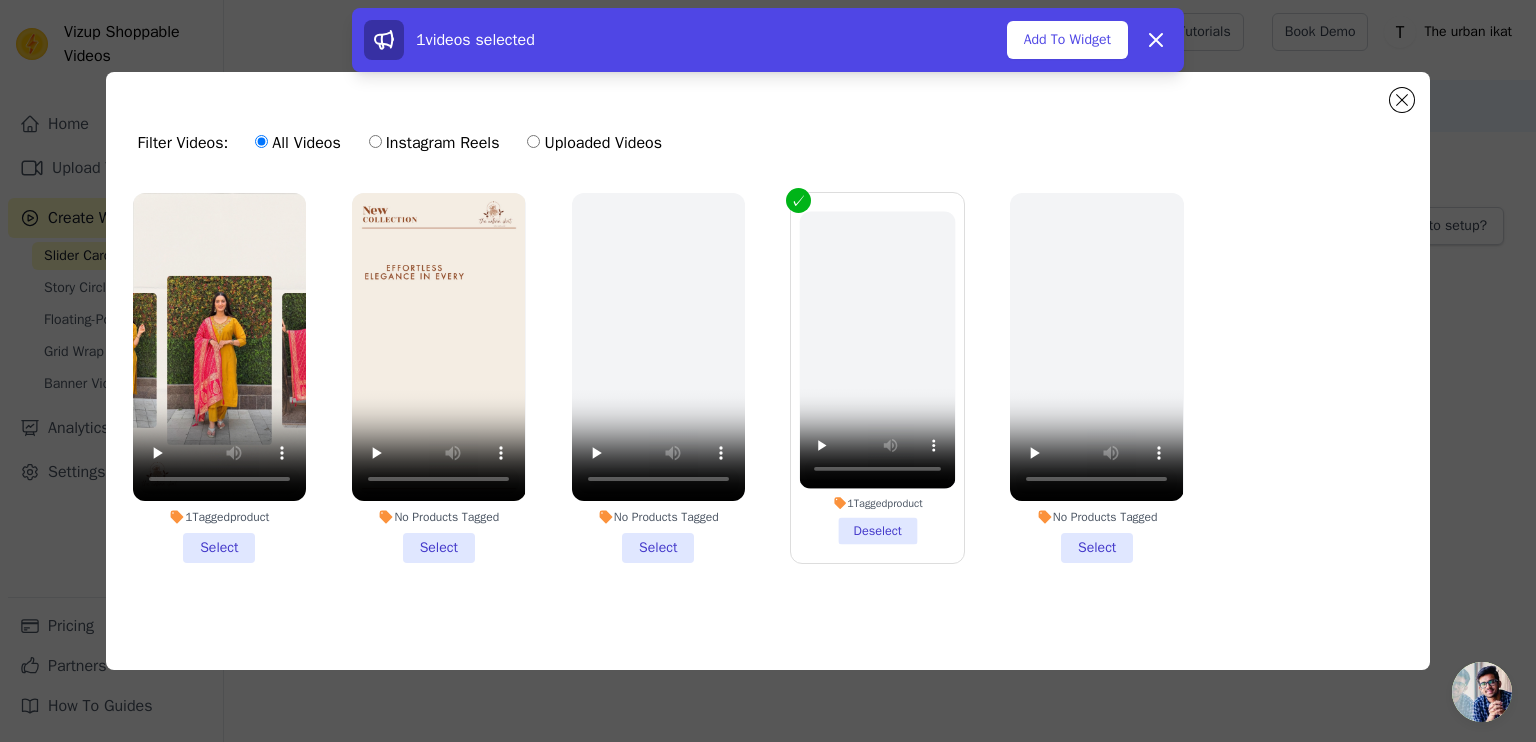 click on "No Products Tagged     Select" at bounding box center [438, 378] 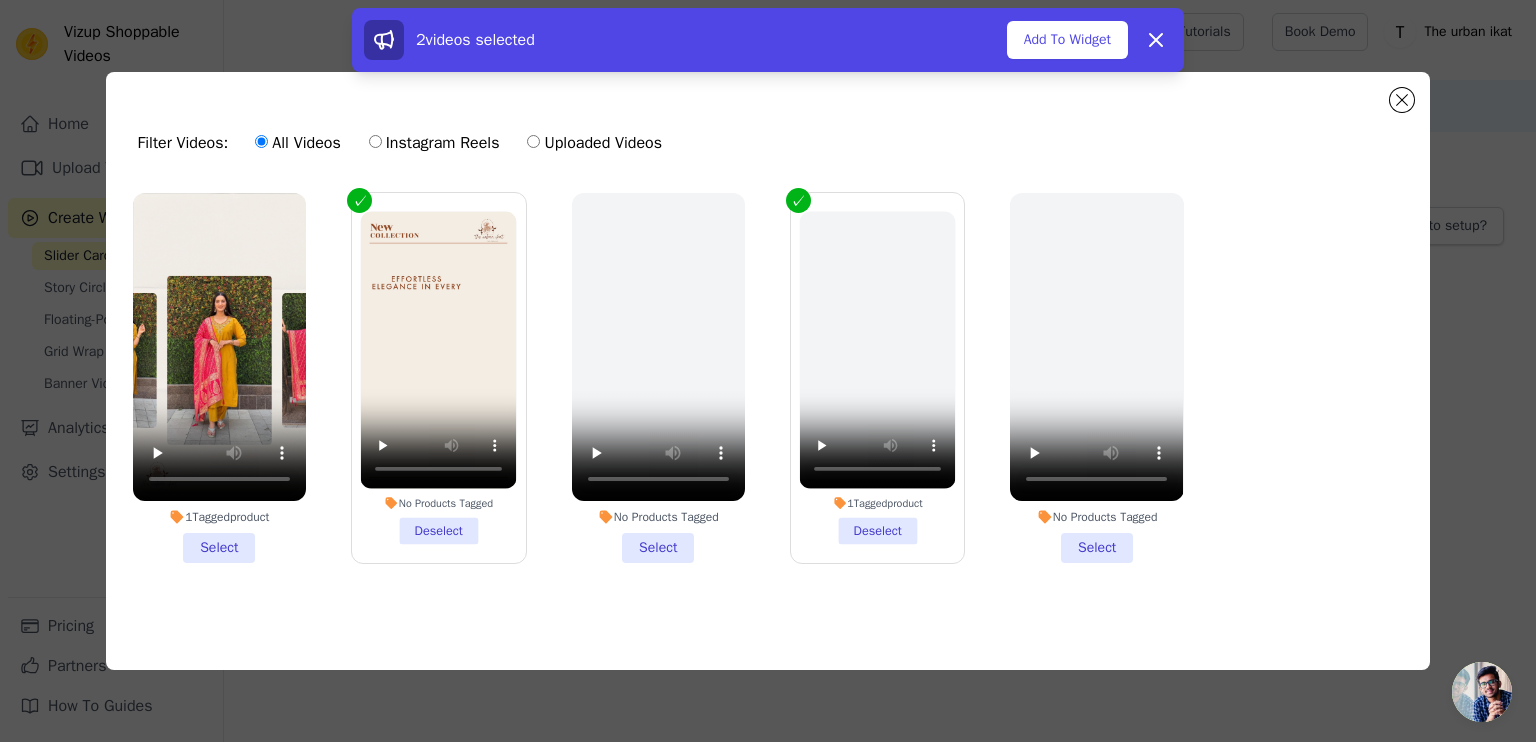 click on "1  Tagged  product     Select" at bounding box center (219, 378) 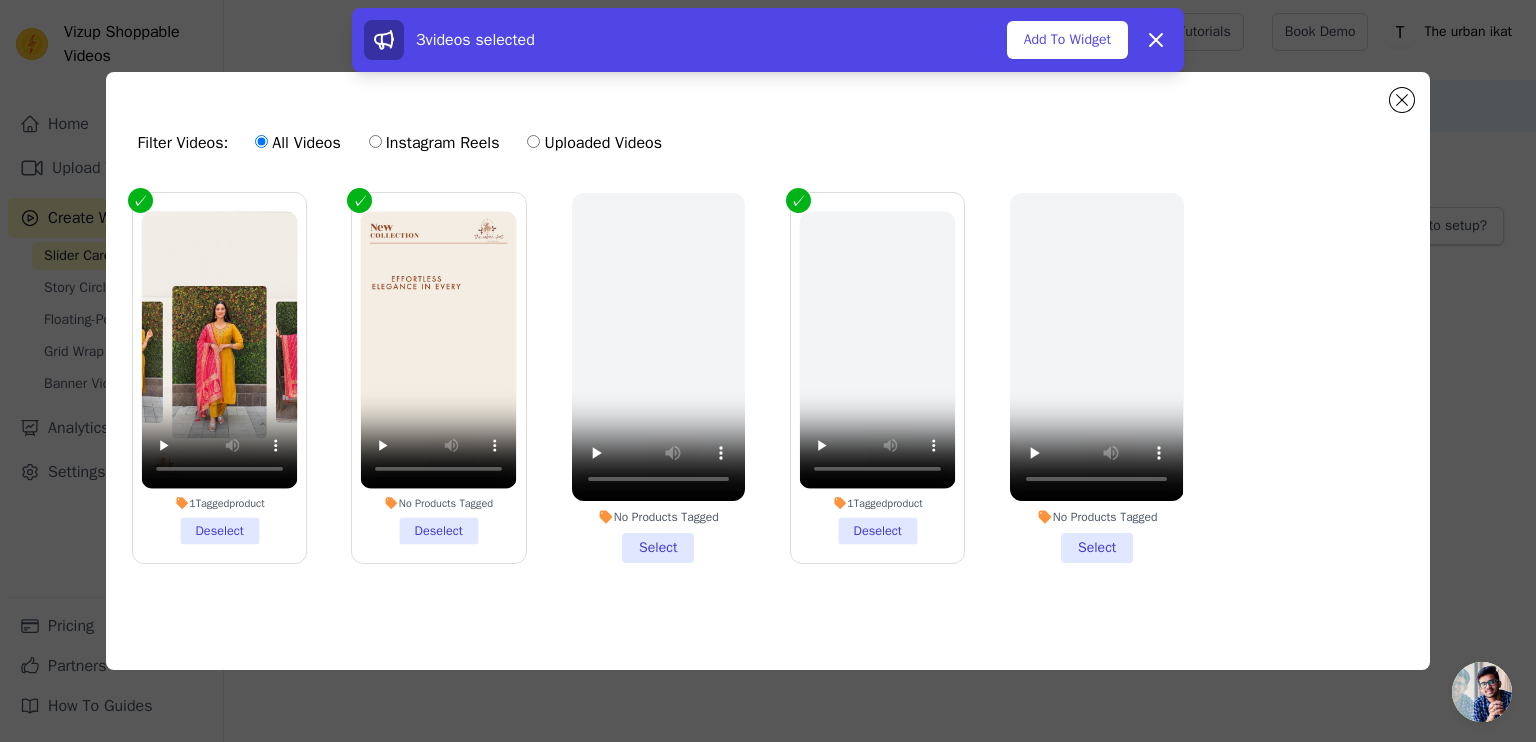 click on "1  Tagged  product     Deselect" at bounding box center (878, 377) 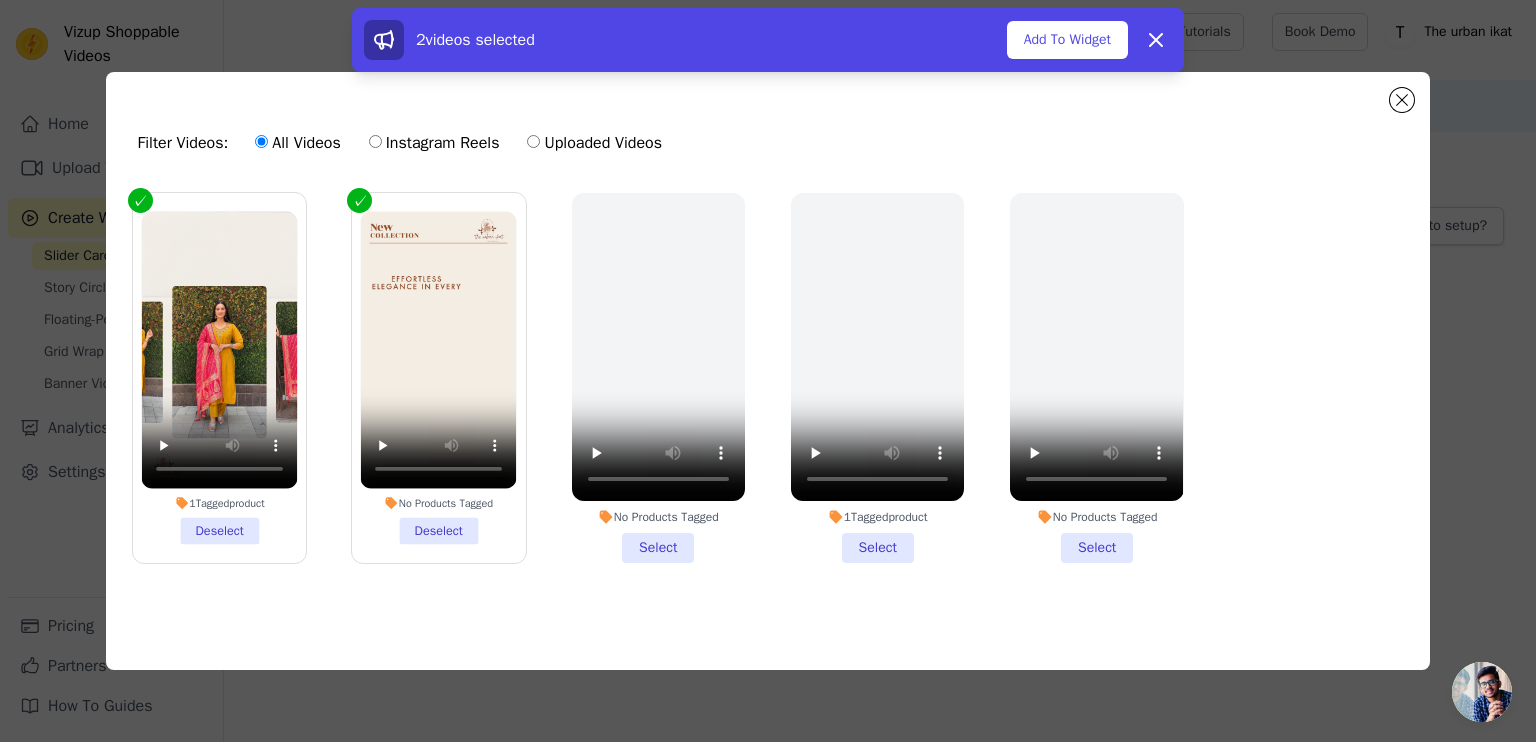 click on "1  Tagged  product     Deselect
No Products Tagged     Deselect
No Products Tagged     Select         1  Tagged  product     Select
No Products Tagged     Select" at bounding box center [768, 394] 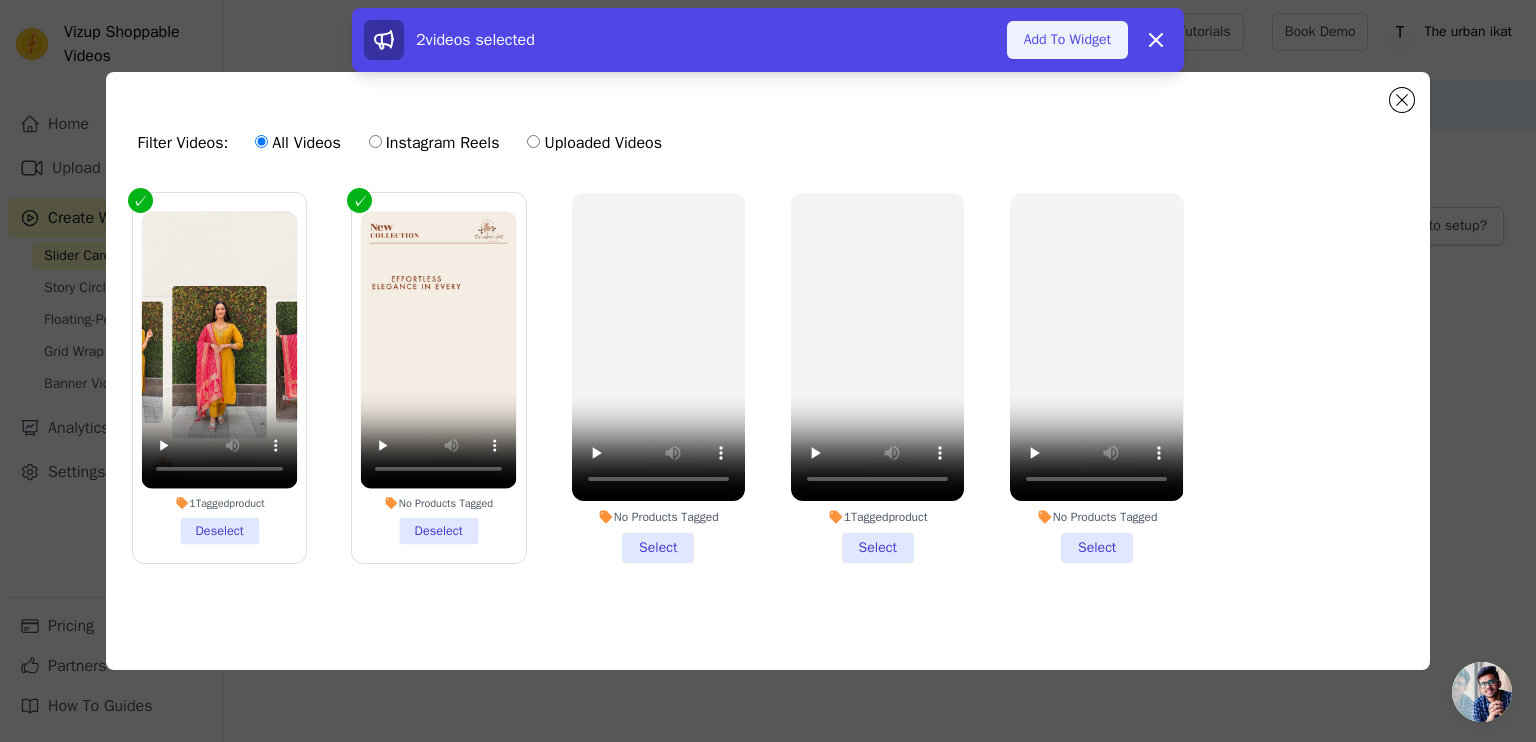 click on "Add To Widget" at bounding box center [1067, 40] 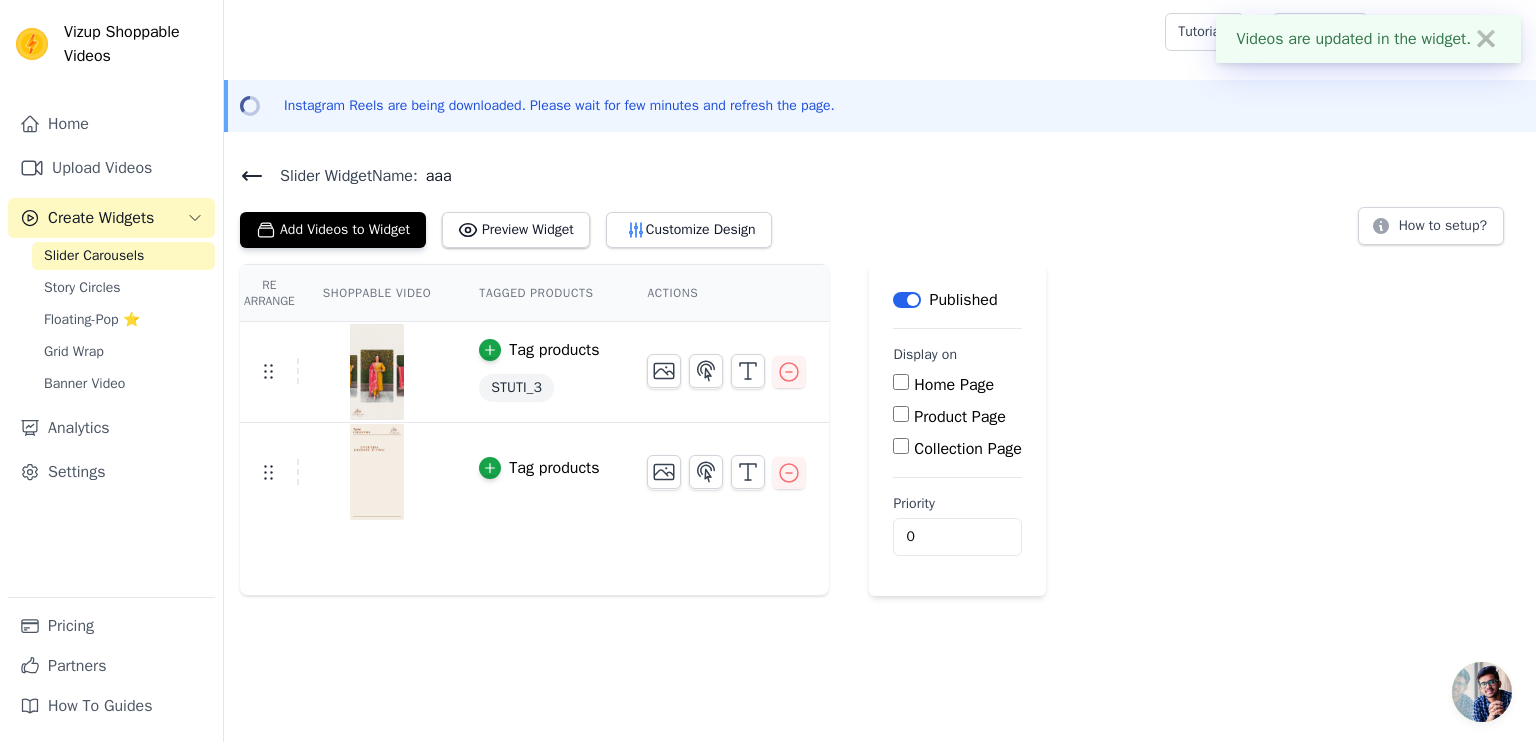 click on "STUTI_3" at bounding box center [516, 388] 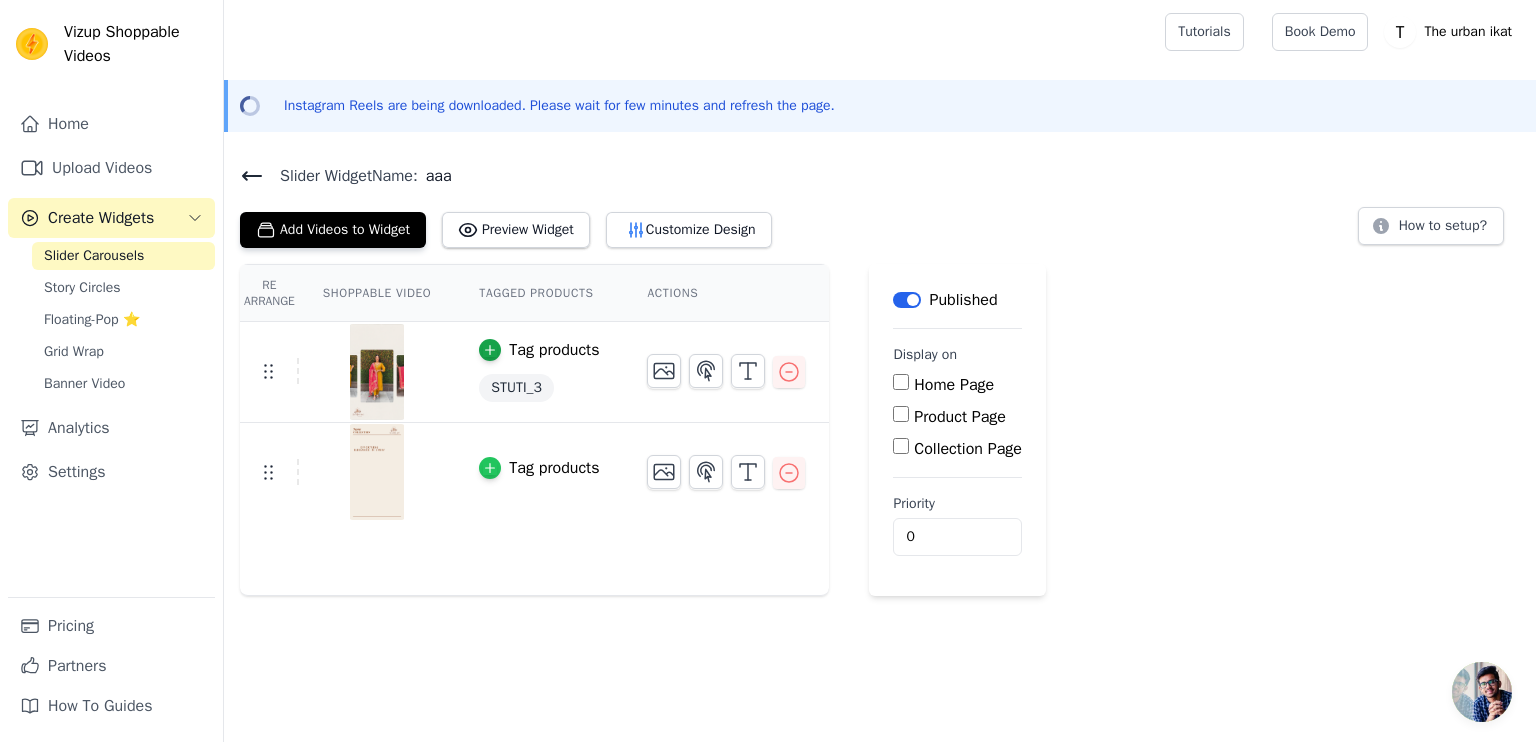 click 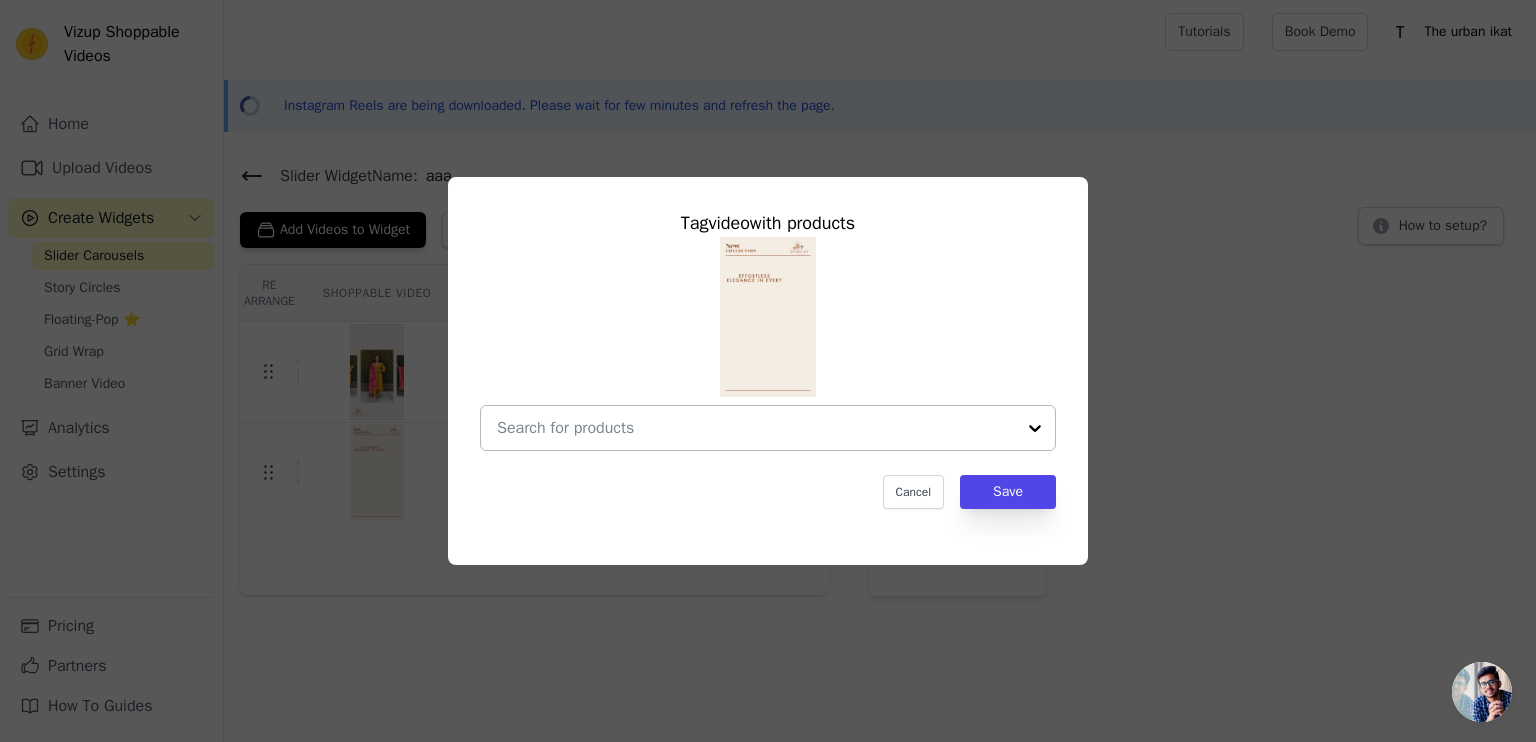 click at bounding box center (756, 428) 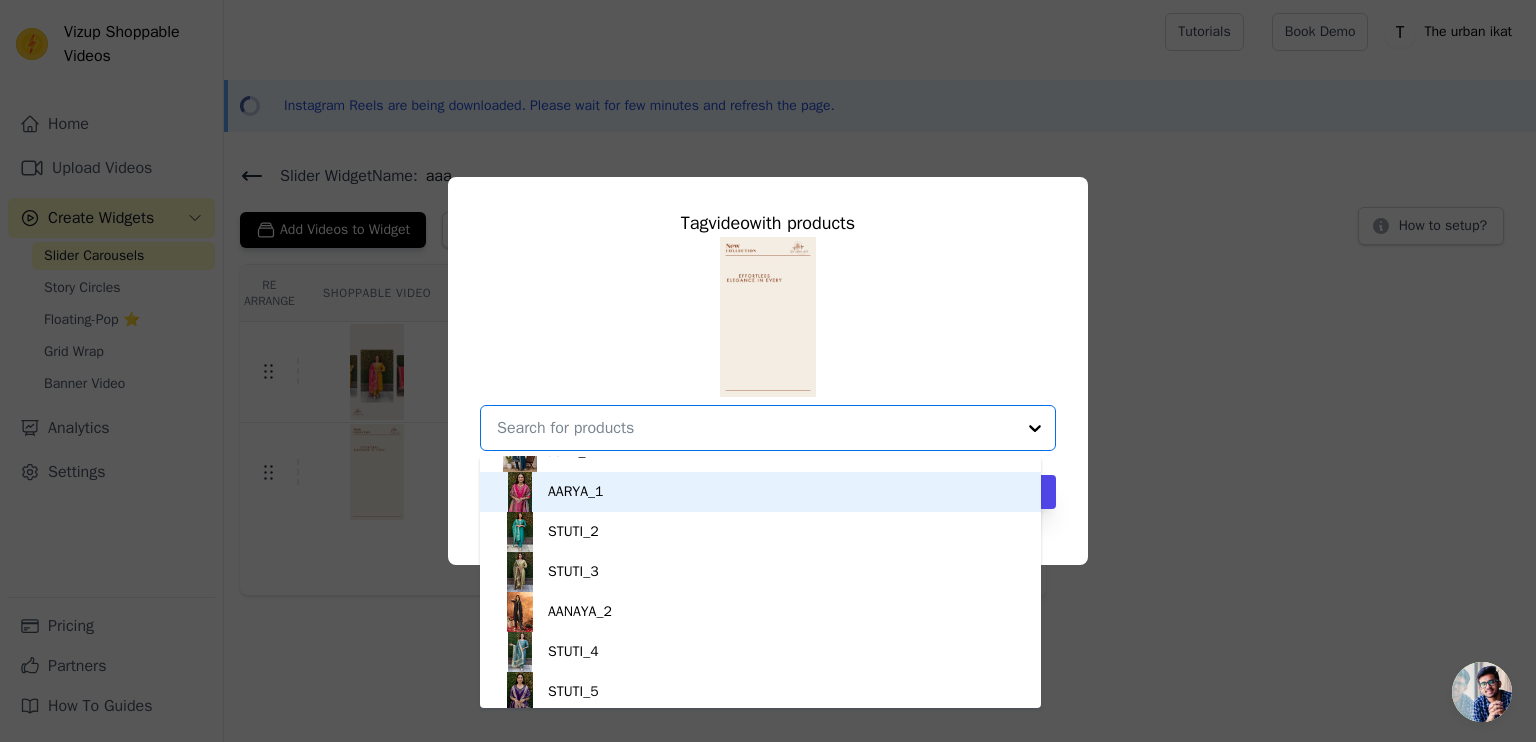 scroll, scrollTop: 440, scrollLeft: 0, axis: vertical 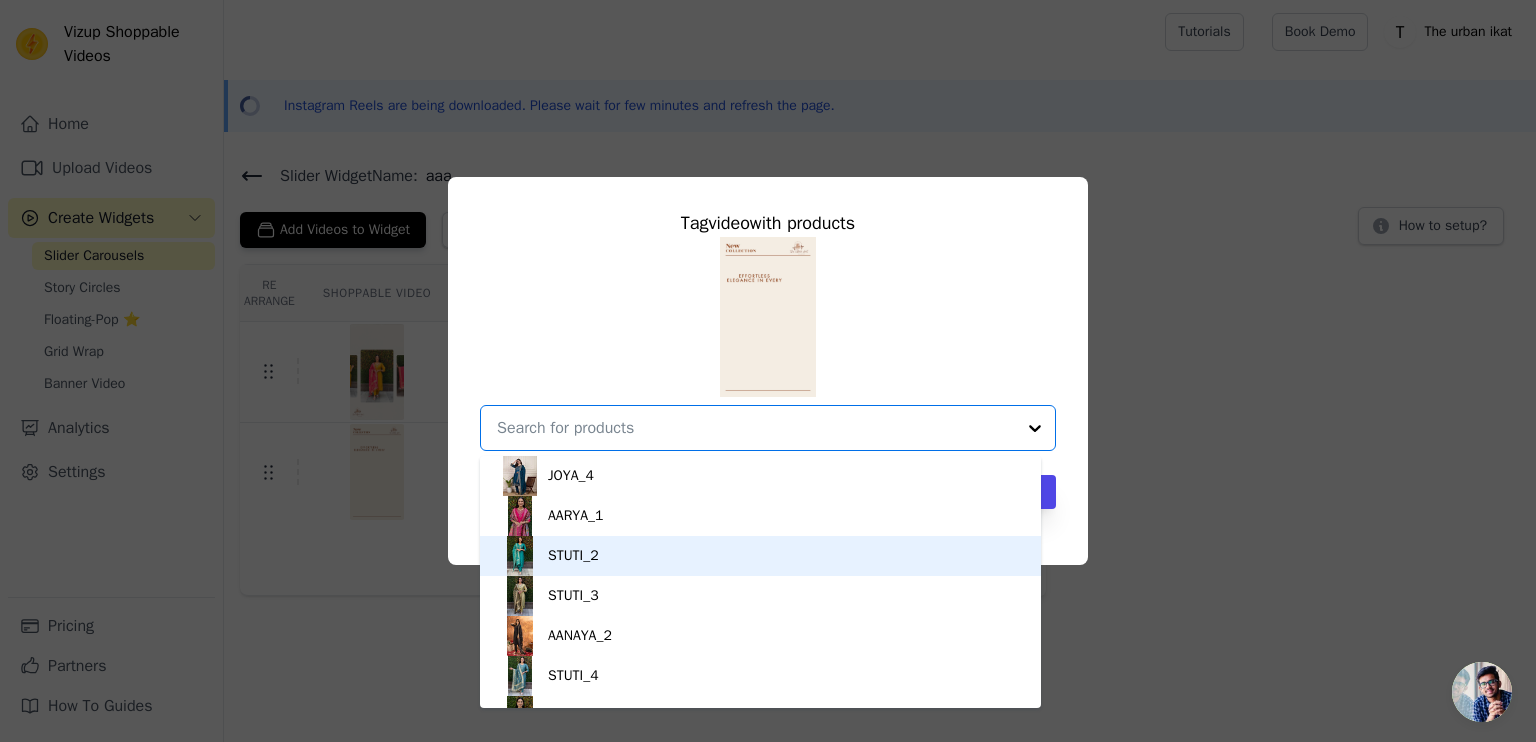 click on "STUTI_2" at bounding box center (760, 556) 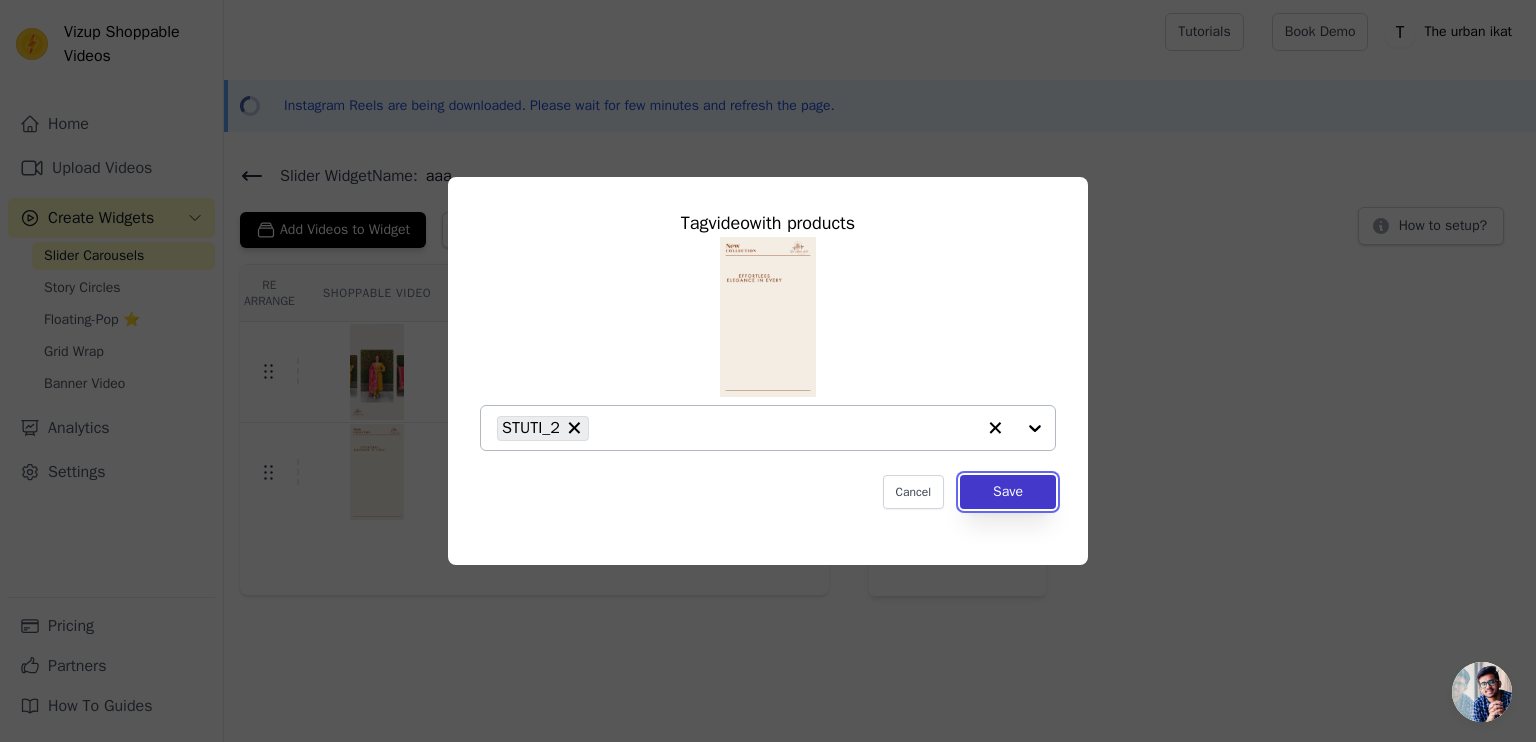 click on "Save" at bounding box center [1008, 492] 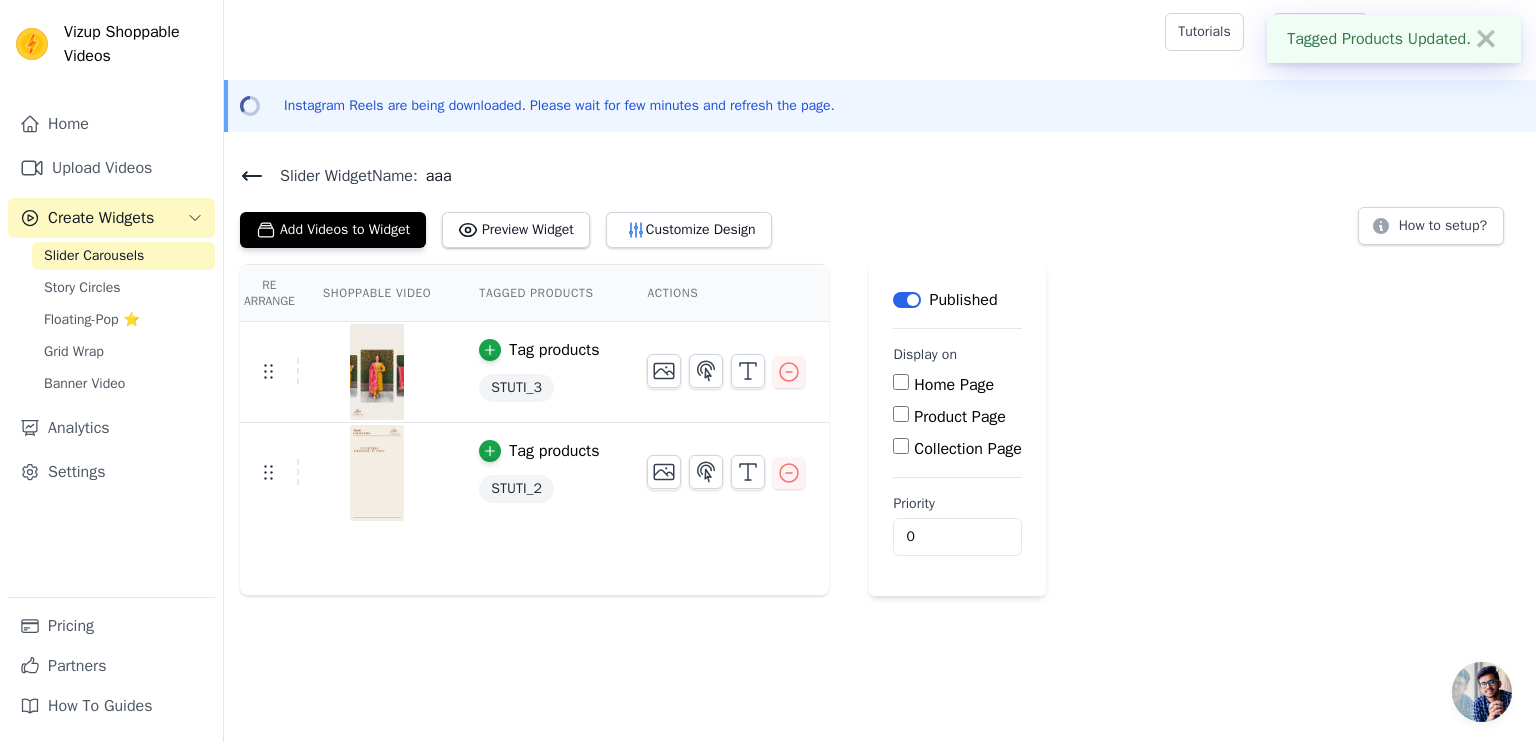 click on "Home Page" at bounding box center (954, 385) 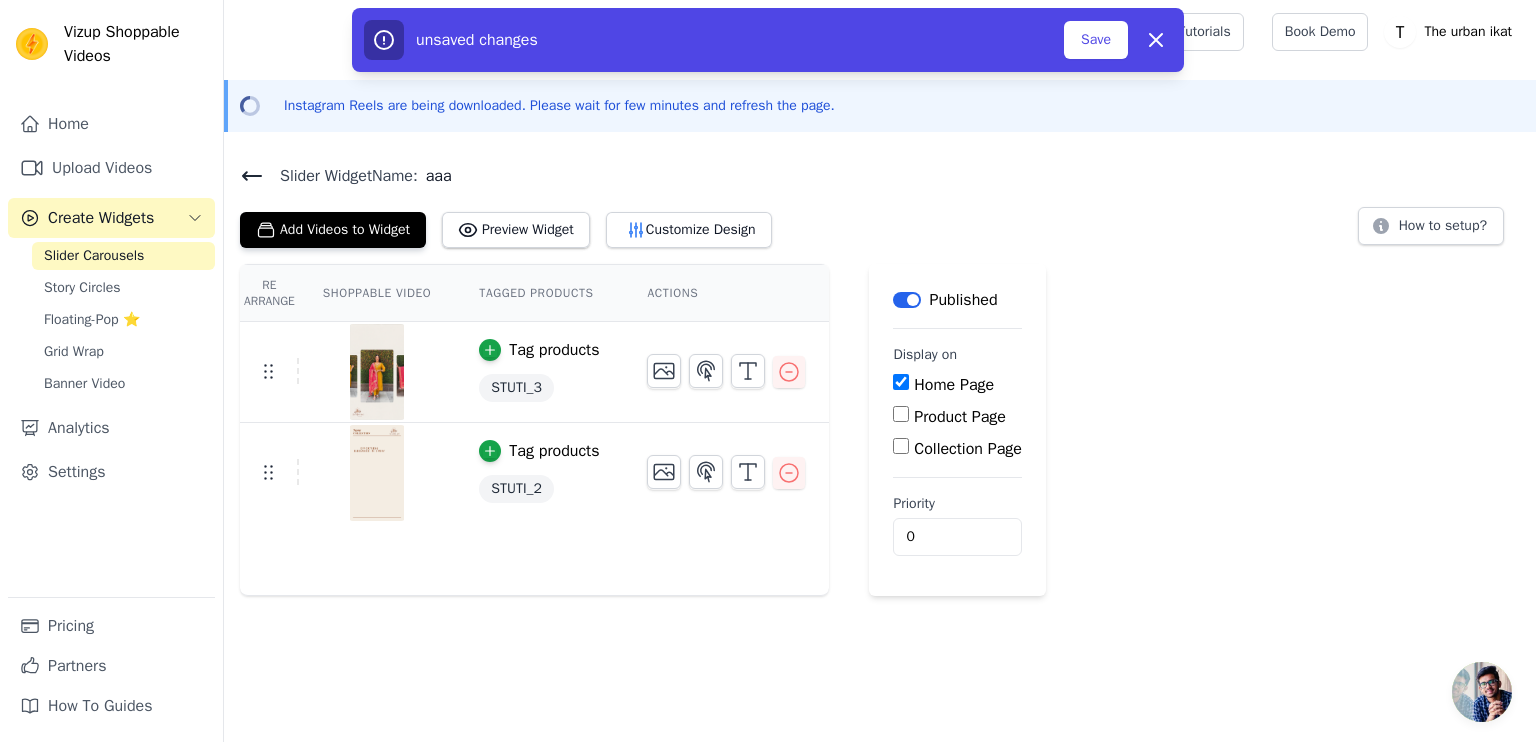click on "Product Page" at bounding box center (901, 414) 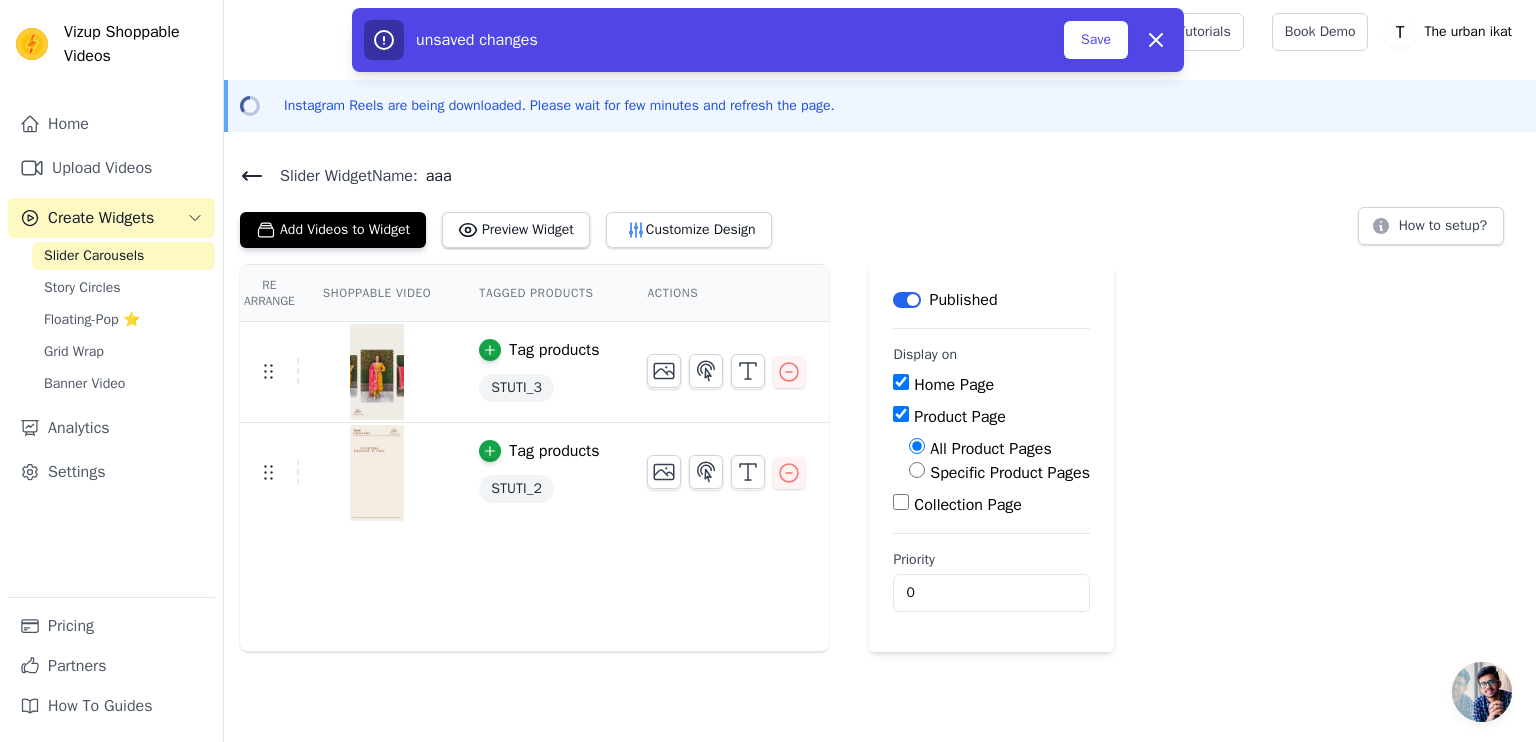 click on "Specific Product Pages" at bounding box center [1010, 473] 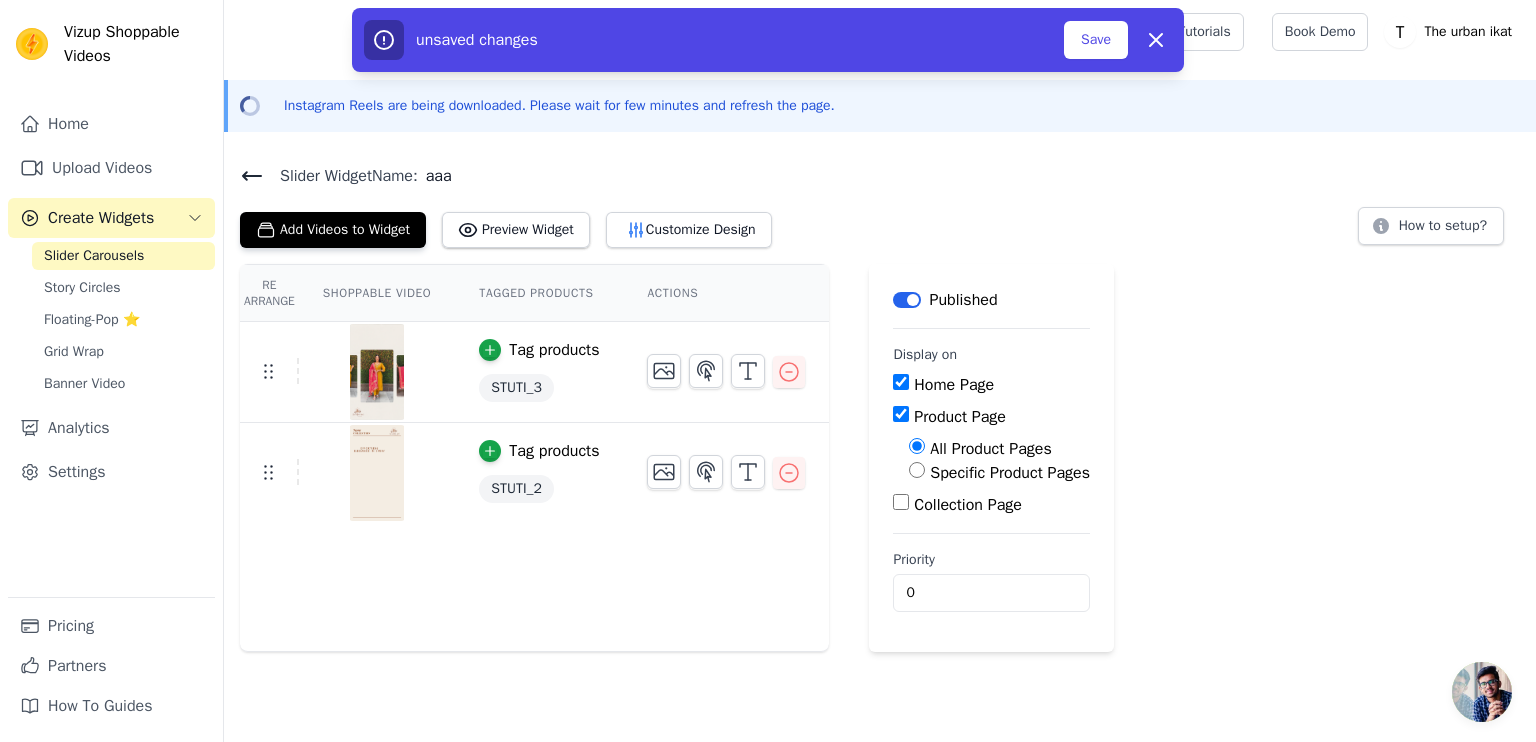 click on "Specific Product Pages" at bounding box center [917, 470] 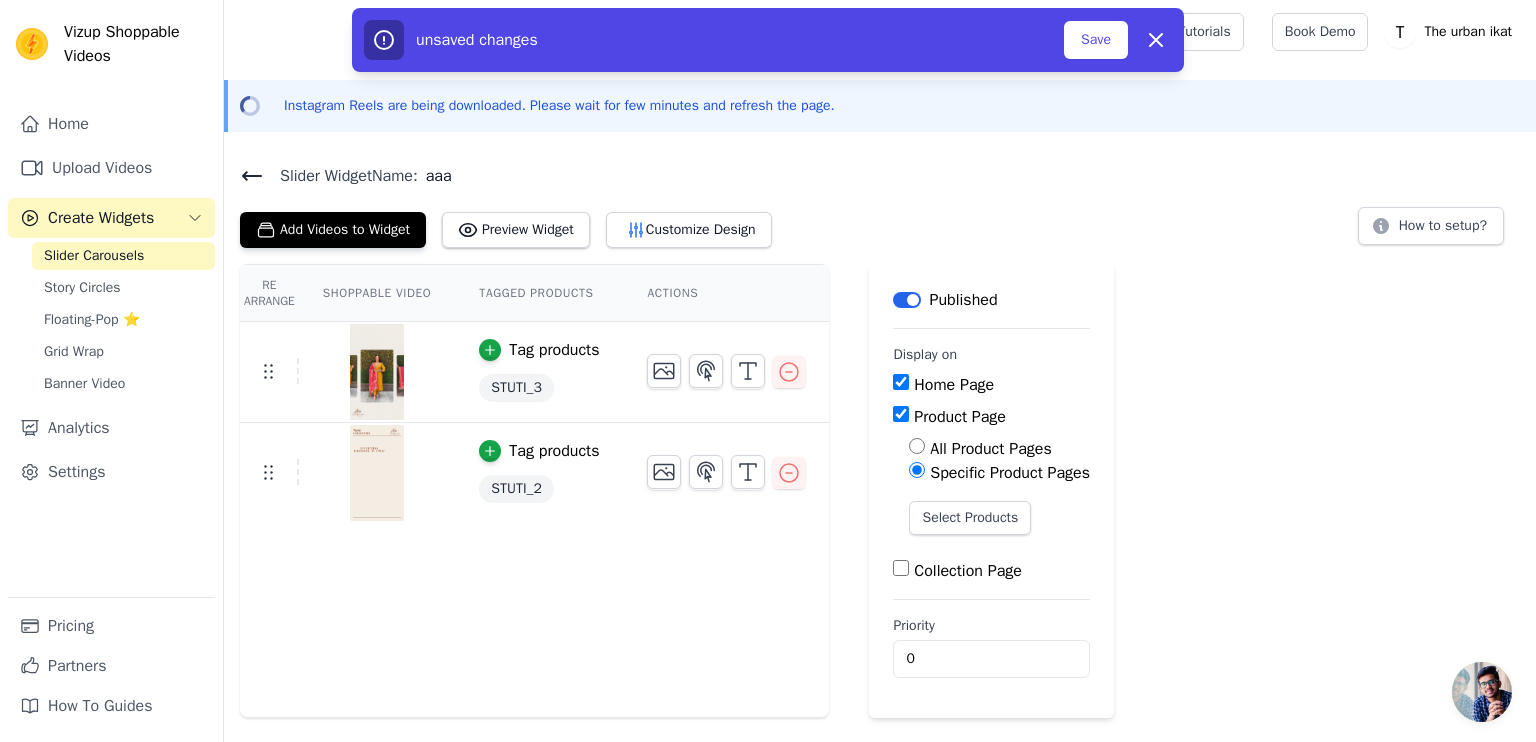 click on "All Product Pages" at bounding box center (990, 449) 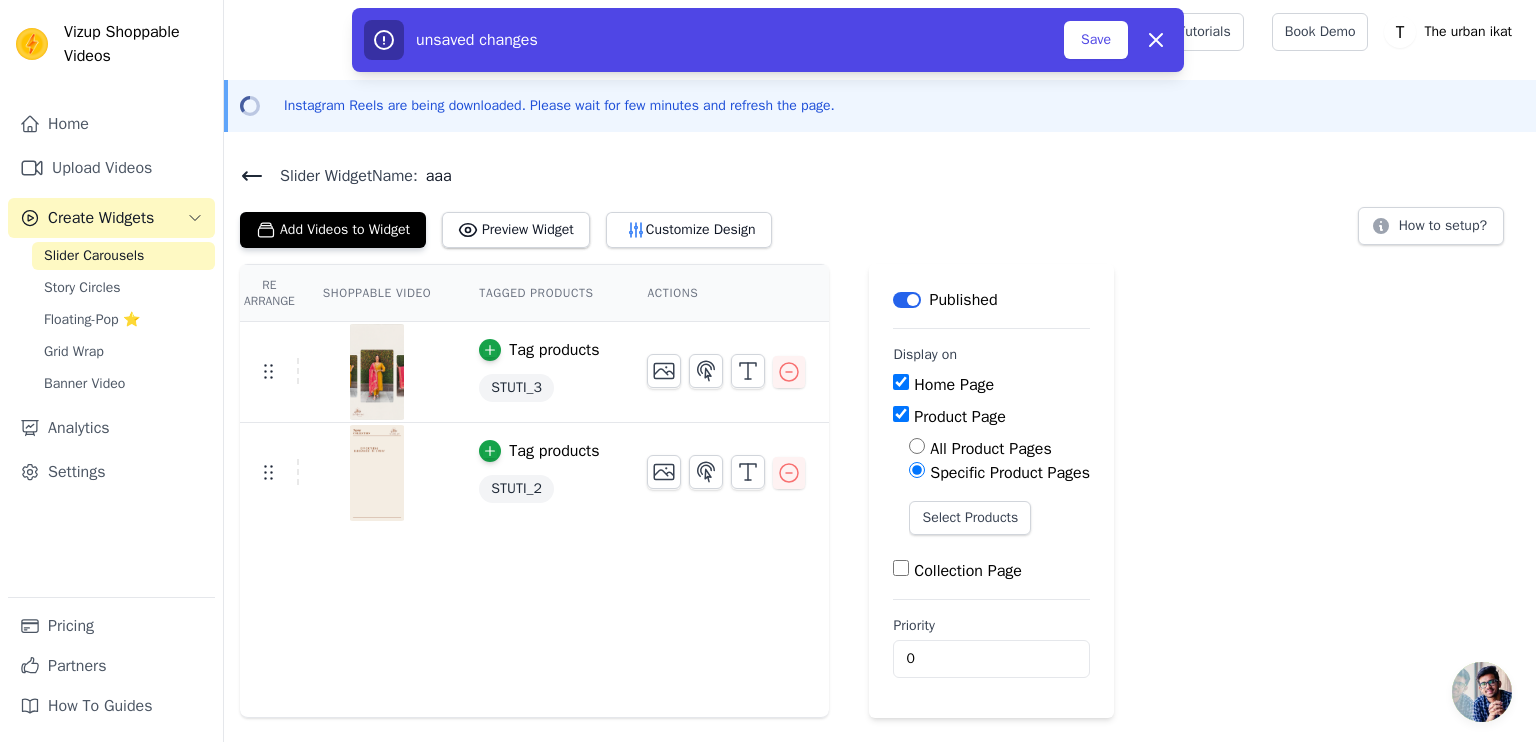 click on "All Product Pages" at bounding box center (917, 446) 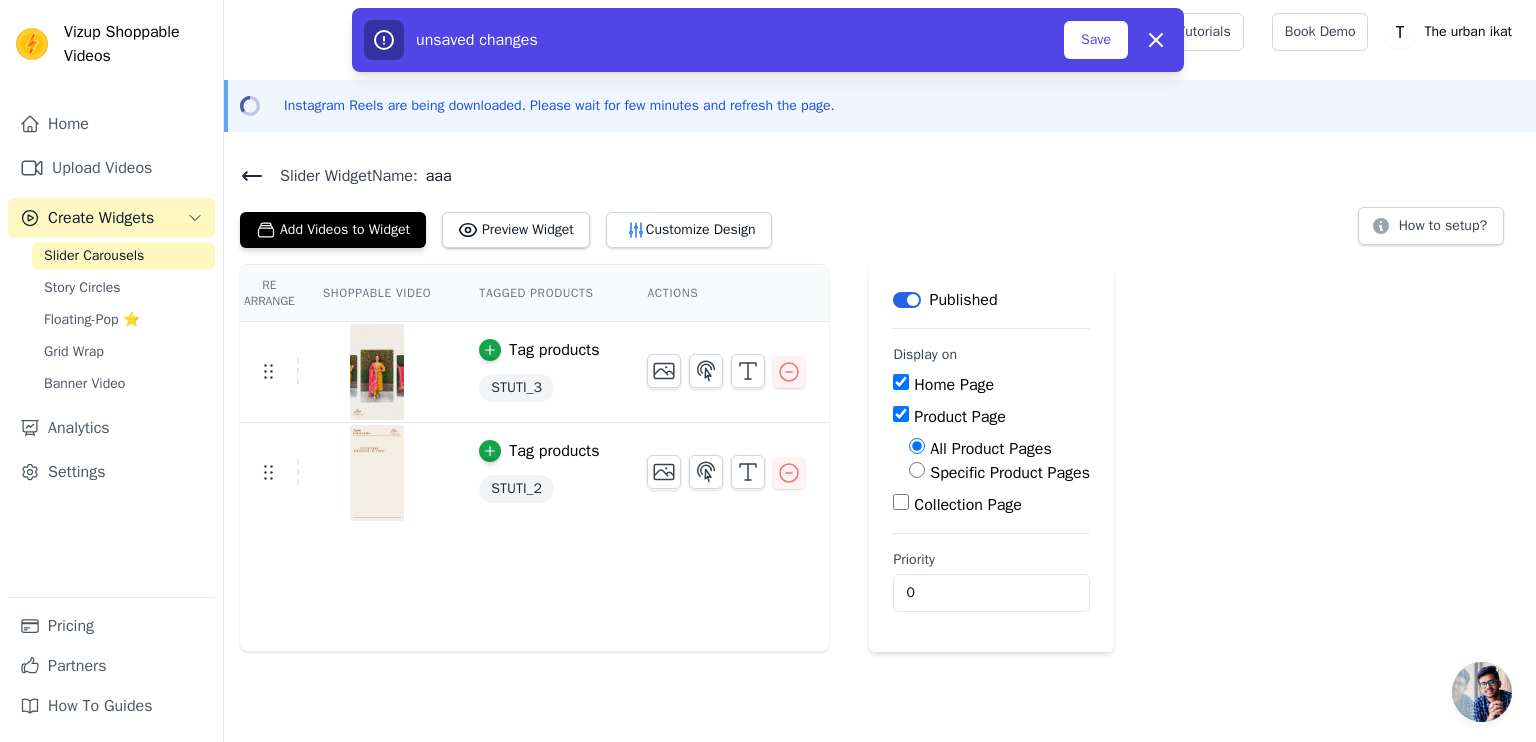 click on "Collection Page" at bounding box center (901, 502) 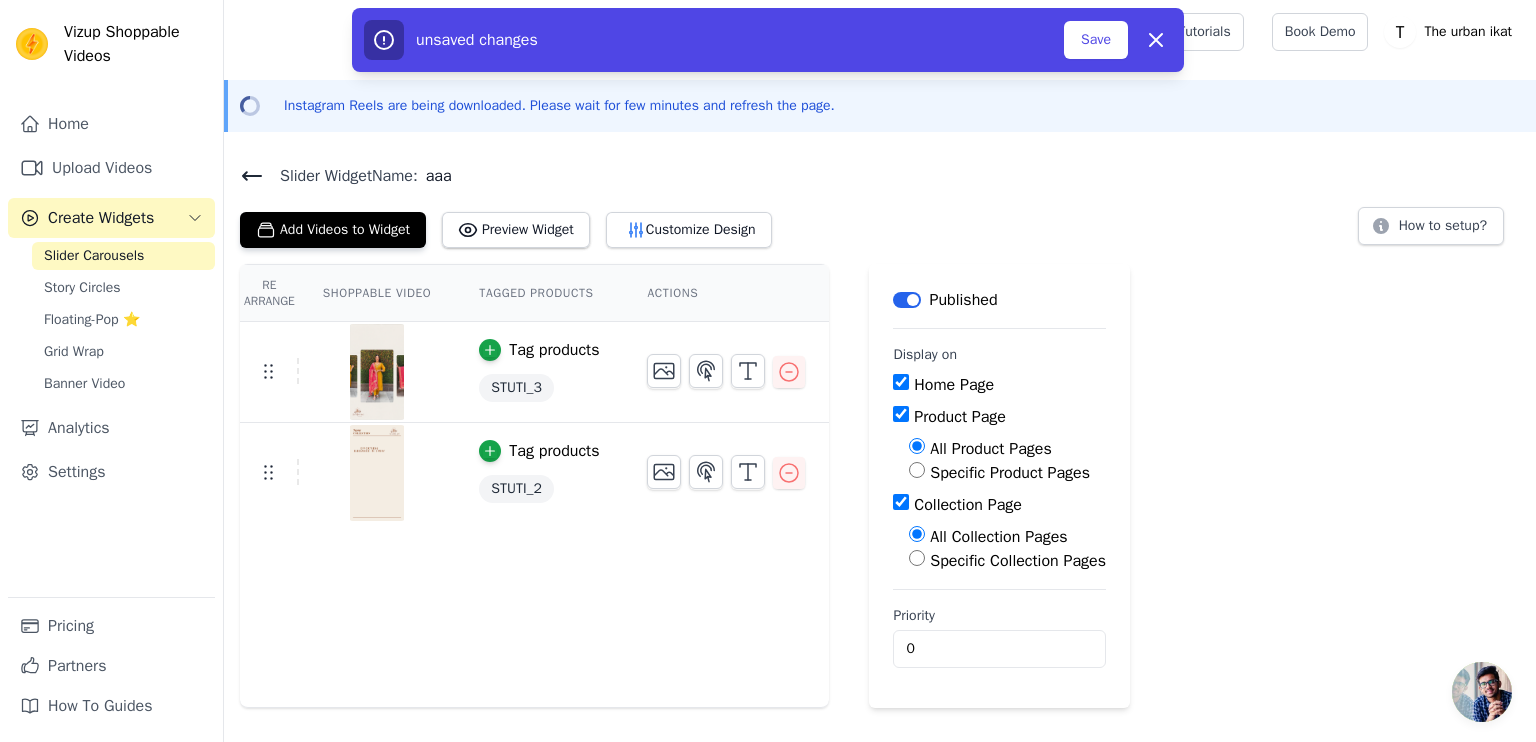 click on "Re Arrange   Shoppable Video   Tagged Products   Actions             Tag products   STUTI_3                             Tag products   STUTI_2                       Save Videos In This New Order   Save   Dismiss     Label     Published     Display on     Home Page     Product Page     All Product Pages     Specific Product Pages       Collection Page     All Collection Pages     Specific Collection Pages       Priority   0     unsaved changes   Save   Dismiss" at bounding box center (880, 486) 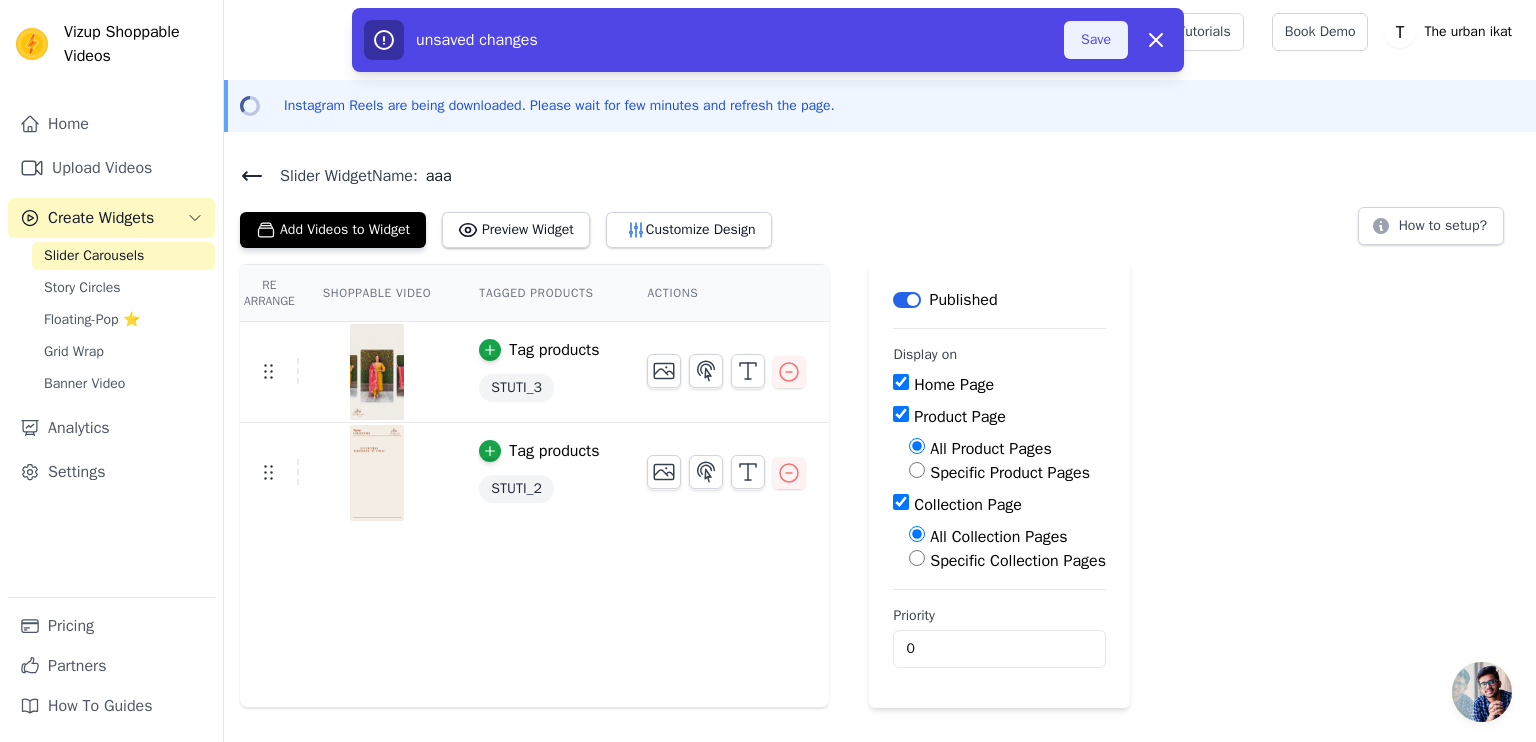 click on "Save" at bounding box center (1096, 40) 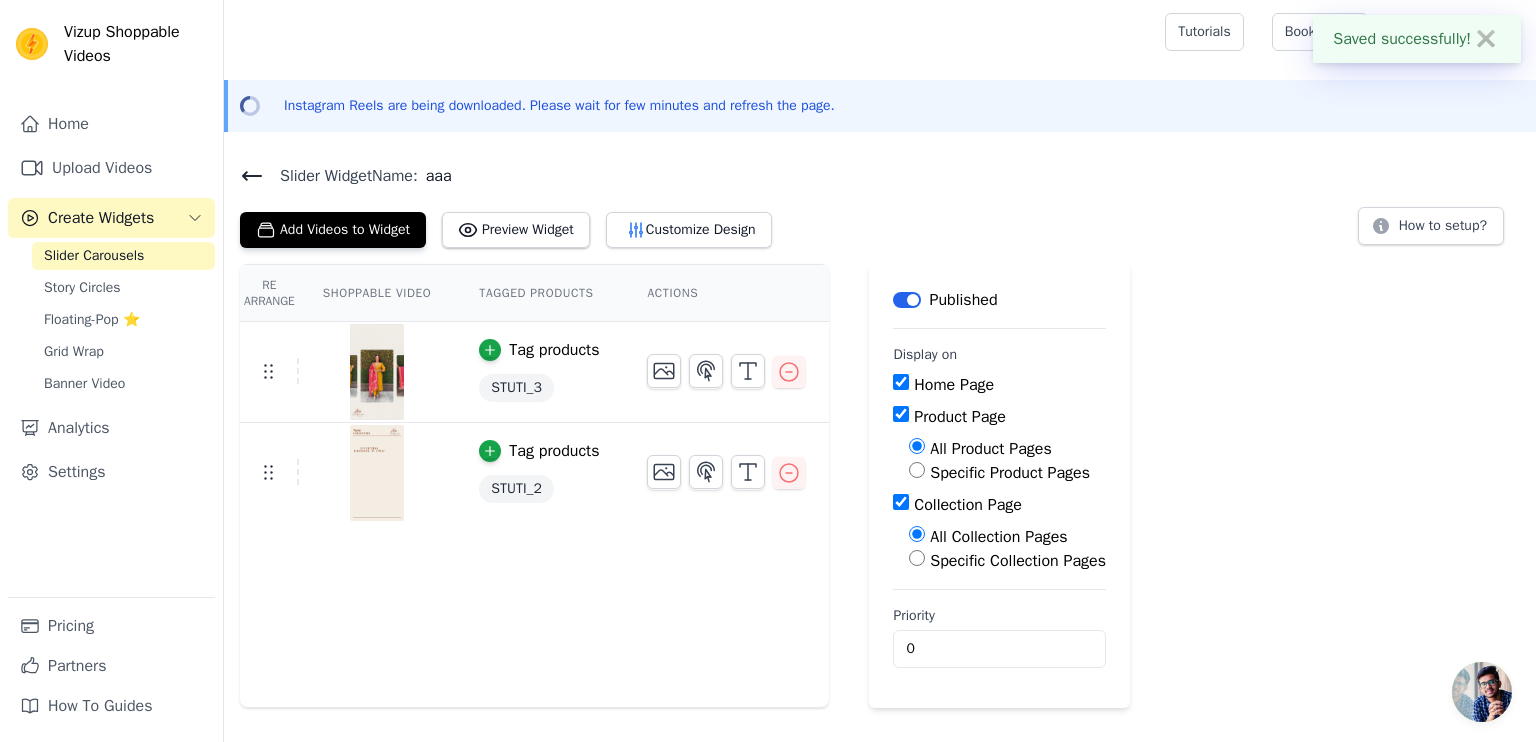 click on "Re Arrange   Shoppable Video   Tagged Products   Actions             Tag products   STUTI_3                             Tag products   STUTI_2                       Save Videos In This New Order   Save   Dismiss     Label     Published     Display on     Home Page     Product Page     All Product Pages     Specific Product Pages       Collection Page     All Collection Pages     Specific Collection Pages       Priority   0" at bounding box center (880, 486) 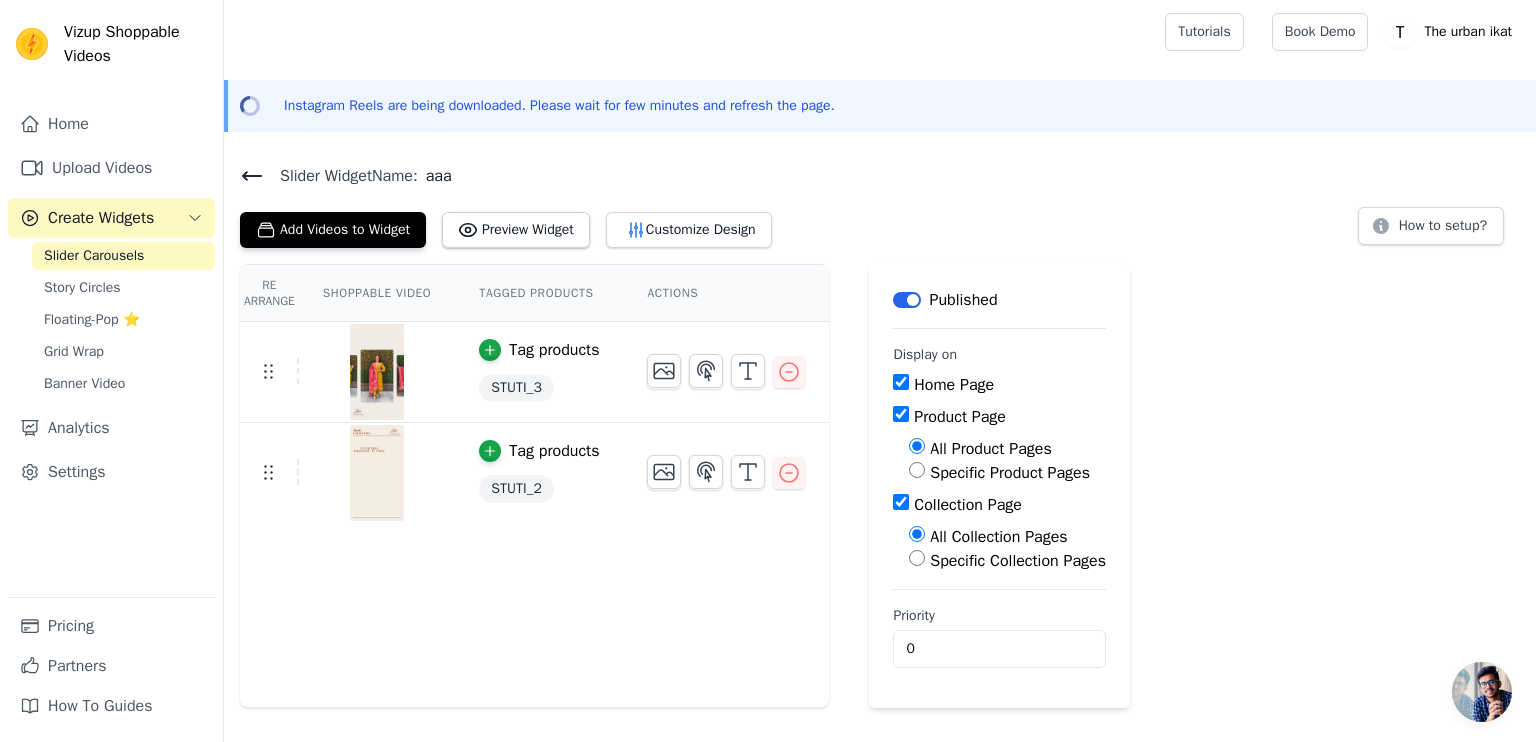 click on "Re Arrange   Shoppable Video   Tagged Products   Actions             Tag products   STUTI_3                             Tag products   STUTI_2" at bounding box center [534, 486] 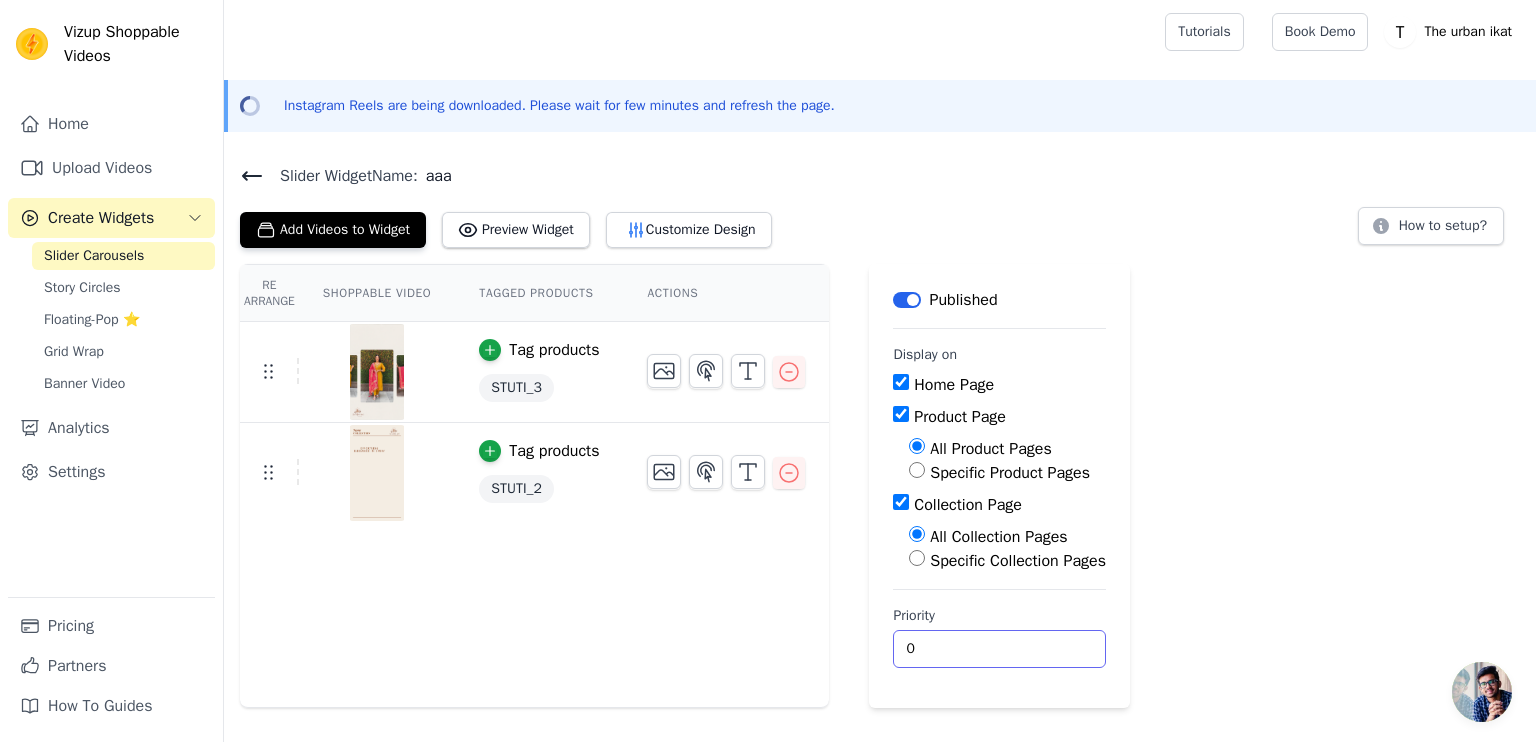 click on "0" at bounding box center [999, 649] 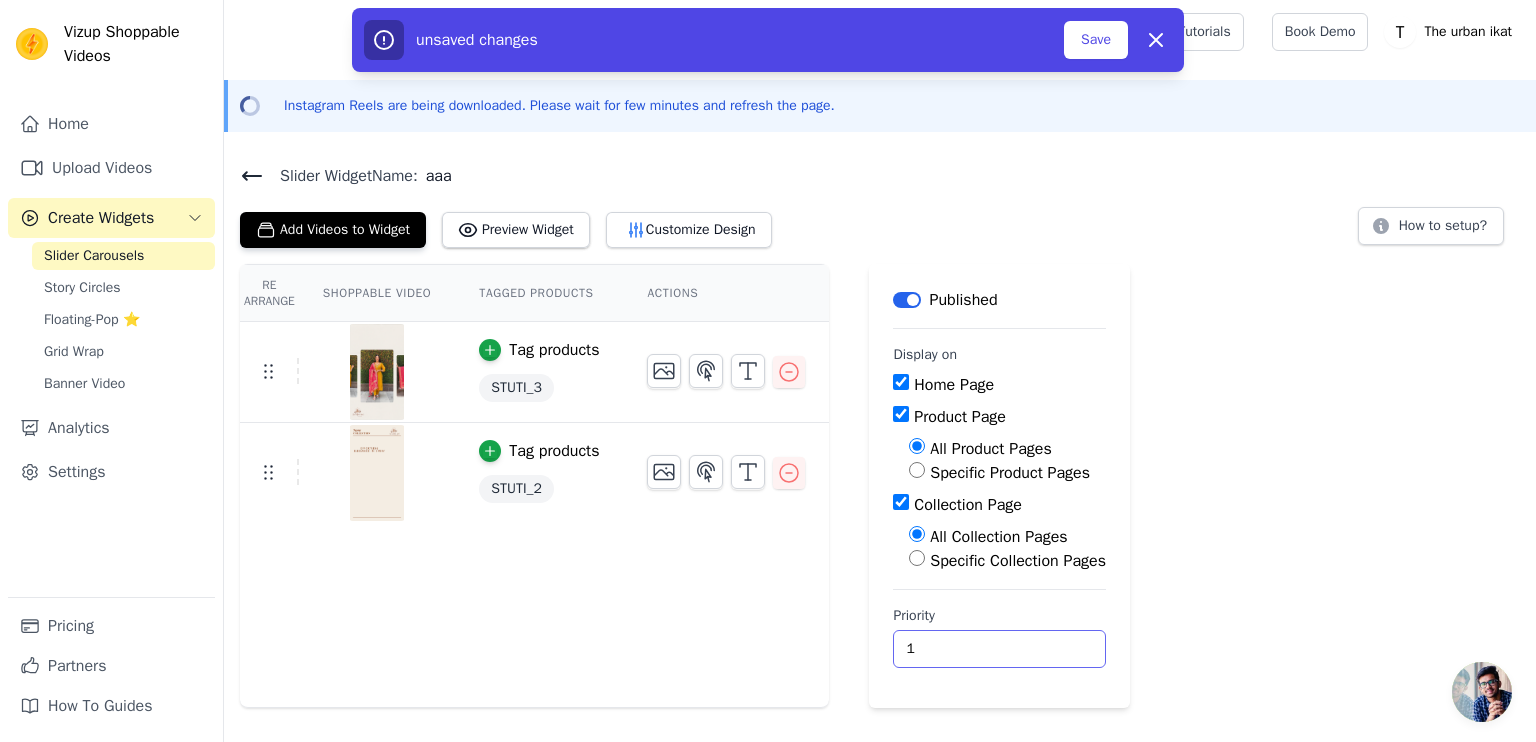 click on "1" at bounding box center (999, 649) 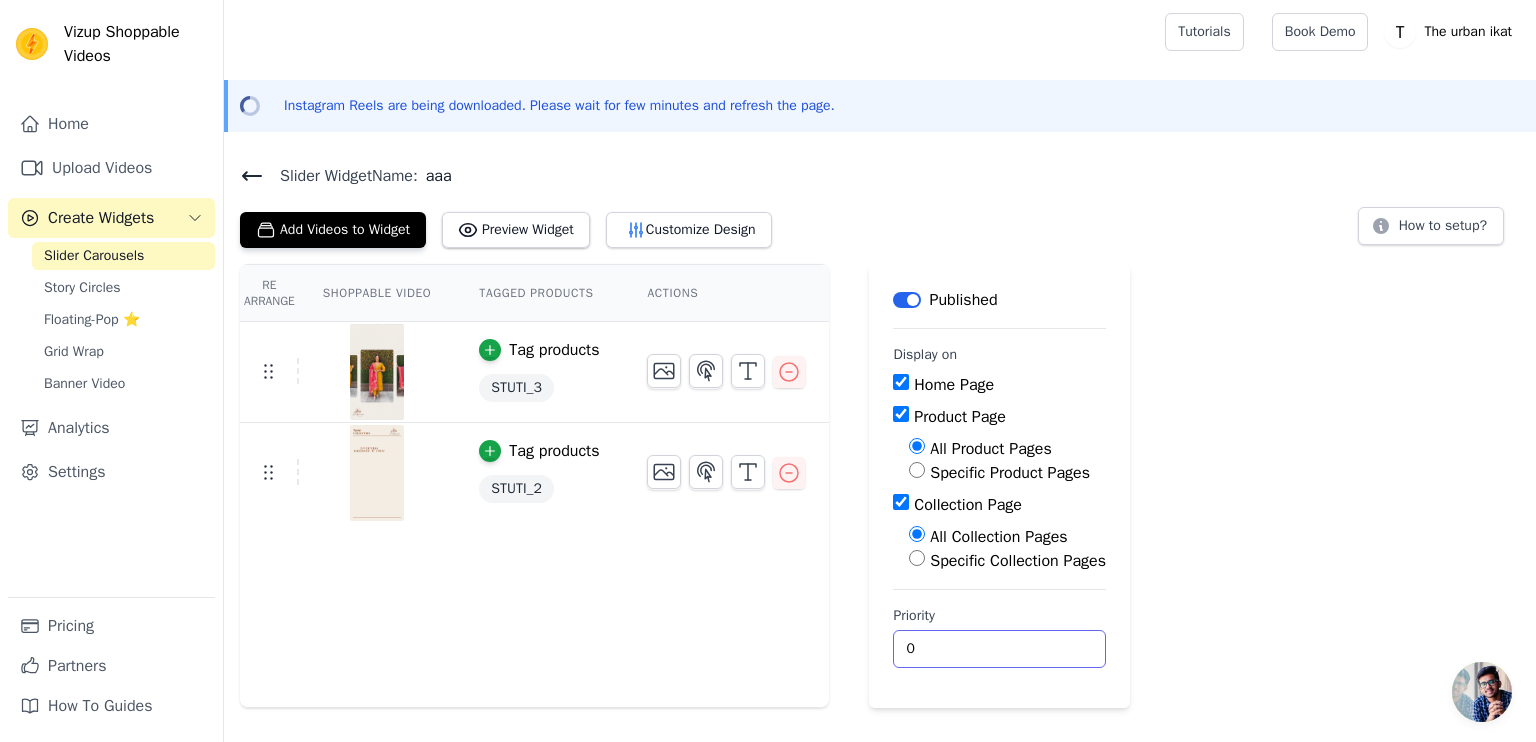 type on "0" 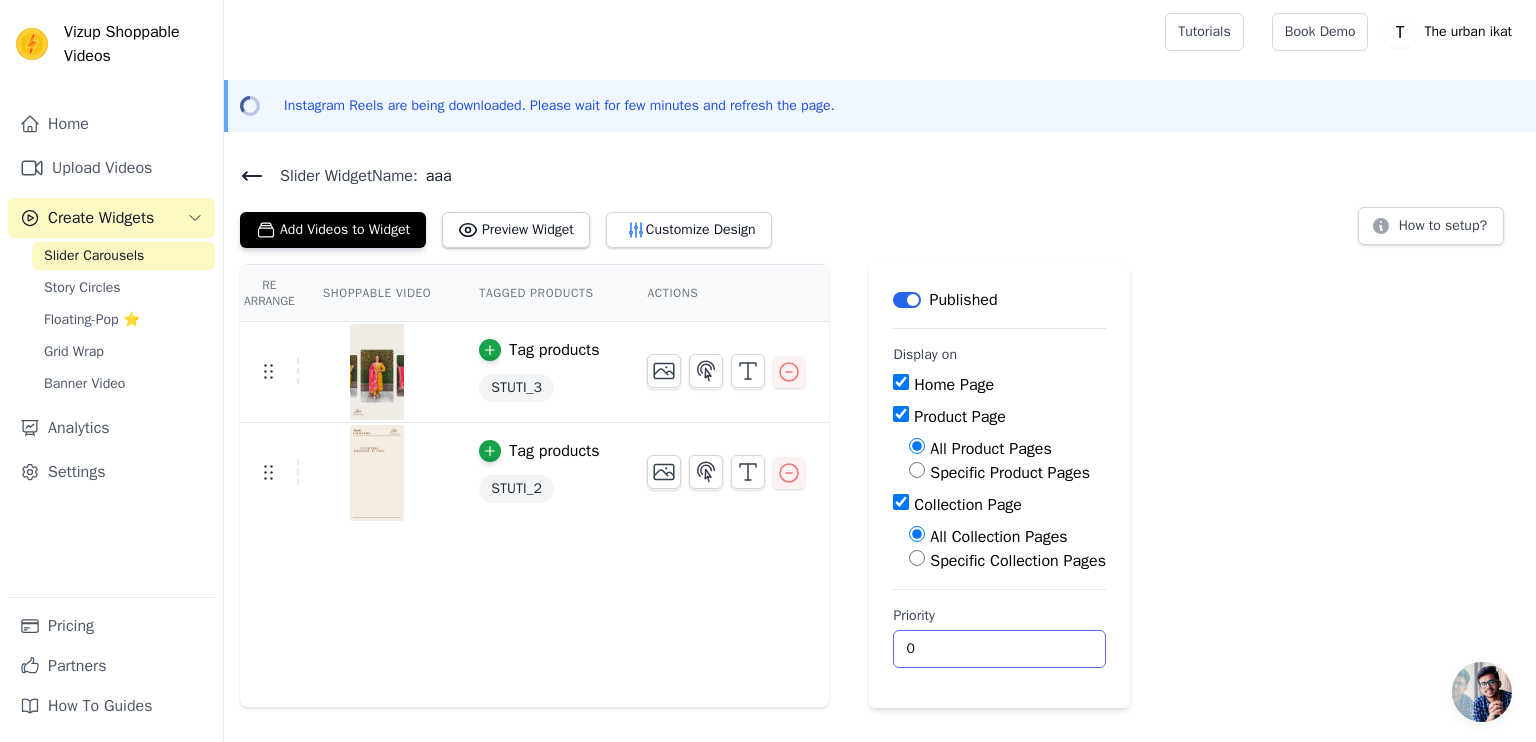click on "0" at bounding box center (999, 649) 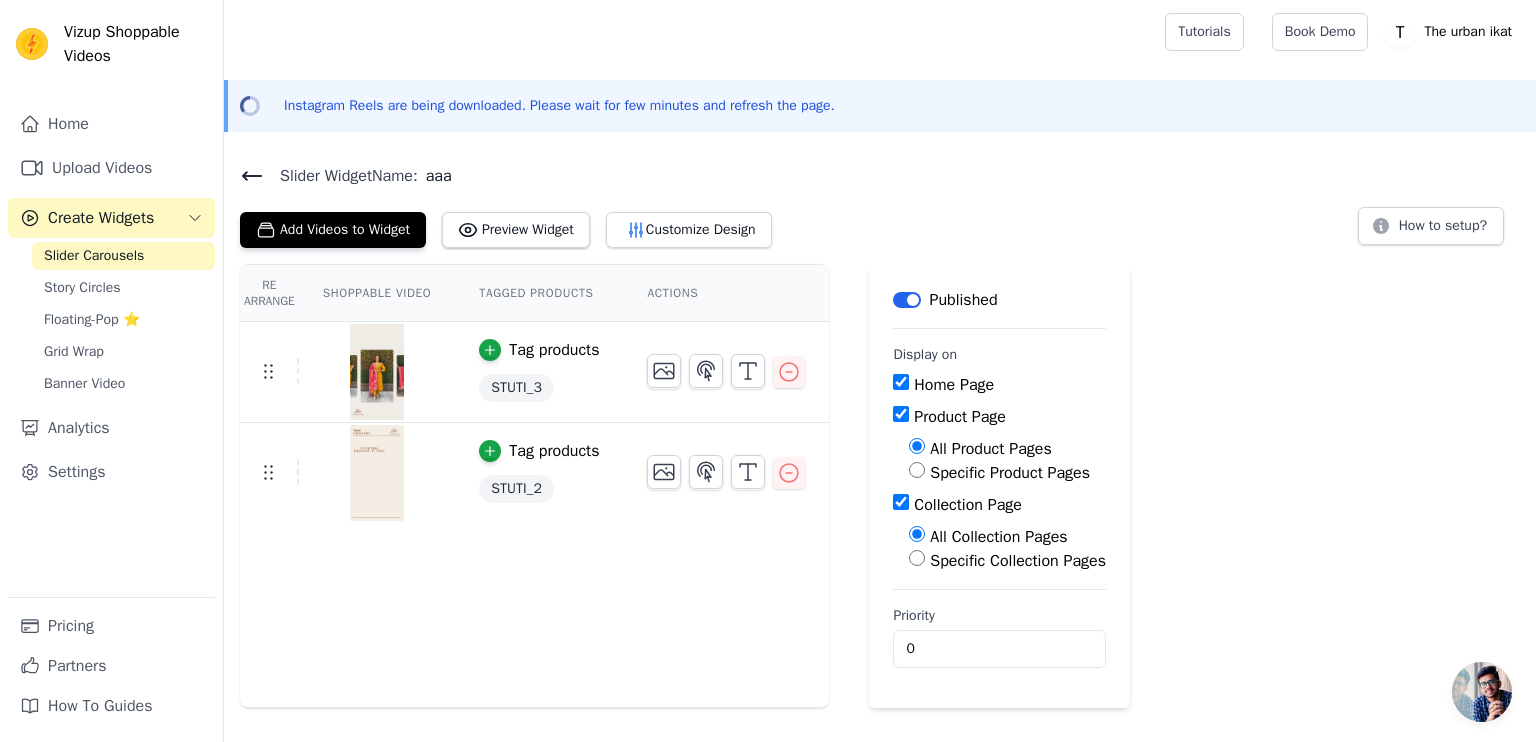 click on "Add Videos to Widget
Preview Widget       Customize Design
How to setup?" at bounding box center (880, 226) 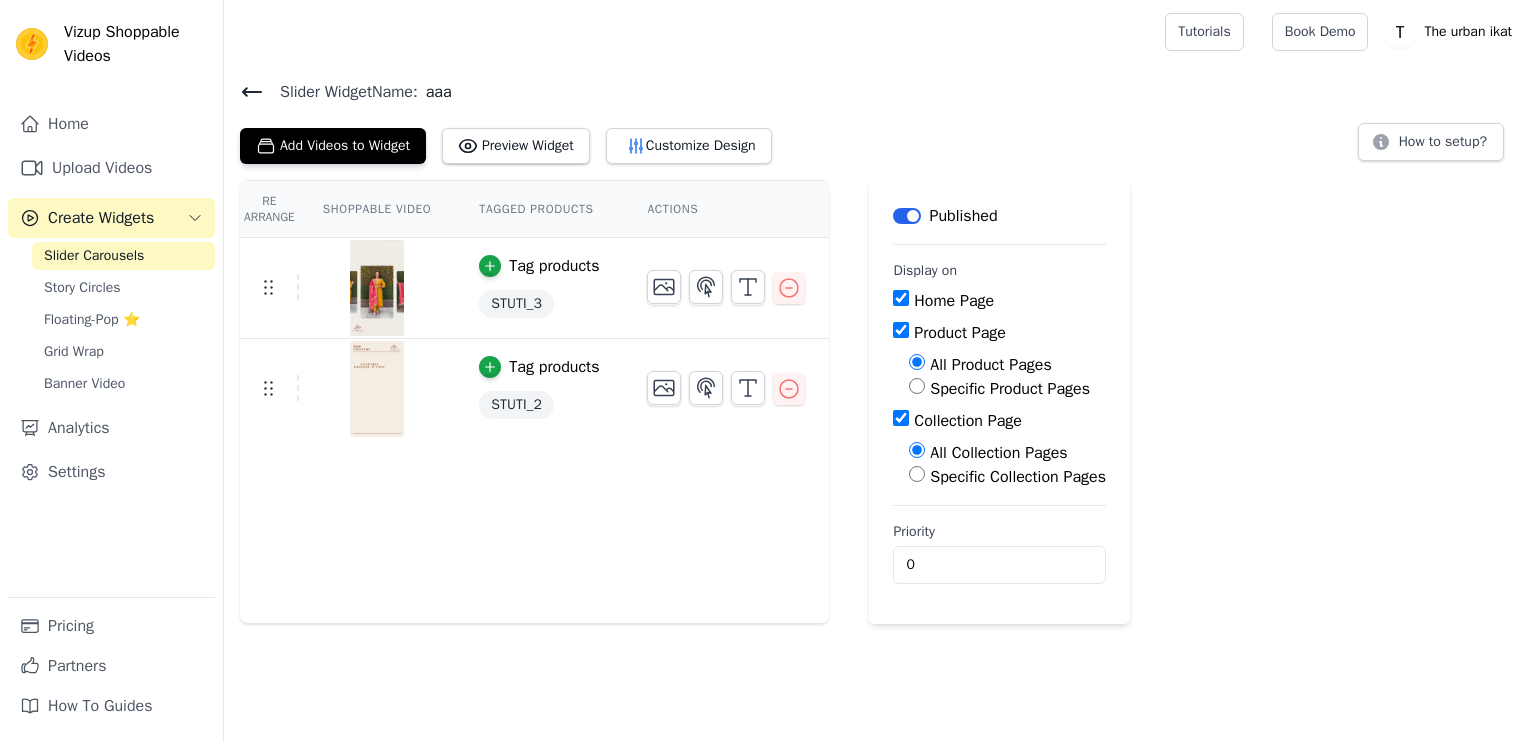 scroll, scrollTop: 0, scrollLeft: 0, axis: both 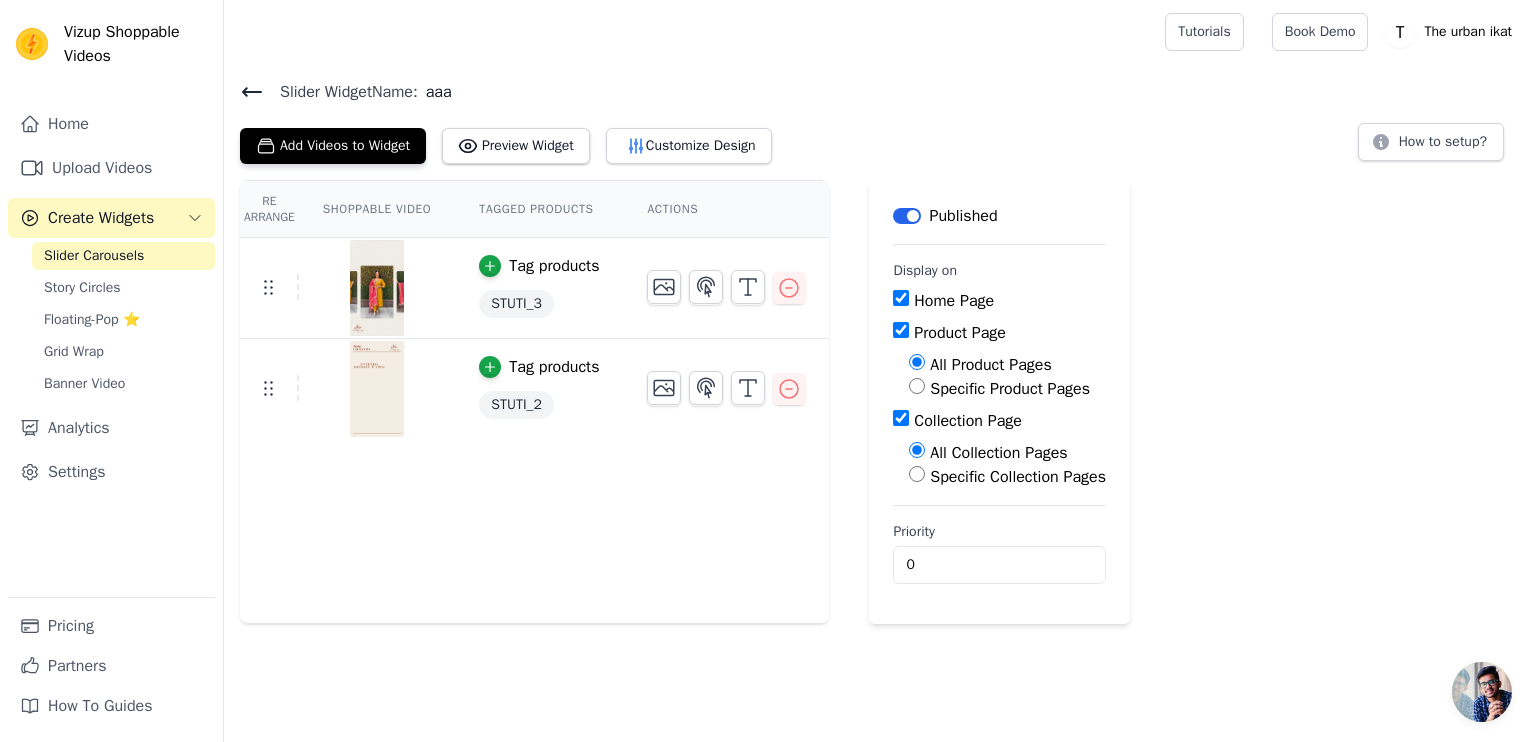 click on "Re Arrange   Shoppable Video   Tagged Products   Actions             Tag products   STUTI_3                             Tag products   STUTI_2                       Save Videos In This New Order   Save   Dismiss     Label     Published     Display on     Home Page     Product Page     All Product Pages     Specific Product Pages       Collection Page     All Collection Pages     Specific Collection Pages       Priority   0" at bounding box center (880, 402) 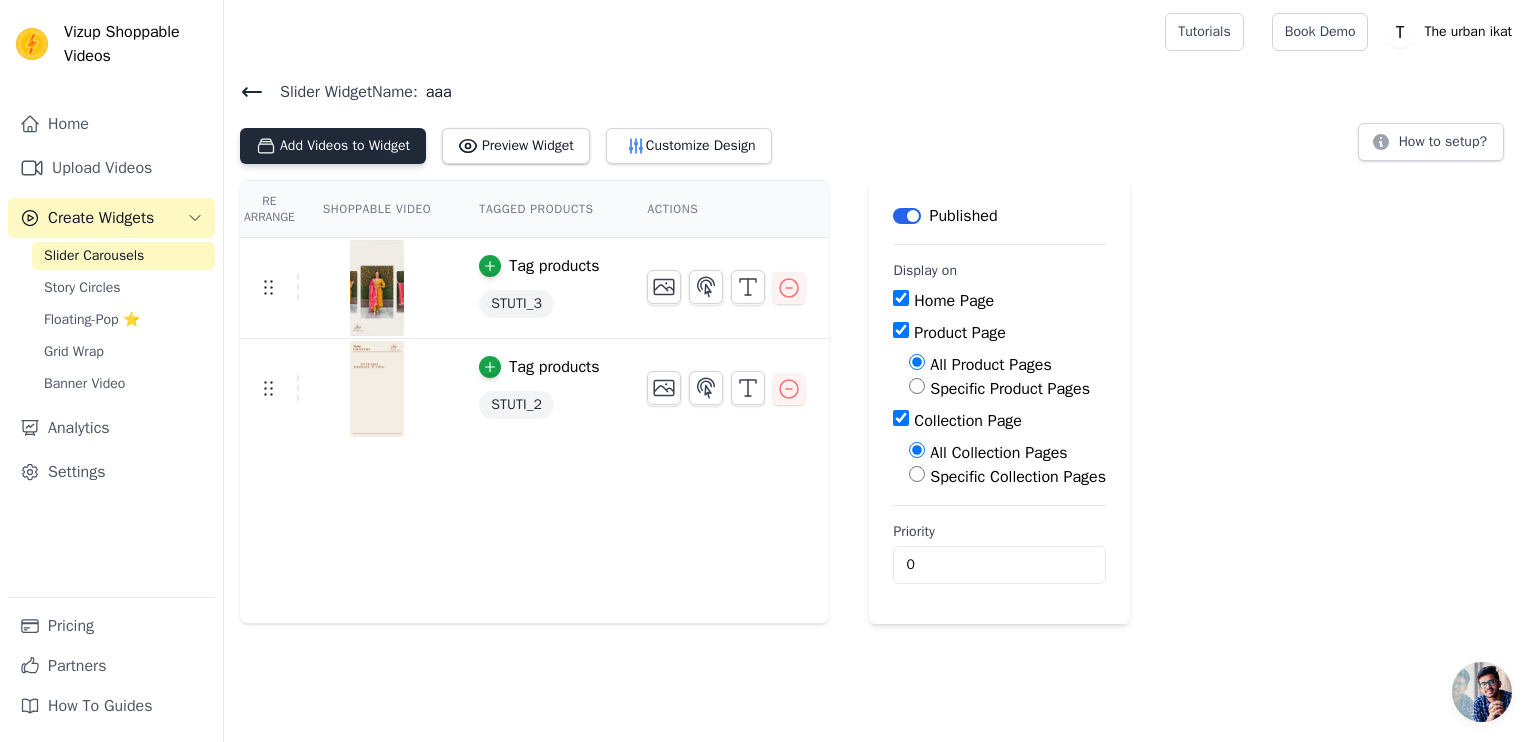 click on "Add Videos to Widget" at bounding box center (333, 146) 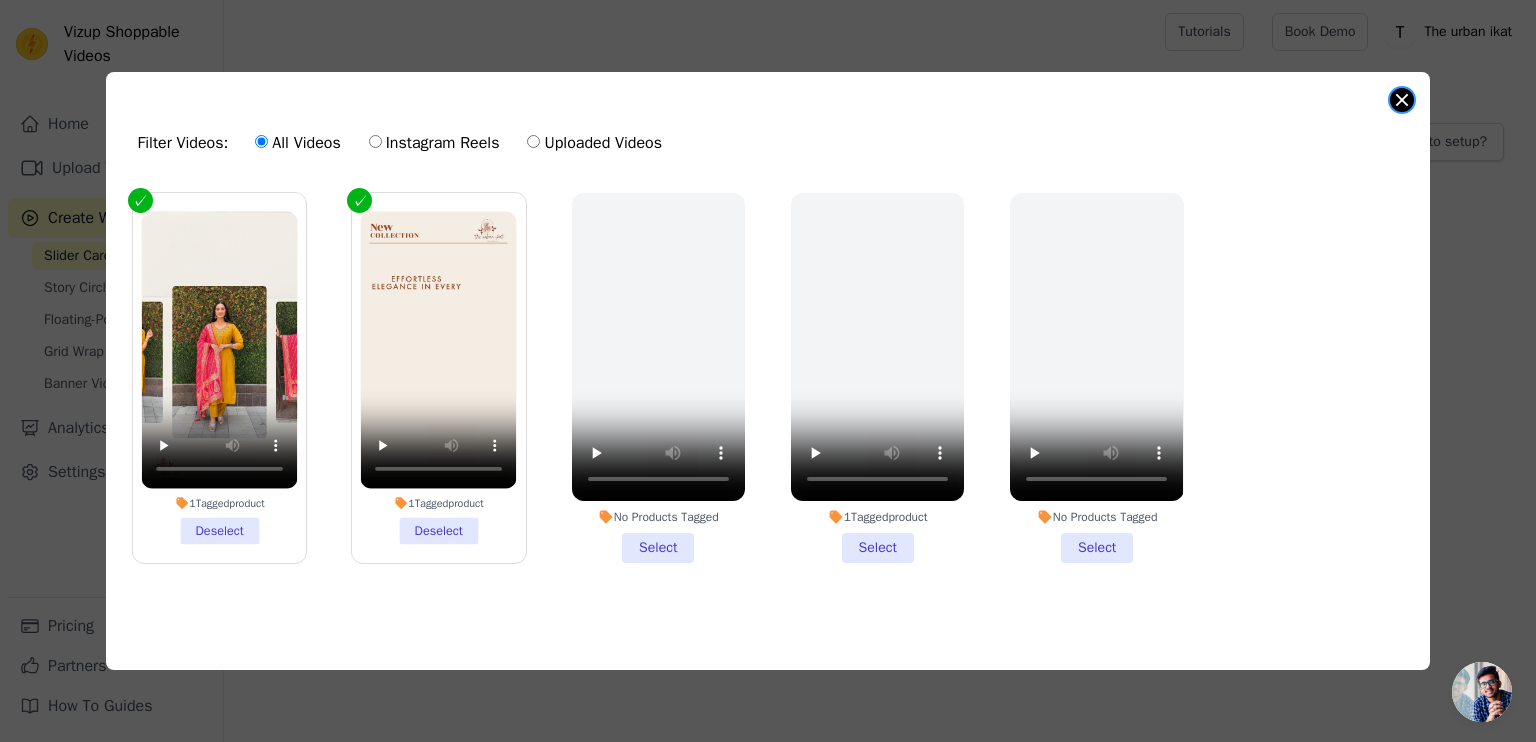 click at bounding box center [1402, 100] 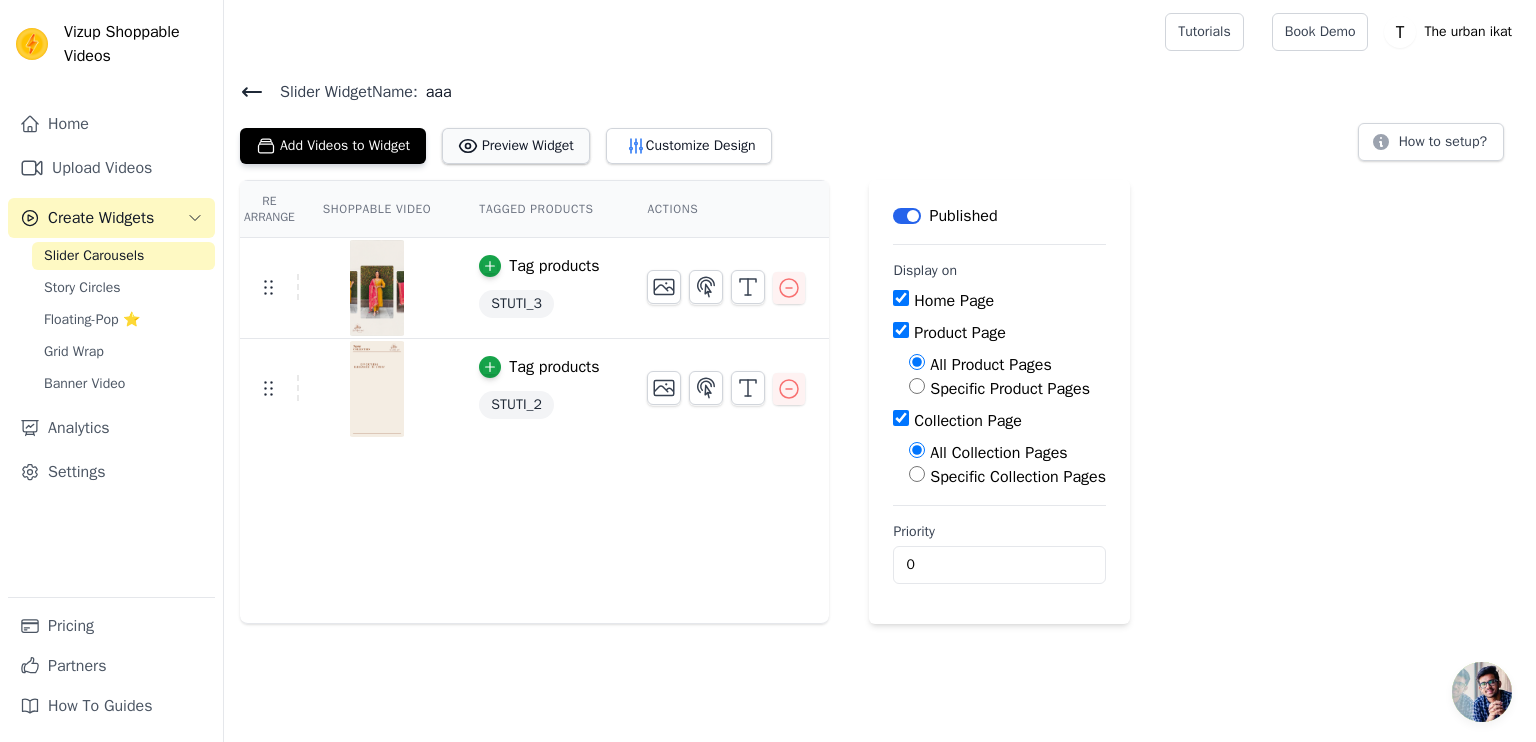 click on "Preview Widget" at bounding box center (516, 146) 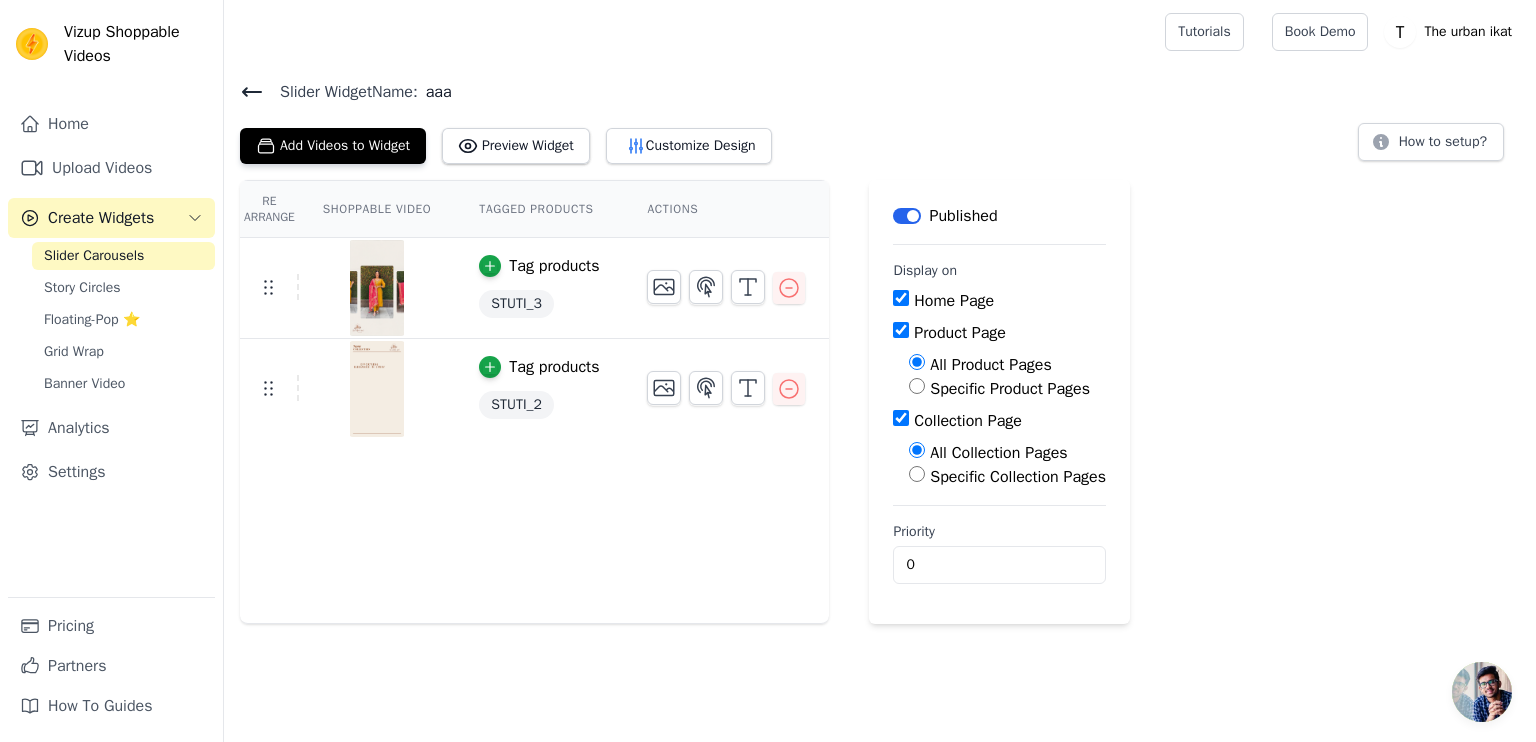 click on "Re Arrange   Shoppable Video   Tagged Products   Actions             Tag products   STUTI_3                             Tag products   STUTI_2                       Save Videos In This New Order   Save   Dismiss     Label     Published     Display on     Home Page     Product Page     All Product Pages     Specific Product Pages       Collection Page     All Collection Pages     Specific Collection Pages       Priority   0" at bounding box center (880, 402) 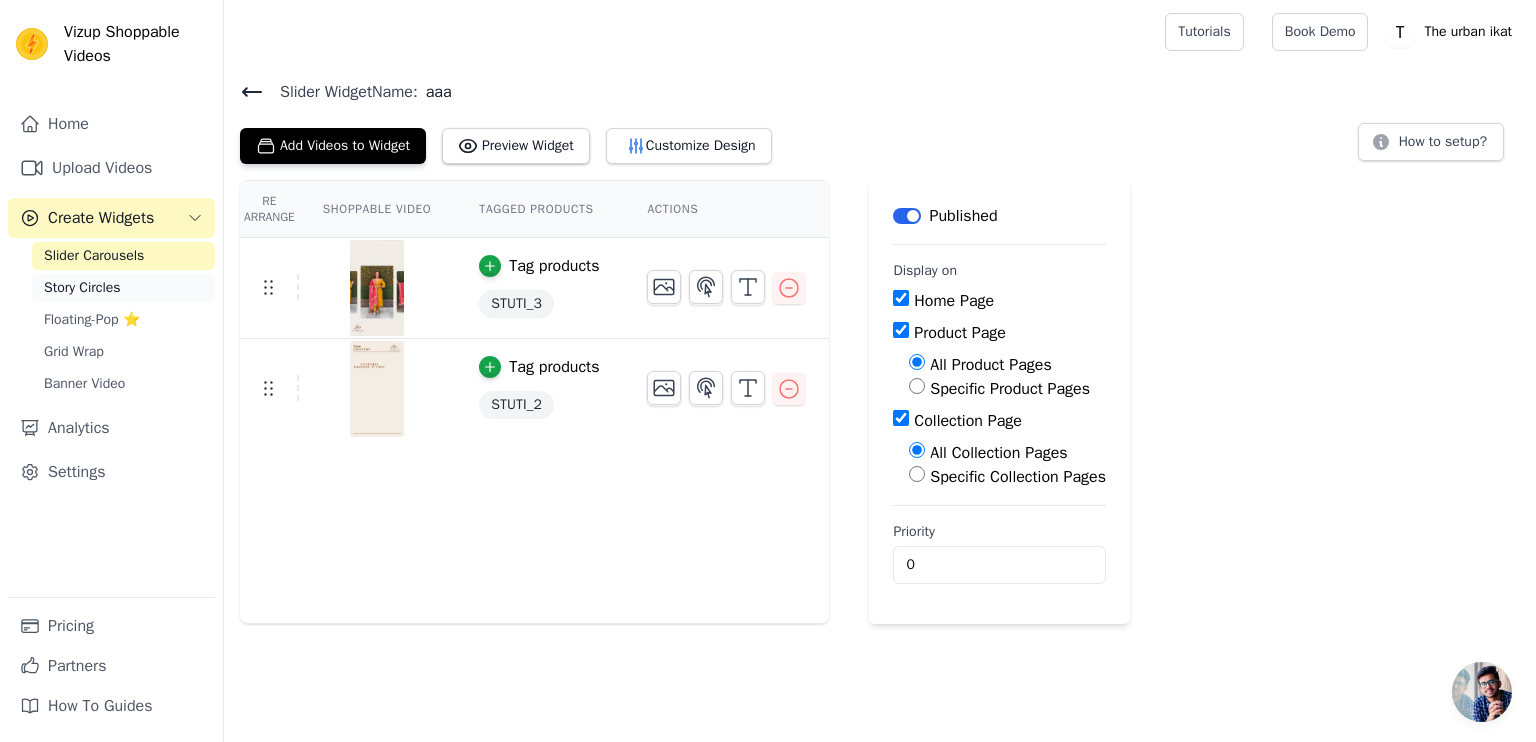 click on "Story Circles" at bounding box center [123, 288] 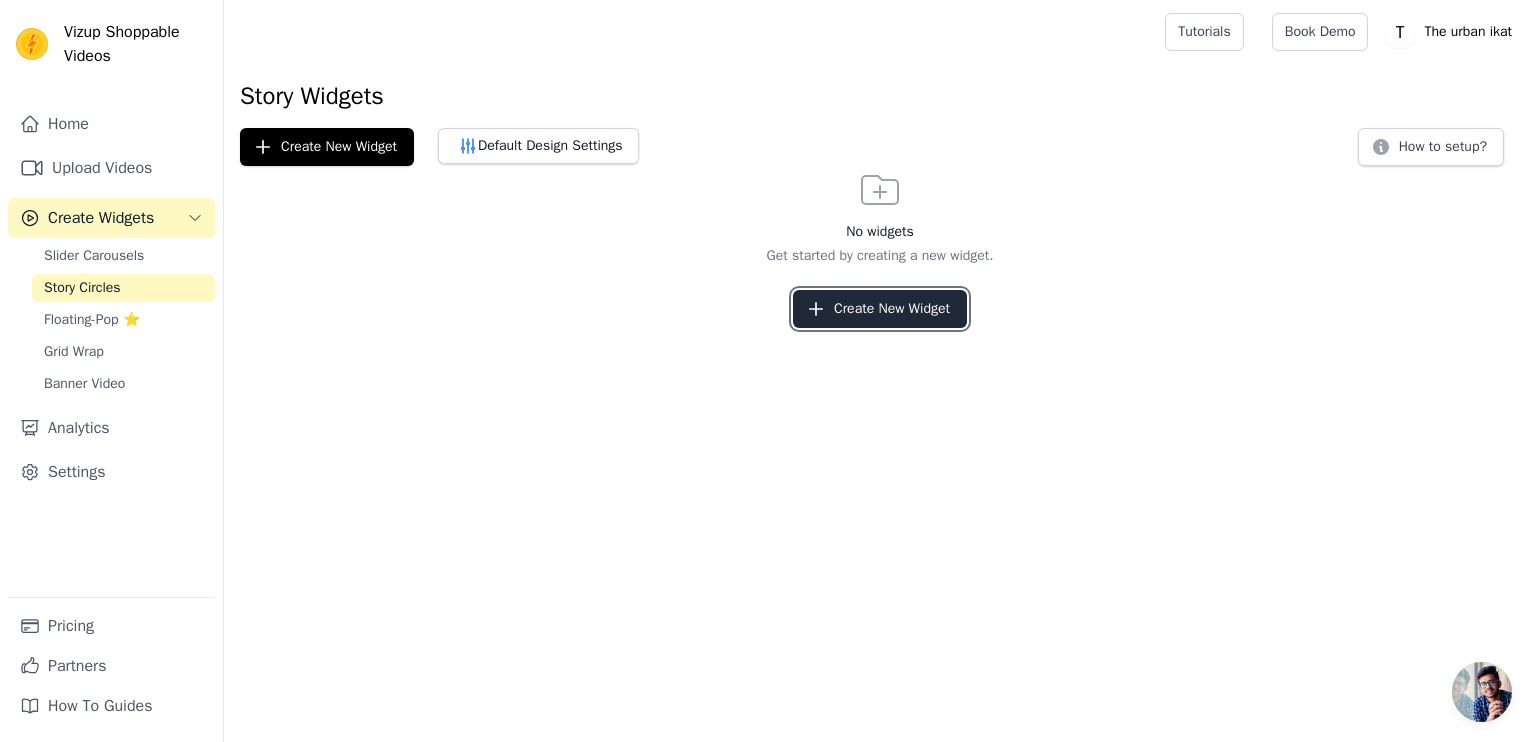click on "Create New Widget" at bounding box center [880, 309] 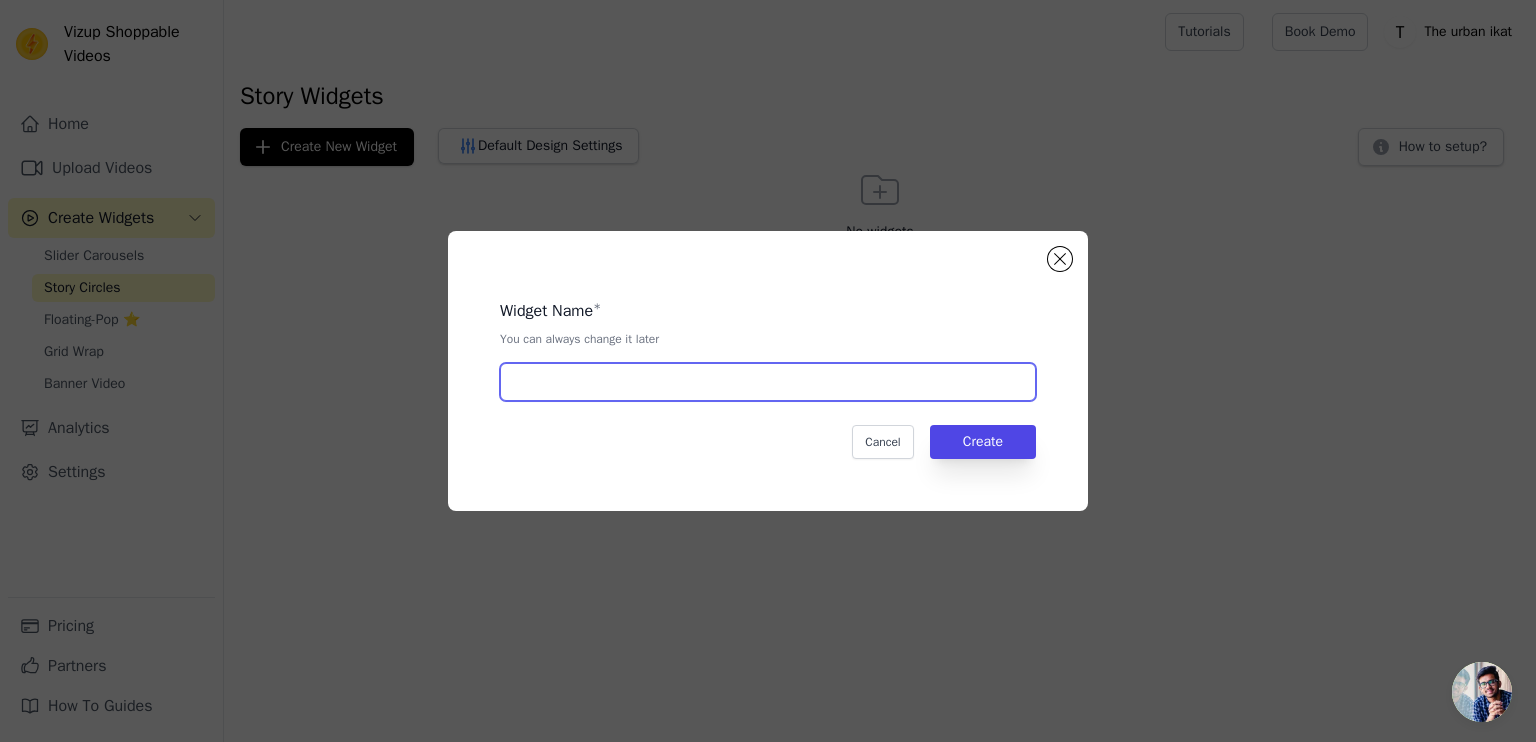 click at bounding box center [768, 382] 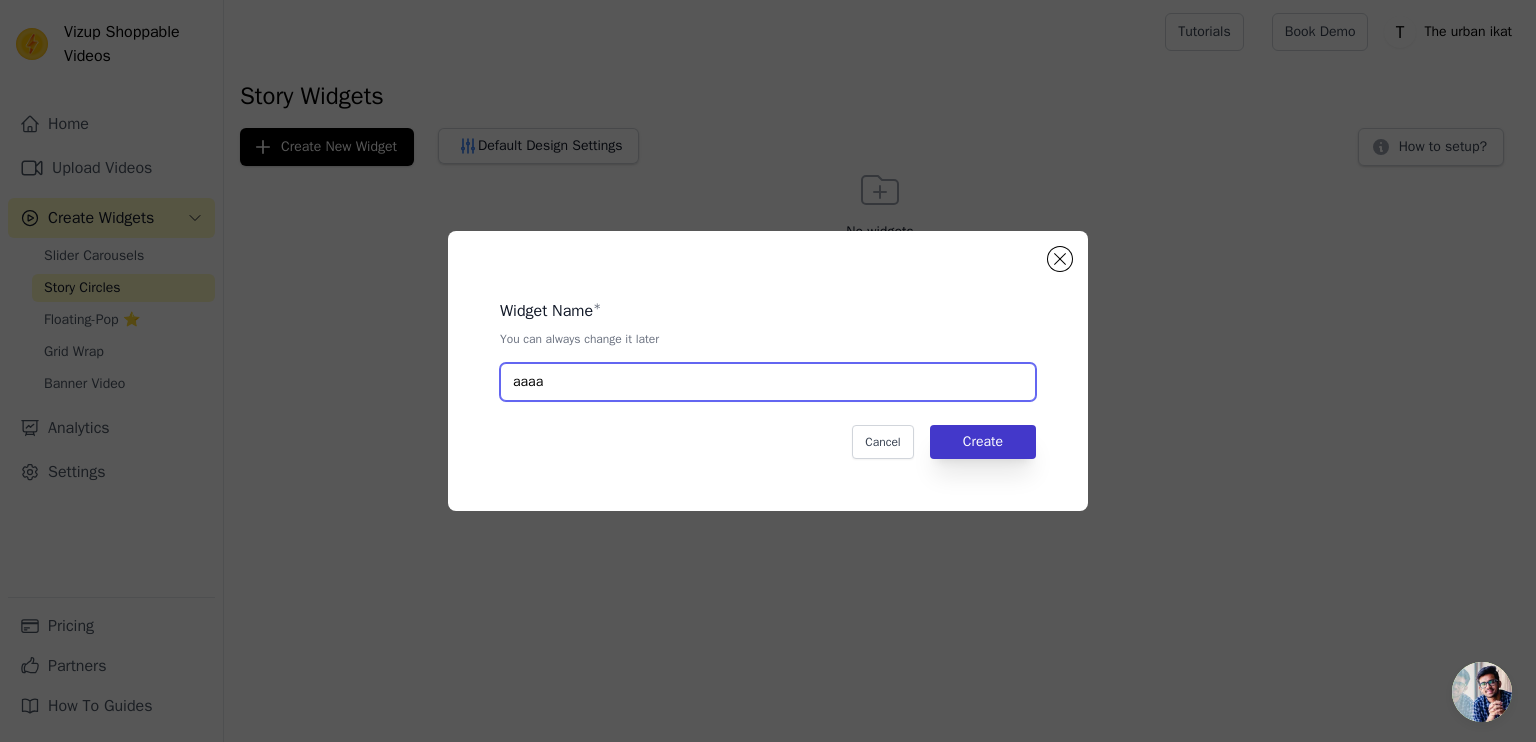 type on "aaaa" 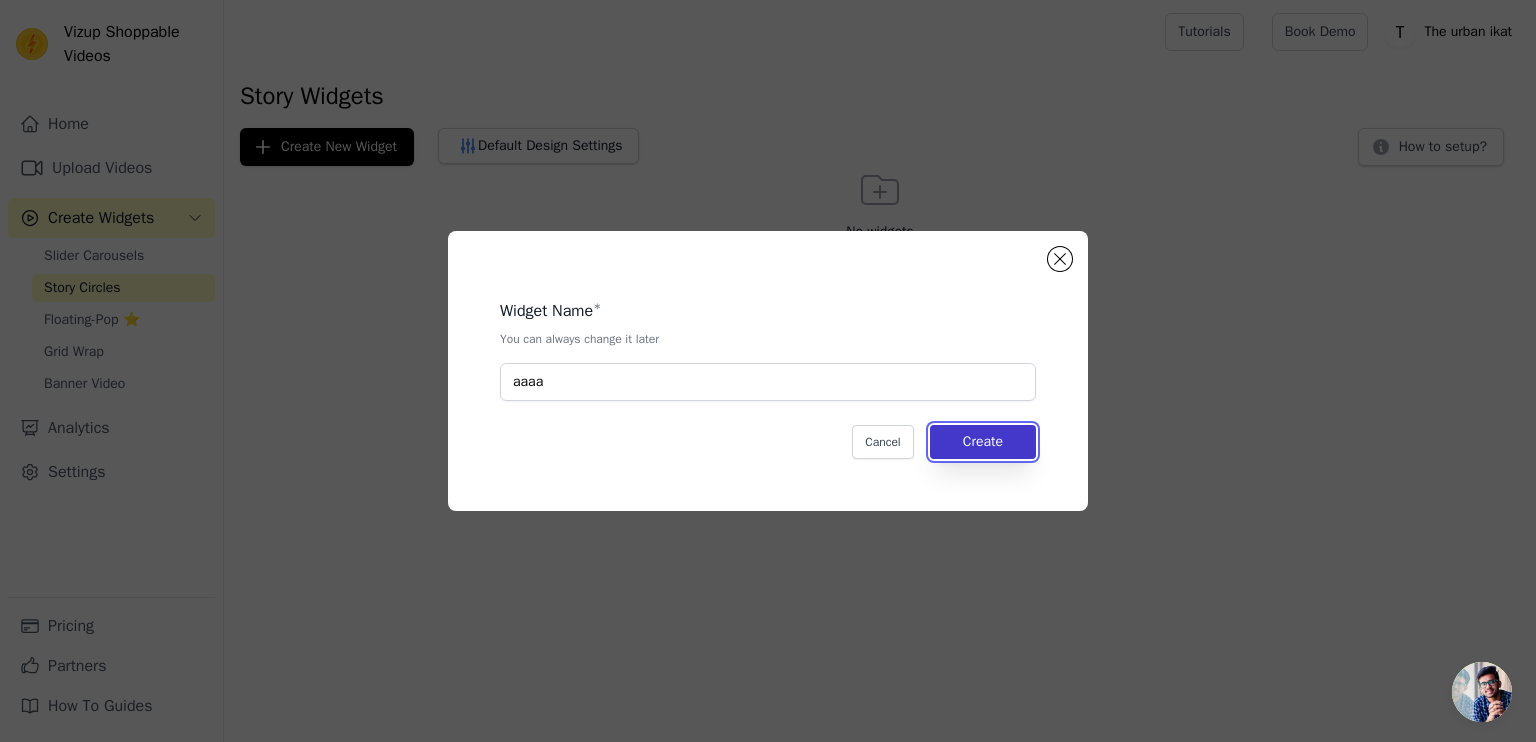 click on "Create" at bounding box center (983, 442) 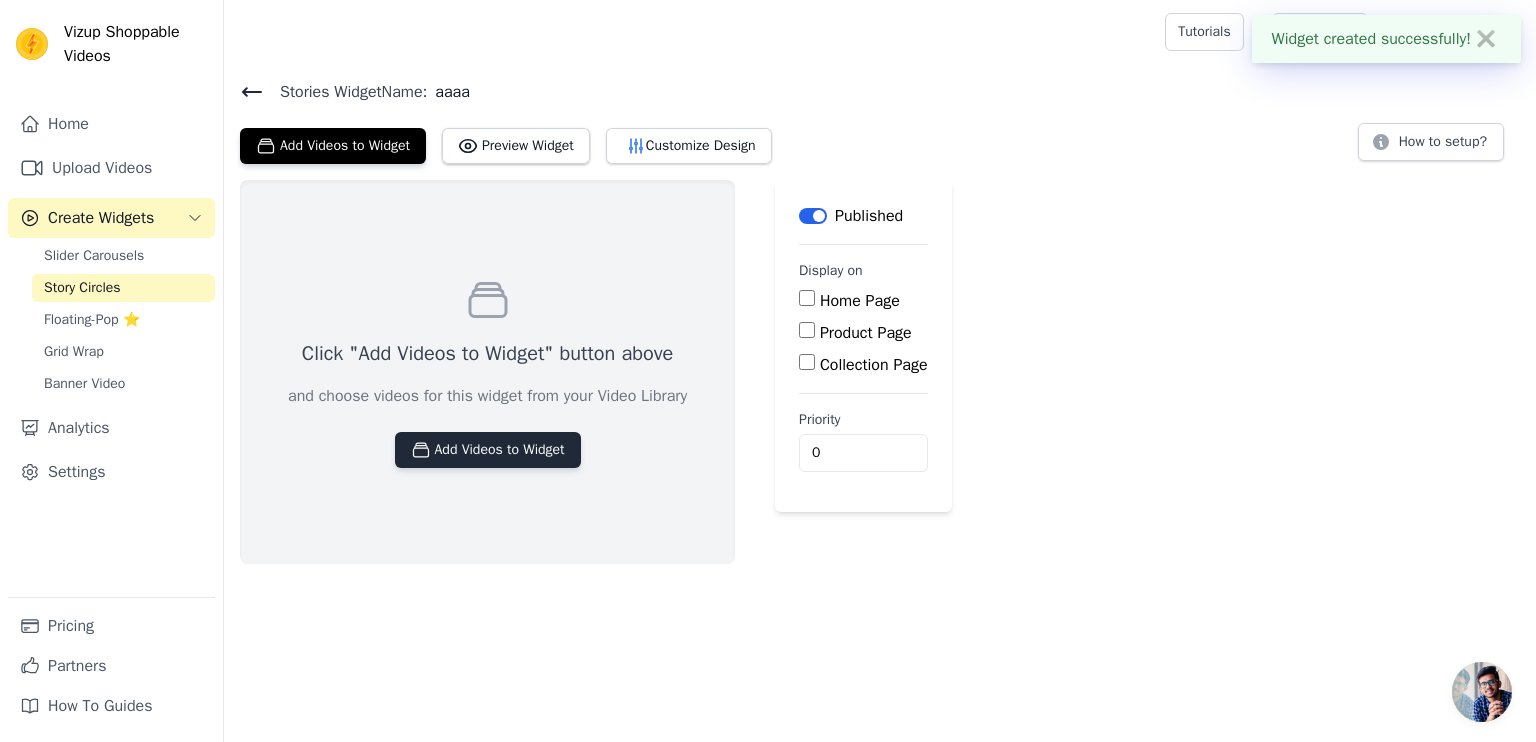 click on "Add Videos to Widget" at bounding box center [488, 450] 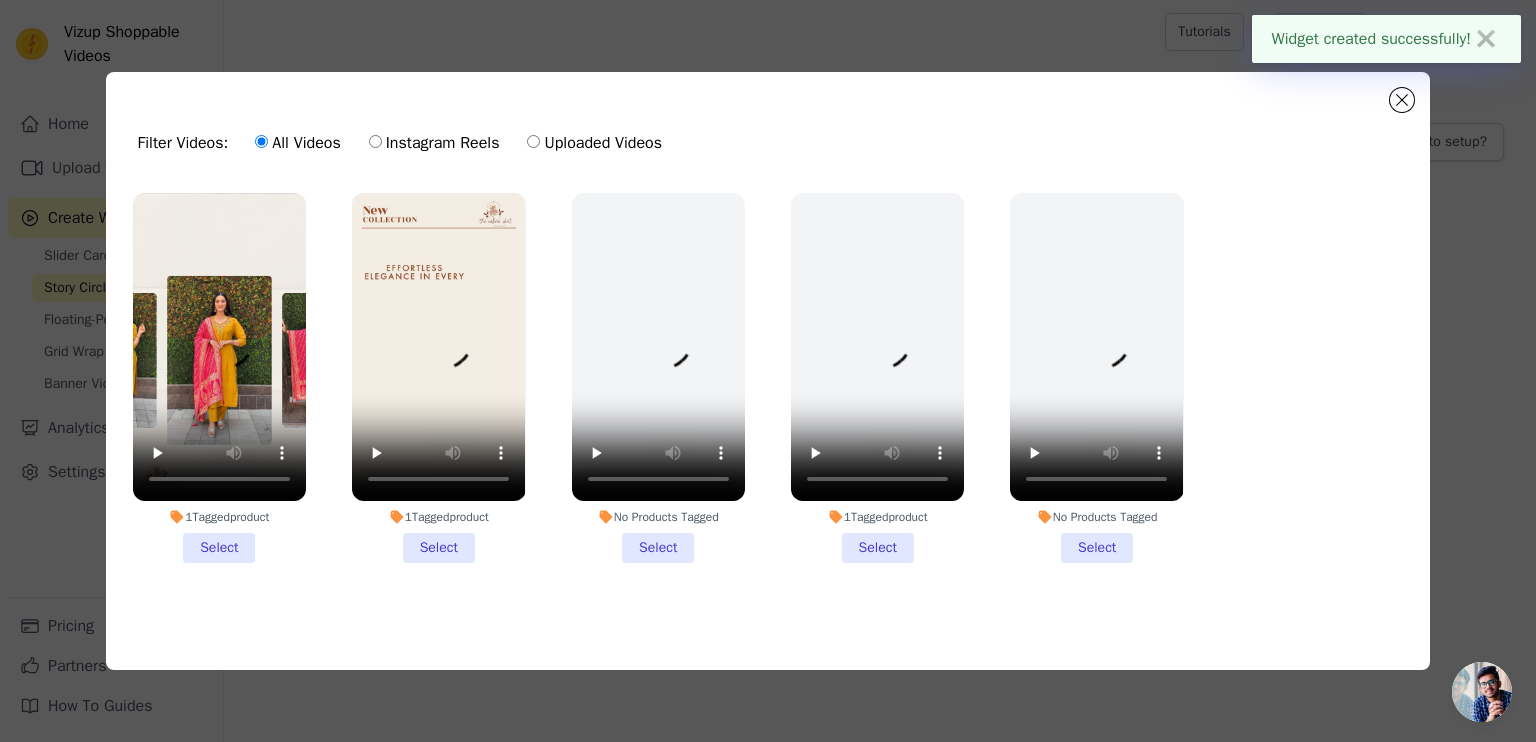 click on "1  Tagged  product     Select" at bounding box center [219, 378] 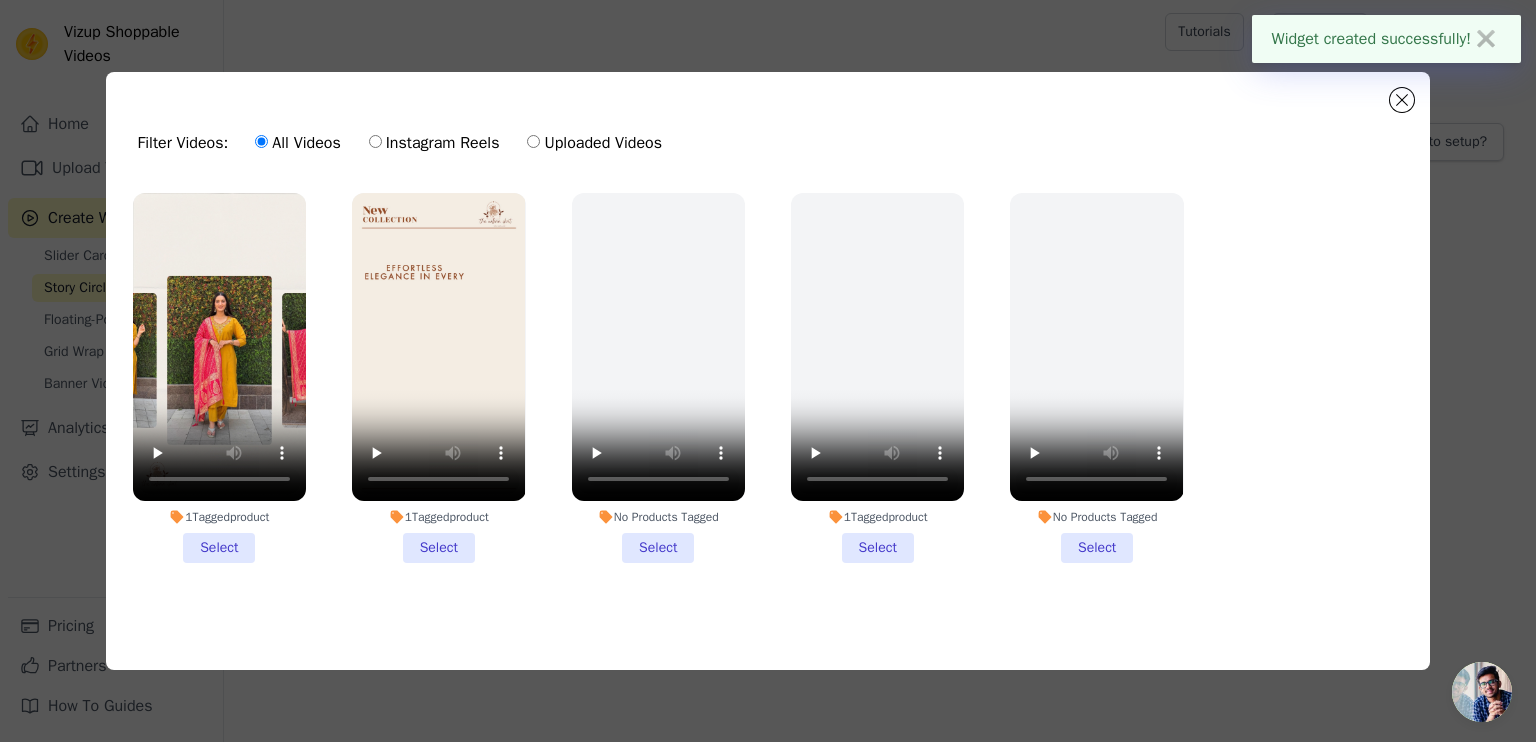 click on "1  Tagged  product     Select" at bounding box center (0, 0) 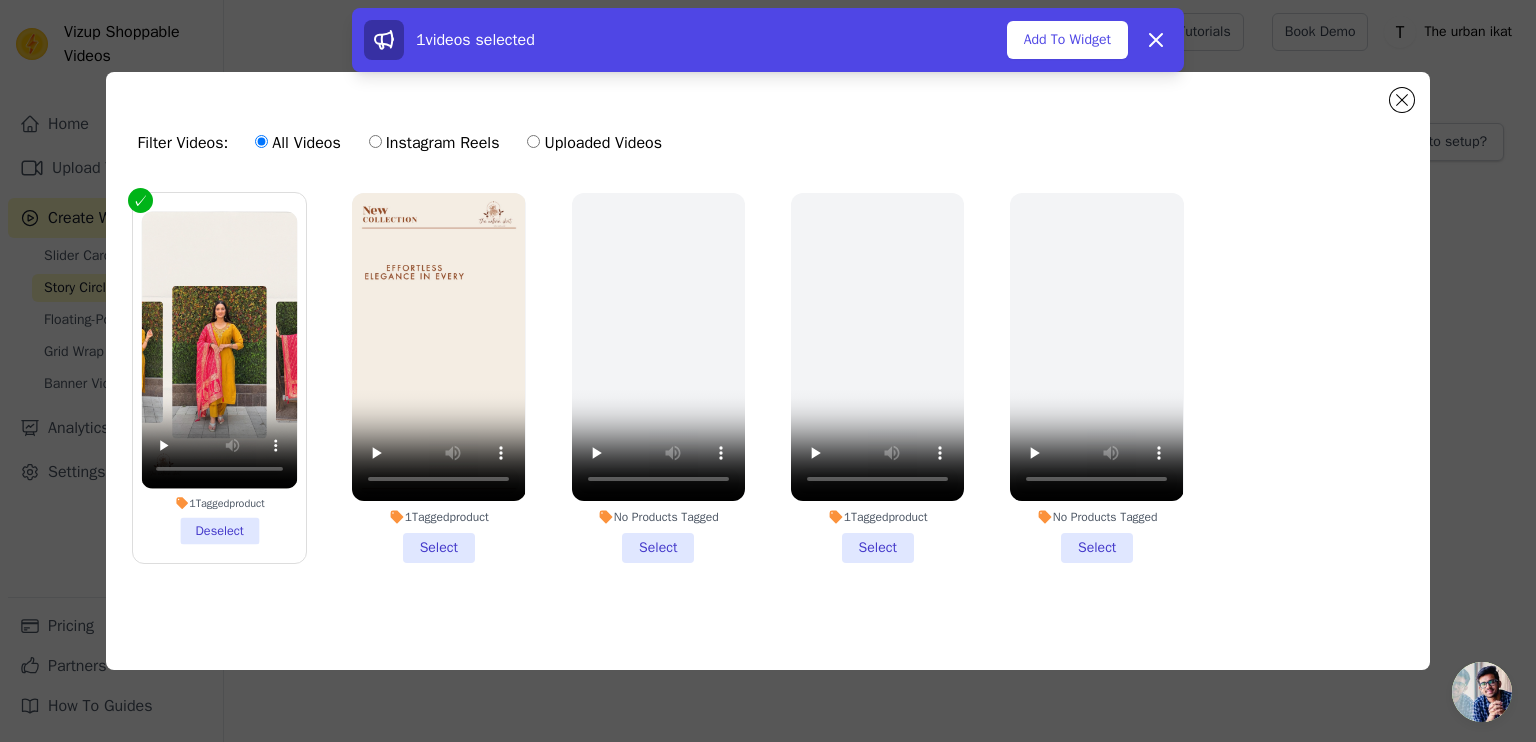 click on "1  Tagged  product     Select" at bounding box center (438, 378) 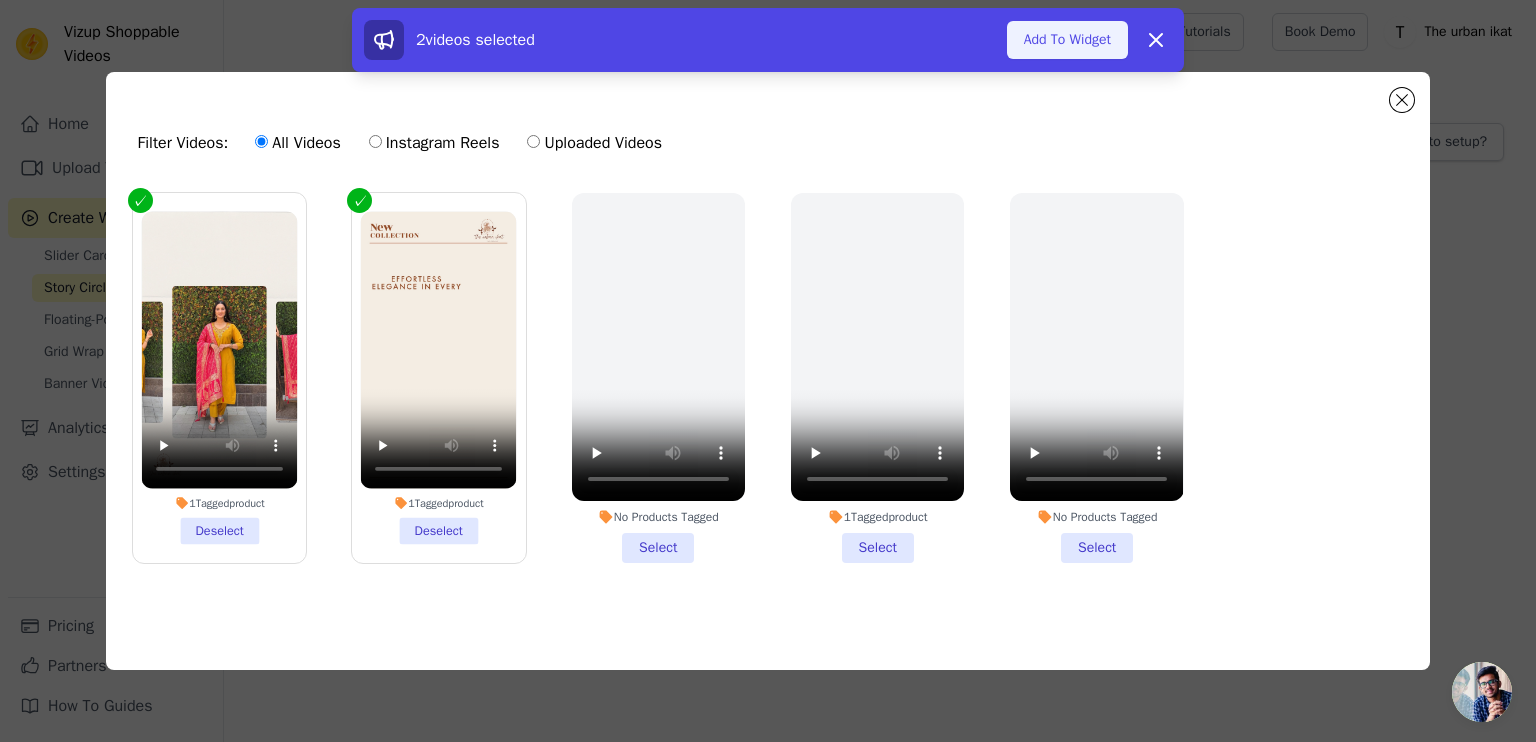 click on "Add To Widget" at bounding box center [1067, 40] 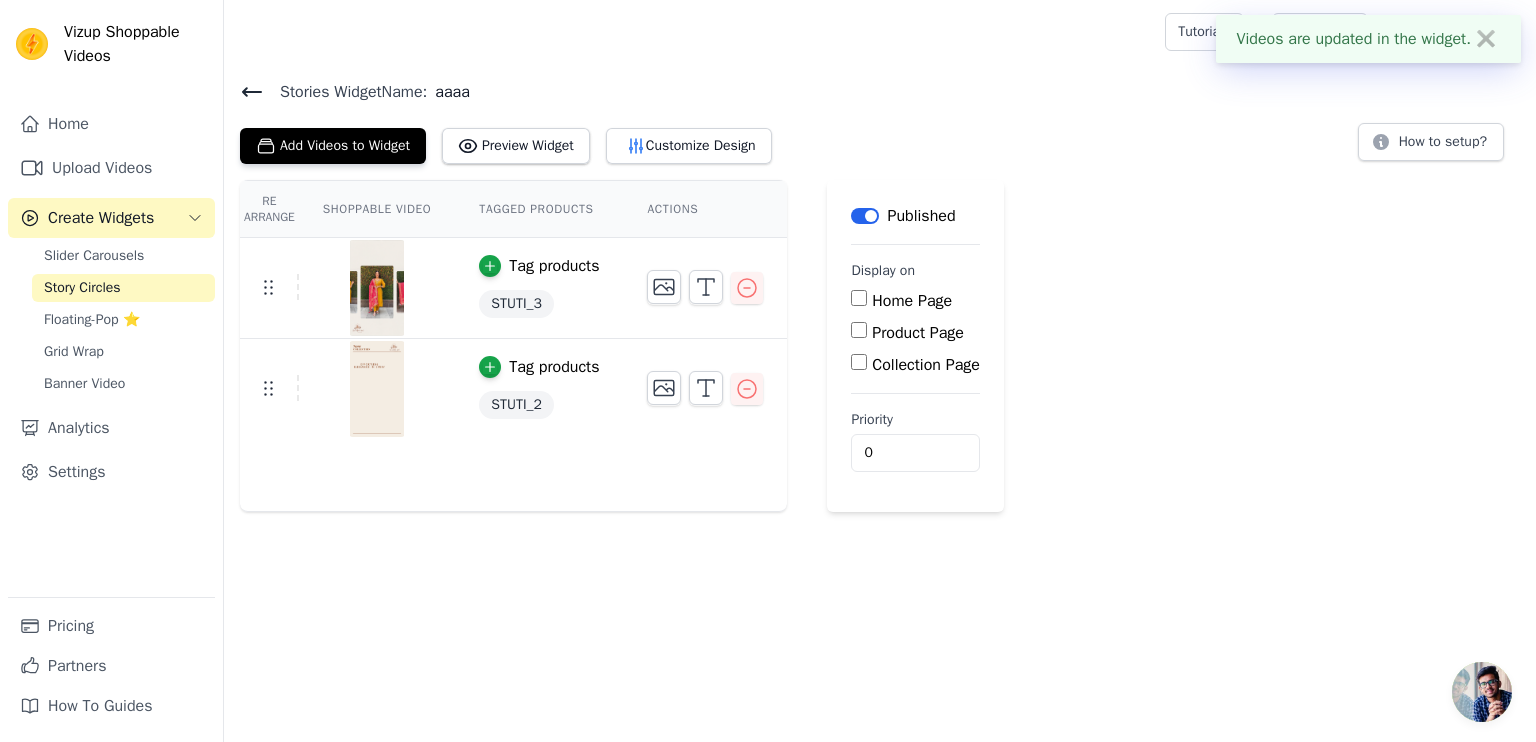 click on "Home Page" at bounding box center (859, 298) 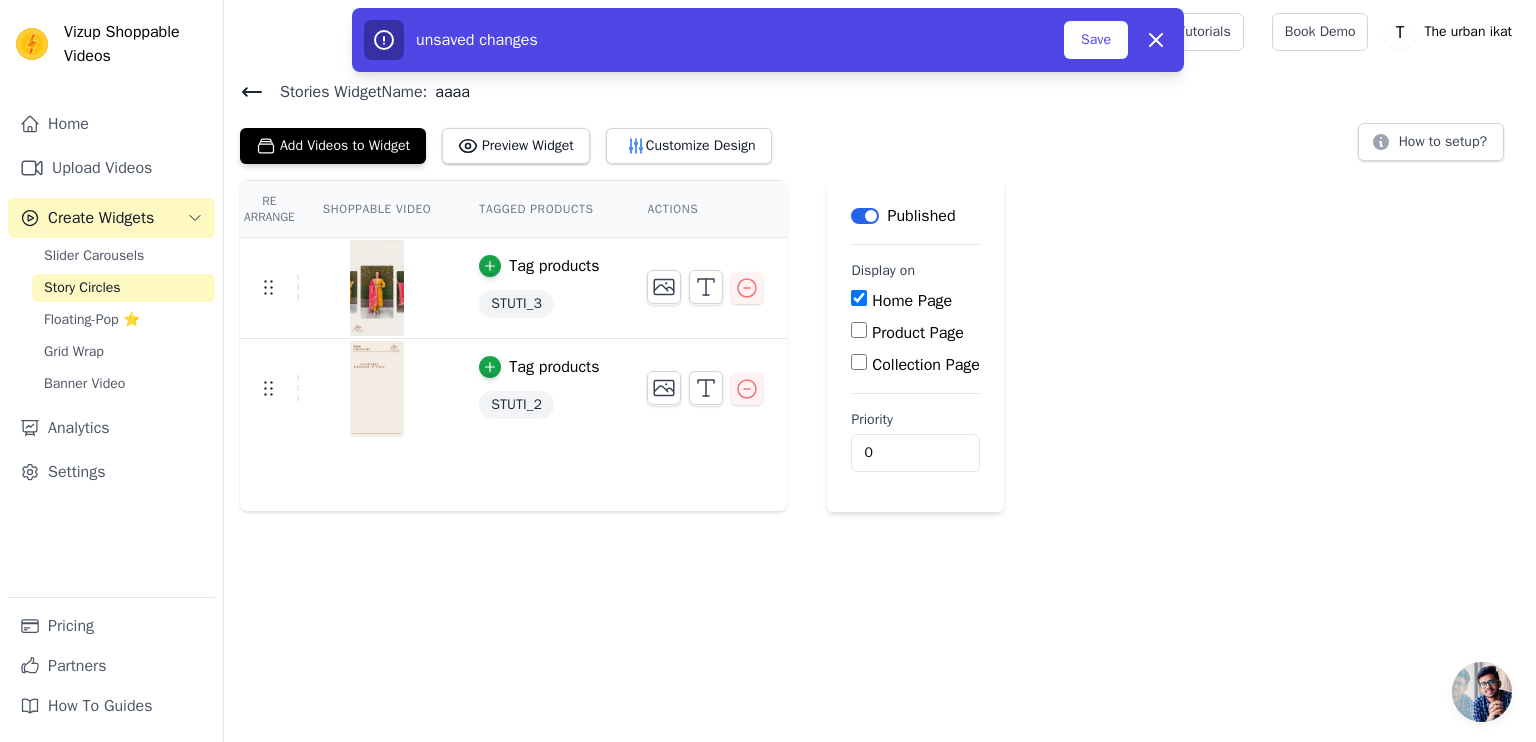 click on "Product Page" at bounding box center [859, 330] 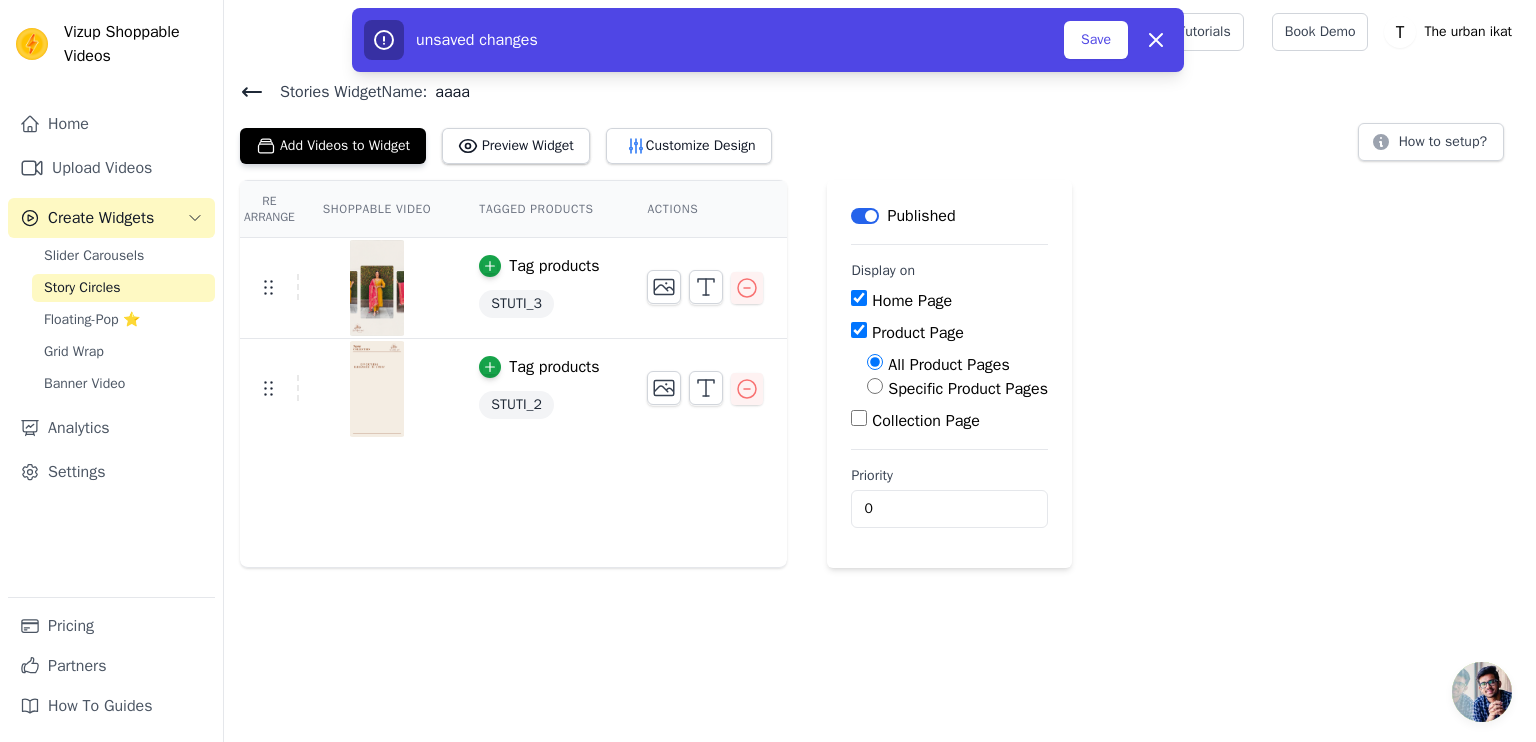 click on "Collection Page" at bounding box center [859, 418] 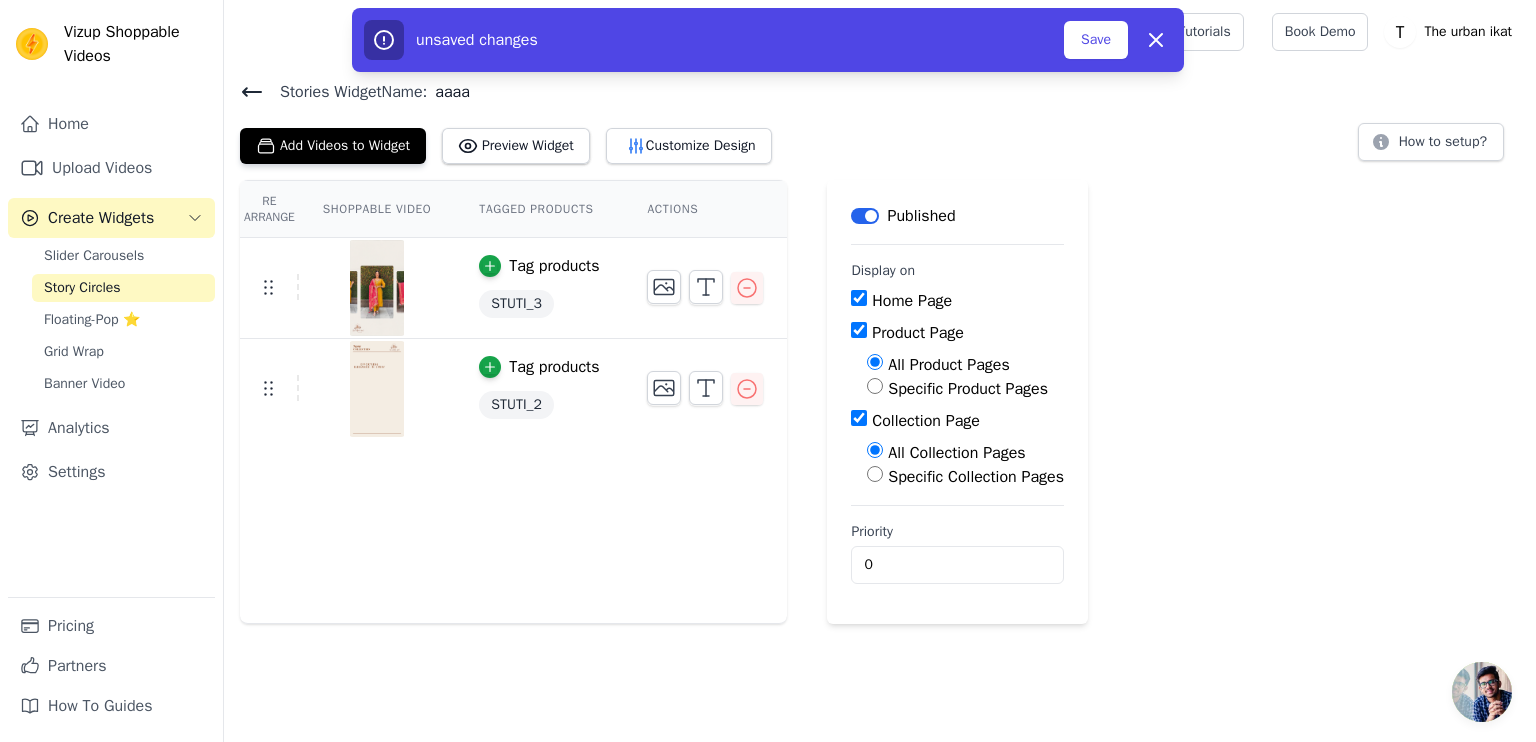 drag, startPoint x: 1270, startPoint y: 515, endPoint x: 1020, endPoint y: 560, distance: 254.01772 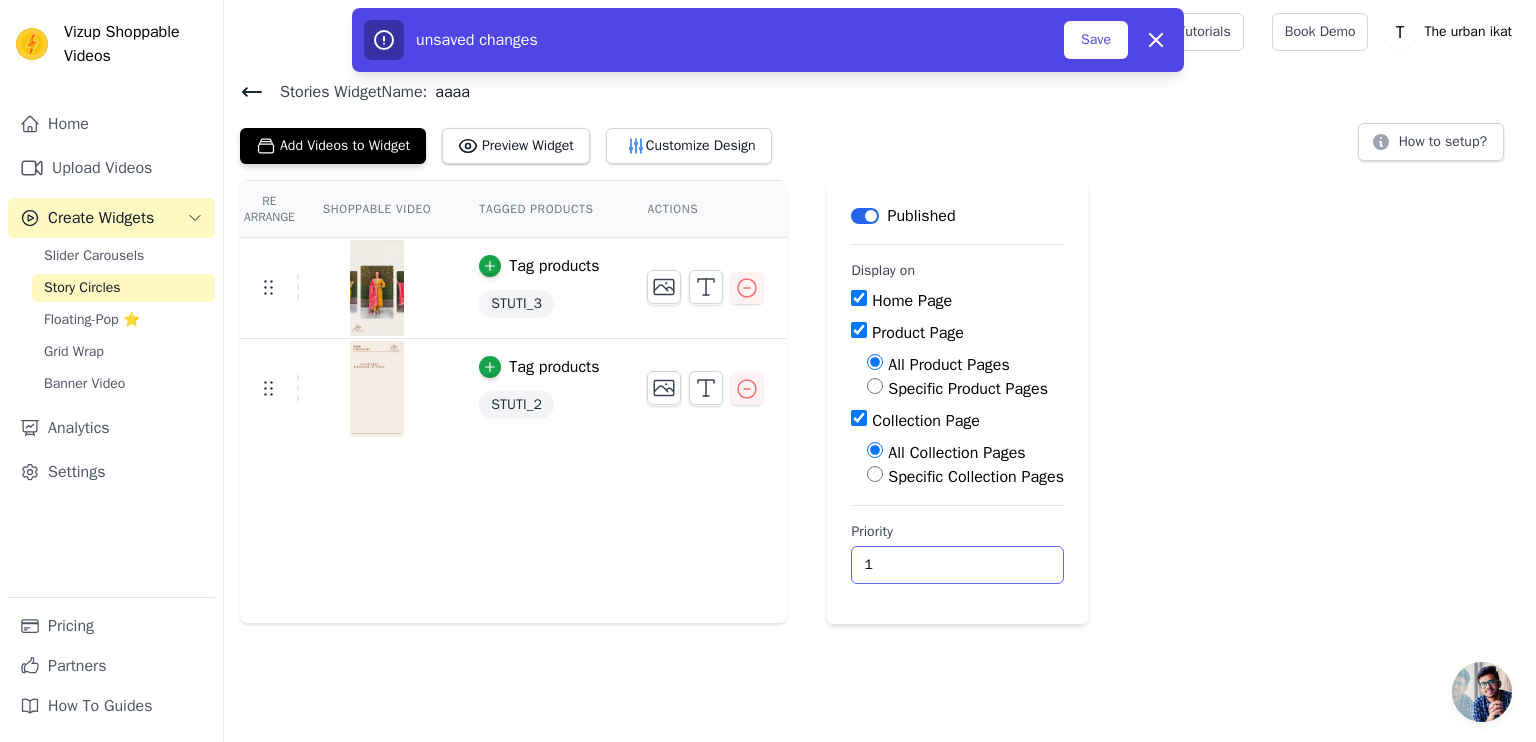 click on "1" at bounding box center [957, 565] 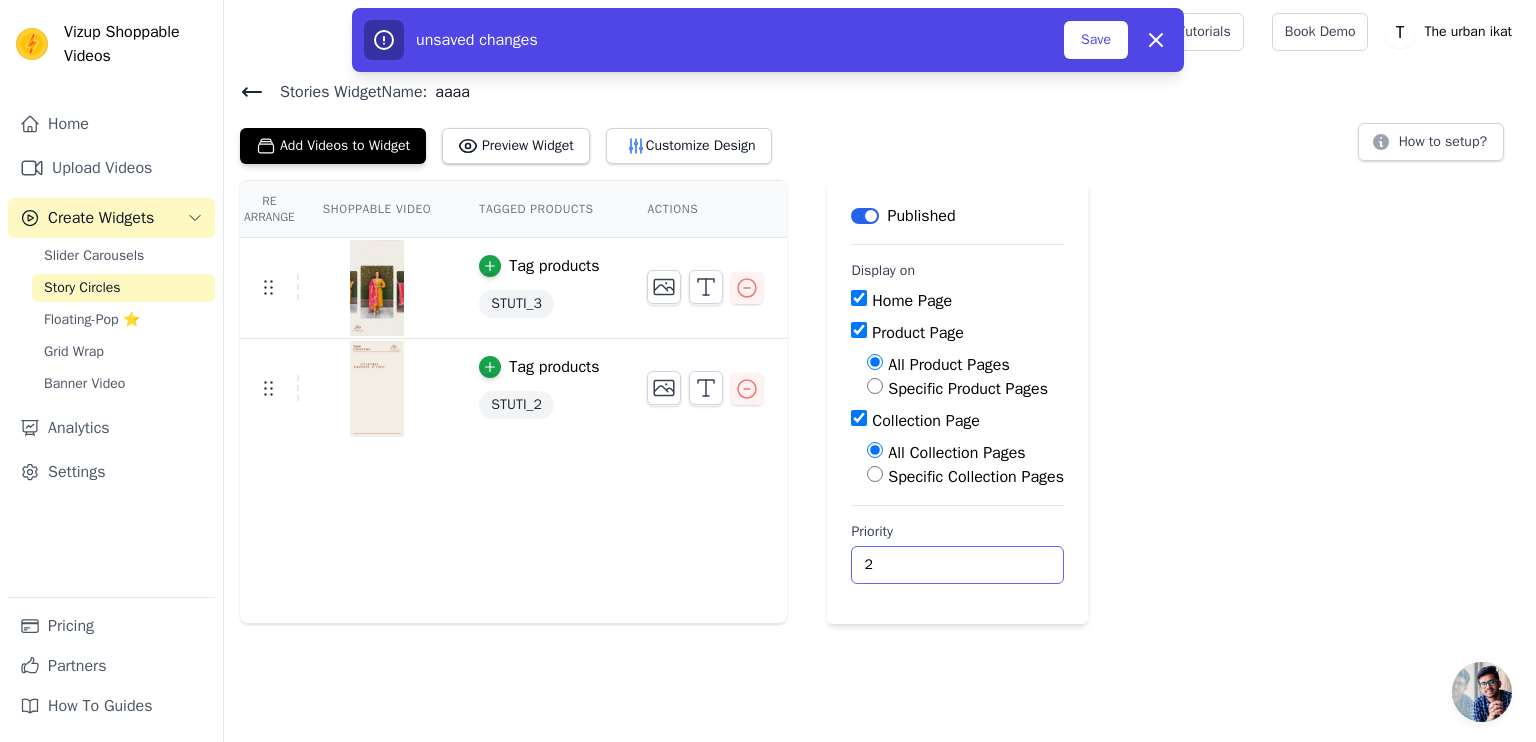 click on "2" at bounding box center [957, 565] 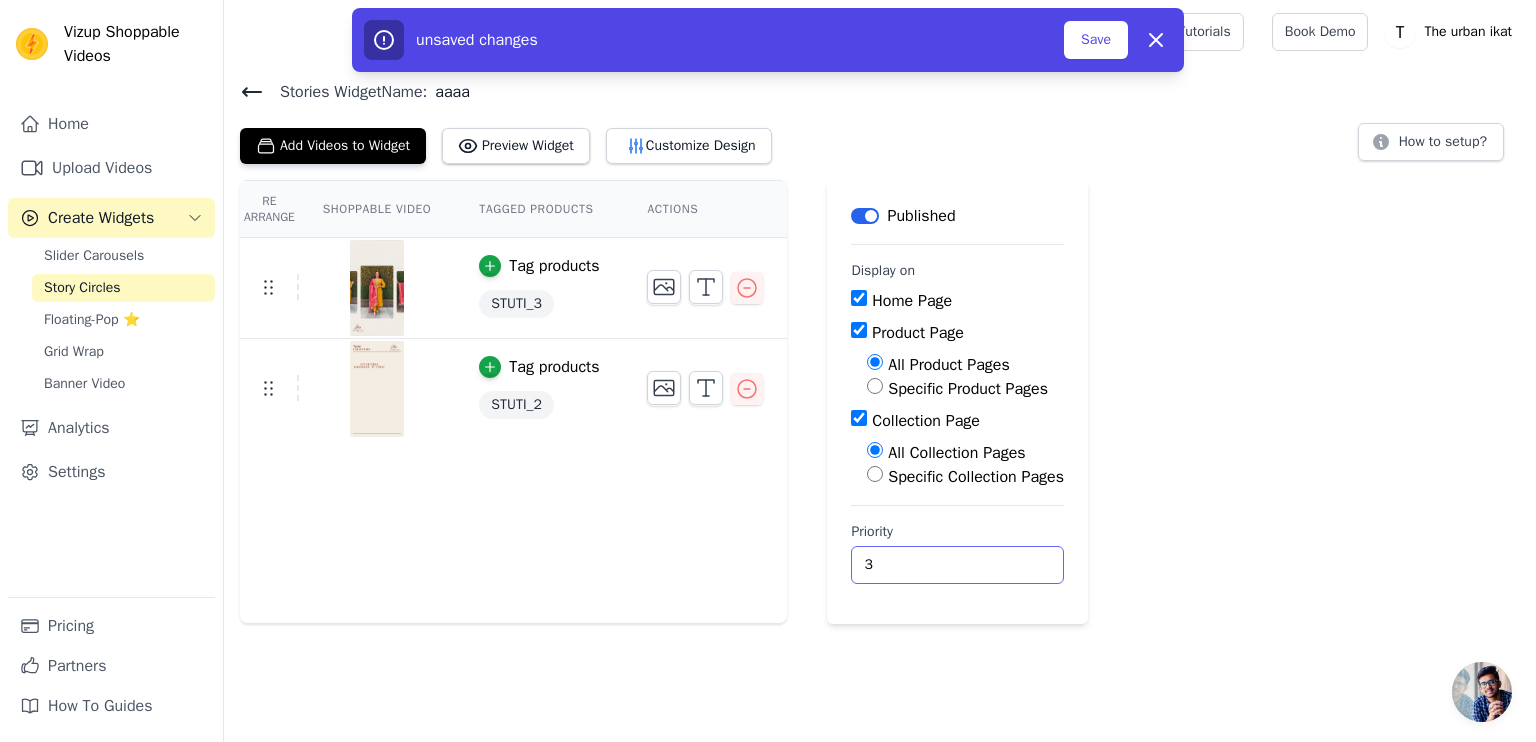 click on "3" at bounding box center (957, 565) 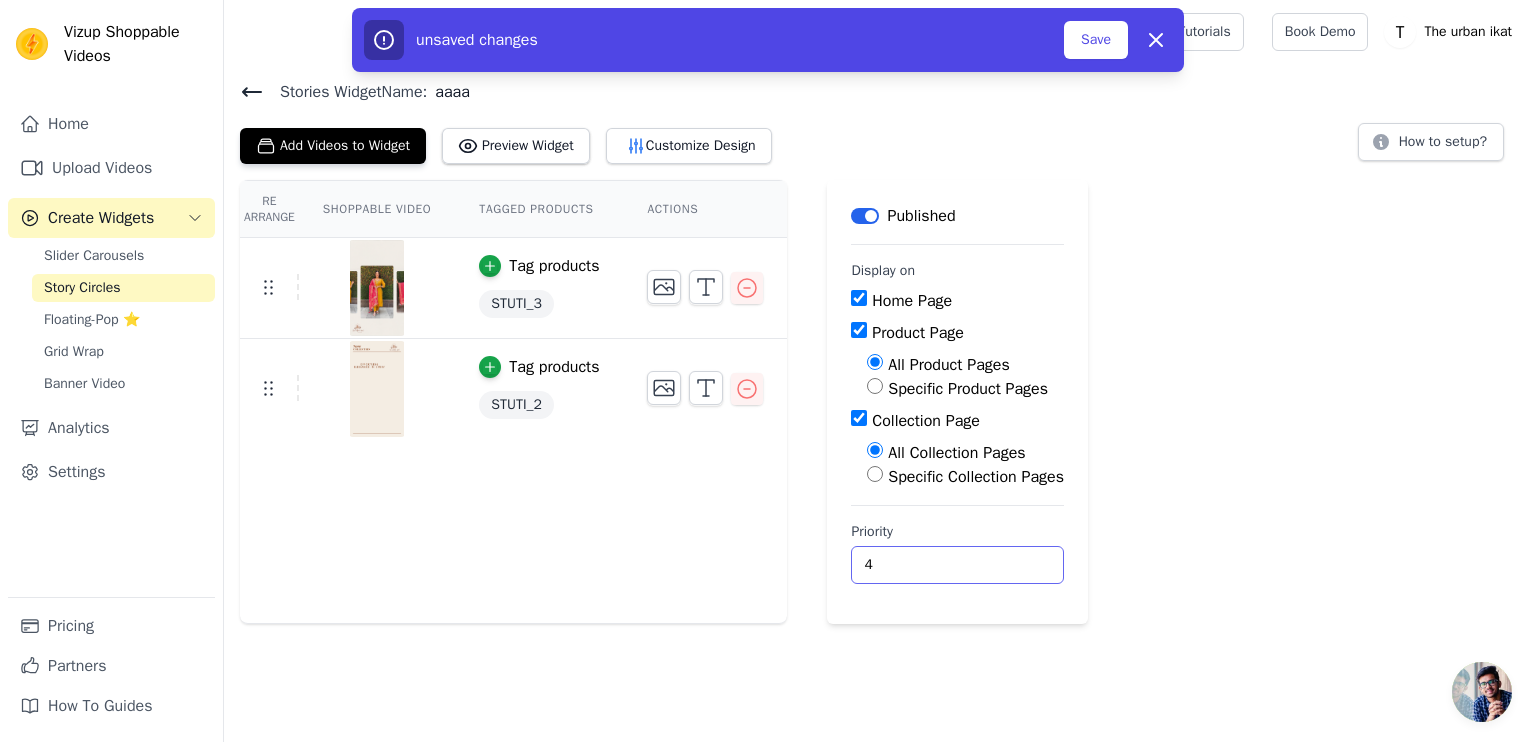 click on "4" at bounding box center [957, 565] 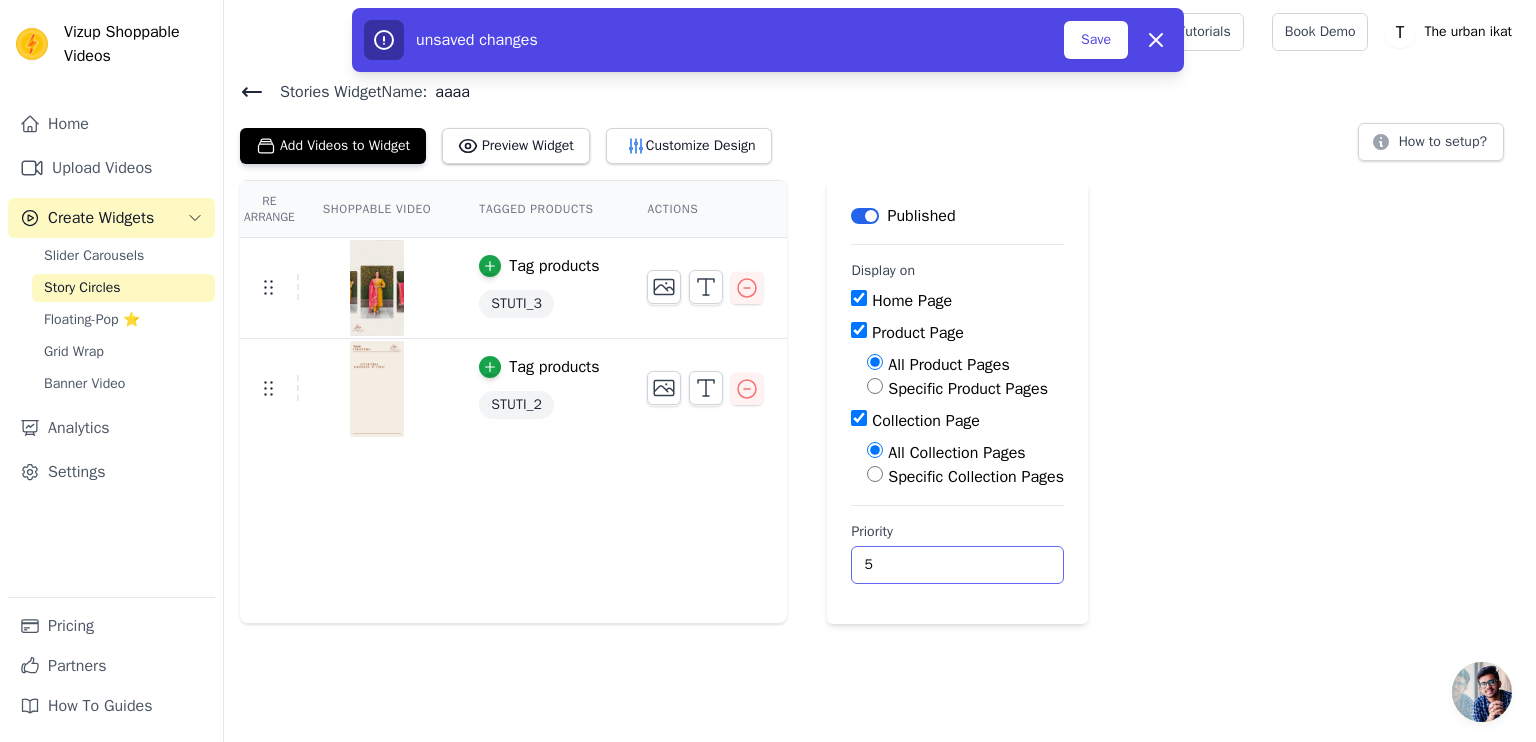 type on "5" 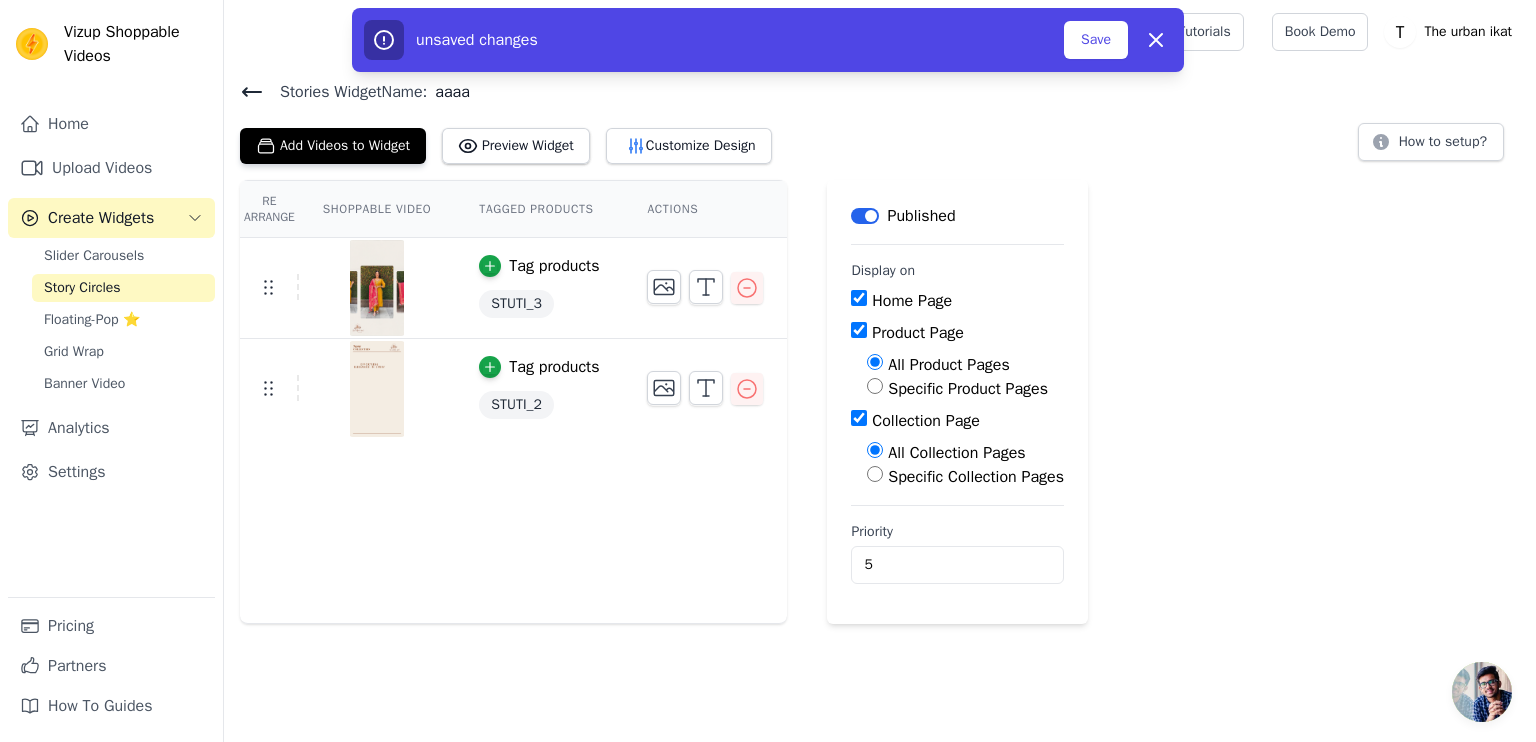 click on "Re Arrange   Shoppable Video   Tagged Products   Actions             Tag products   STUTI_3                         Tag products   STUTI_2                   Save Videos In This New Order   Save   Dismiss     Label     Published     Display on     Home Page     Product Page     All Product Pages     Specific Product Pages       Collection Page     All Collection Pages     Specific Collection Pages       Priority   5     unsaved changes   Save   Dismiss" at bounding box center [880, 402] 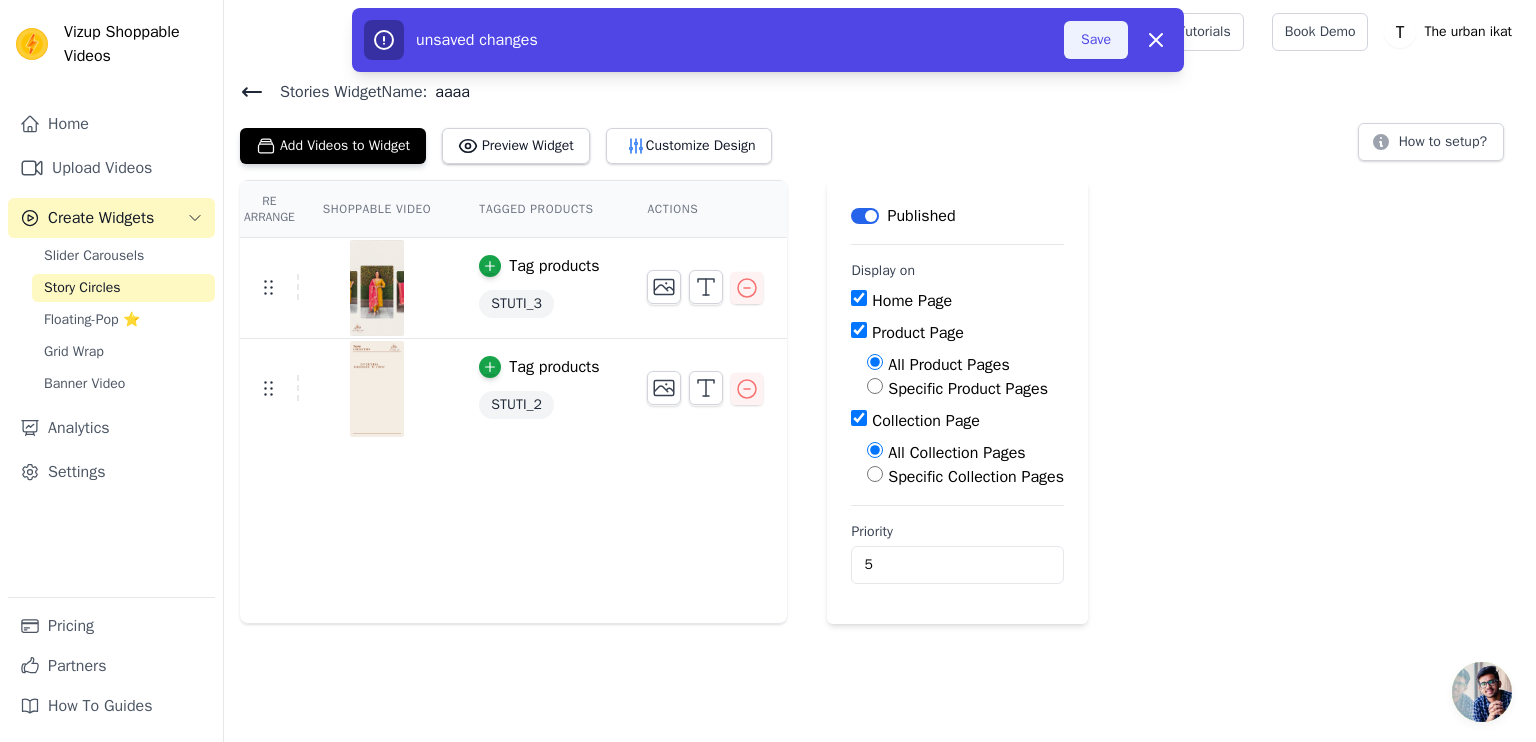 click on "Save" at bounding box center [1096, 40] 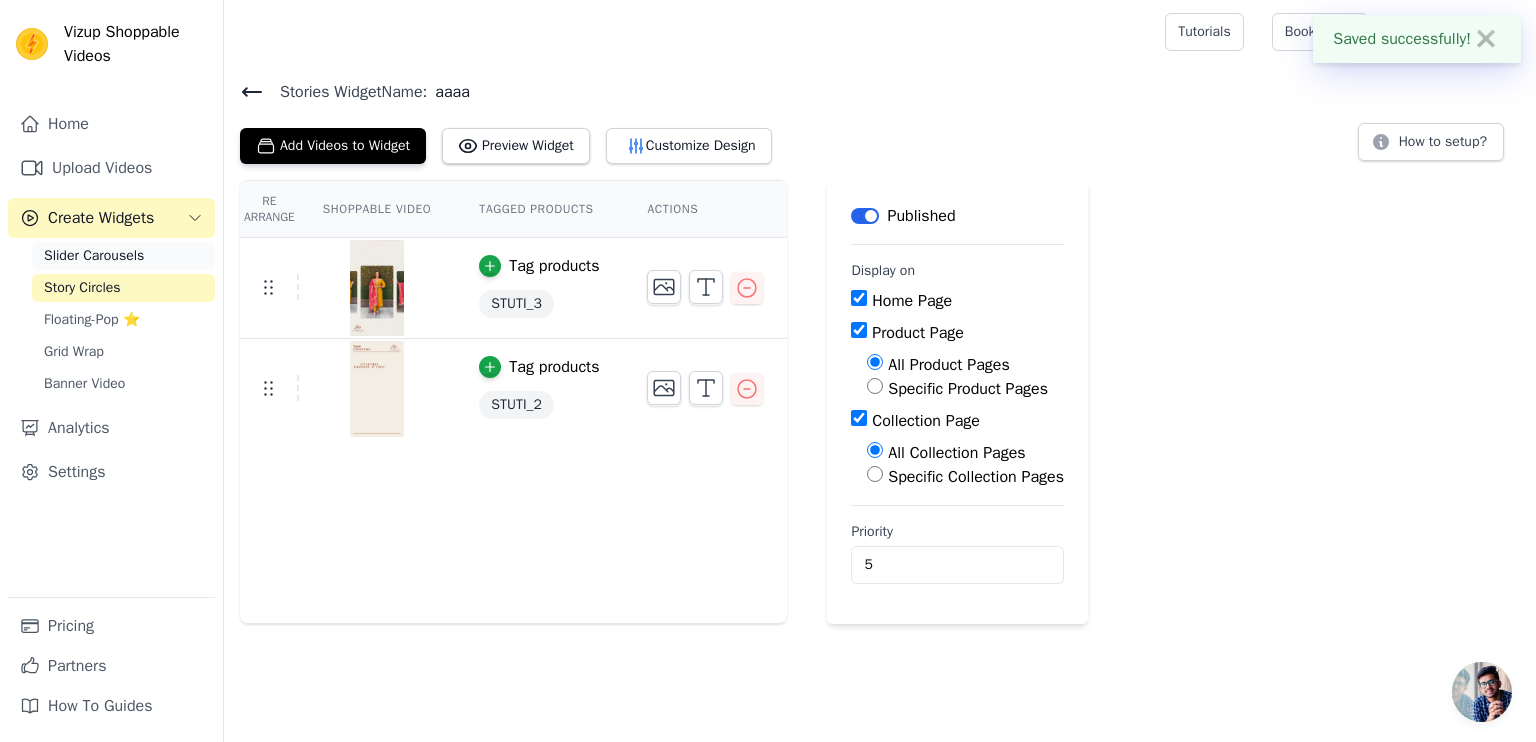 click on "Slider Carousels" at bounding box center [94, 256] 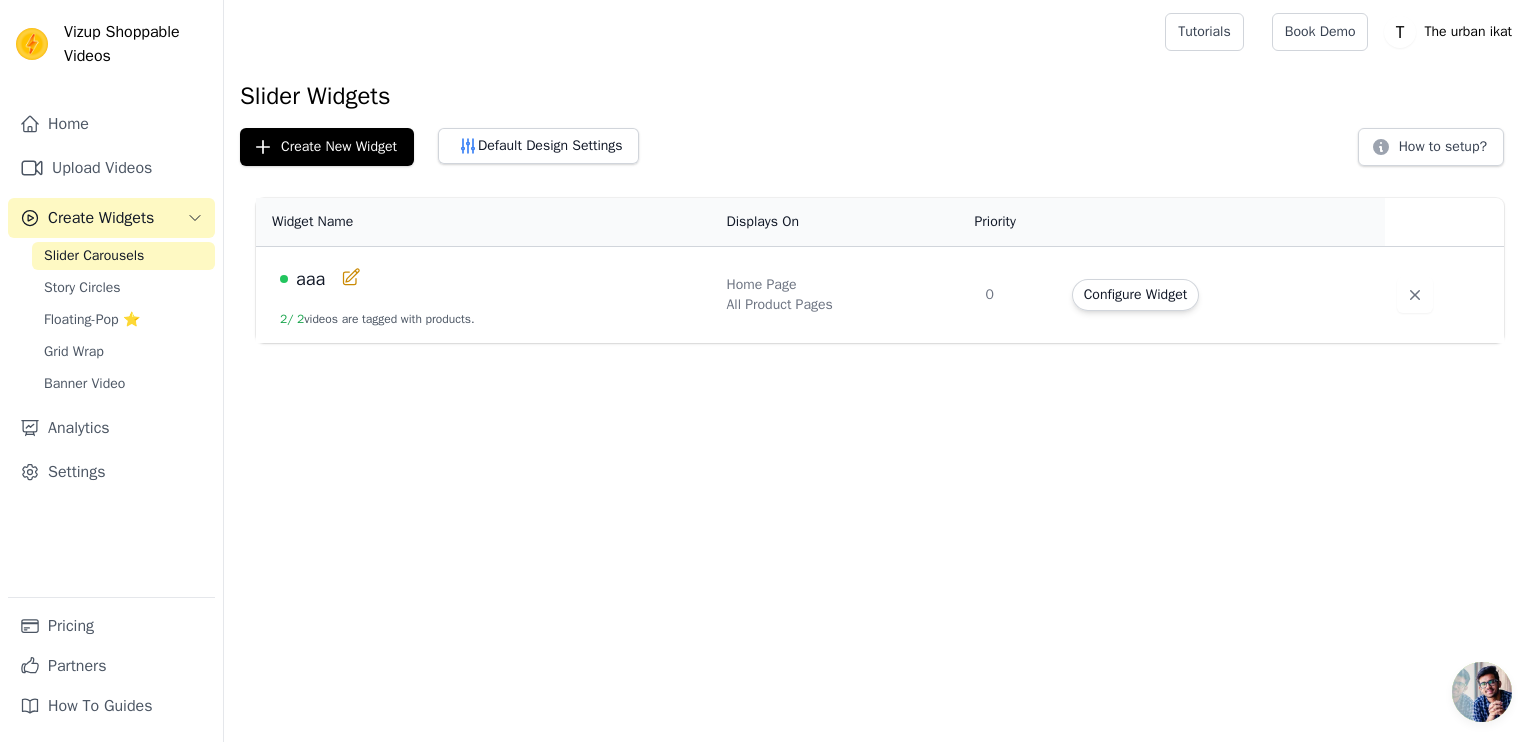 click on "aaa" at bounding box center (491, 279) 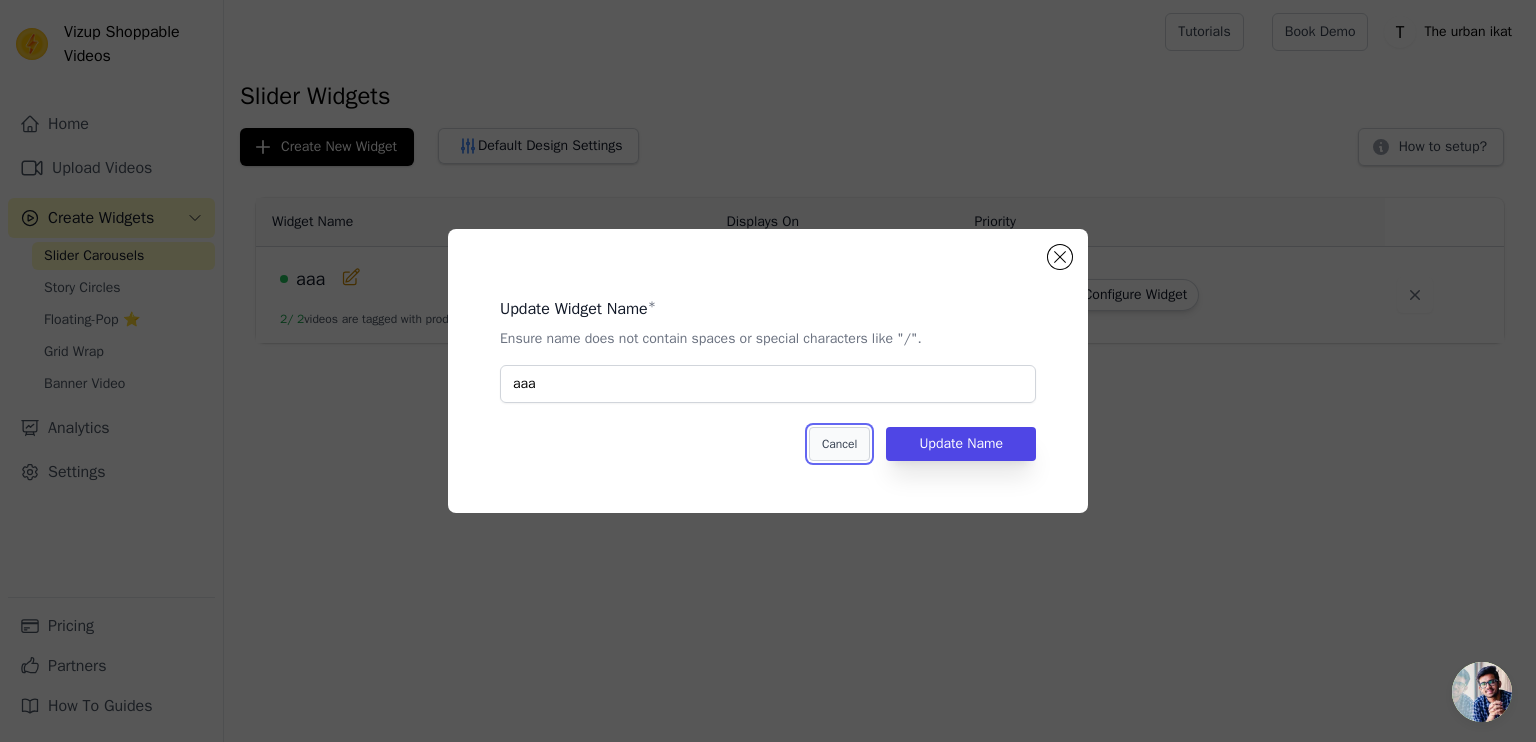 click on "Cancel" at bounding box center [839, 444] 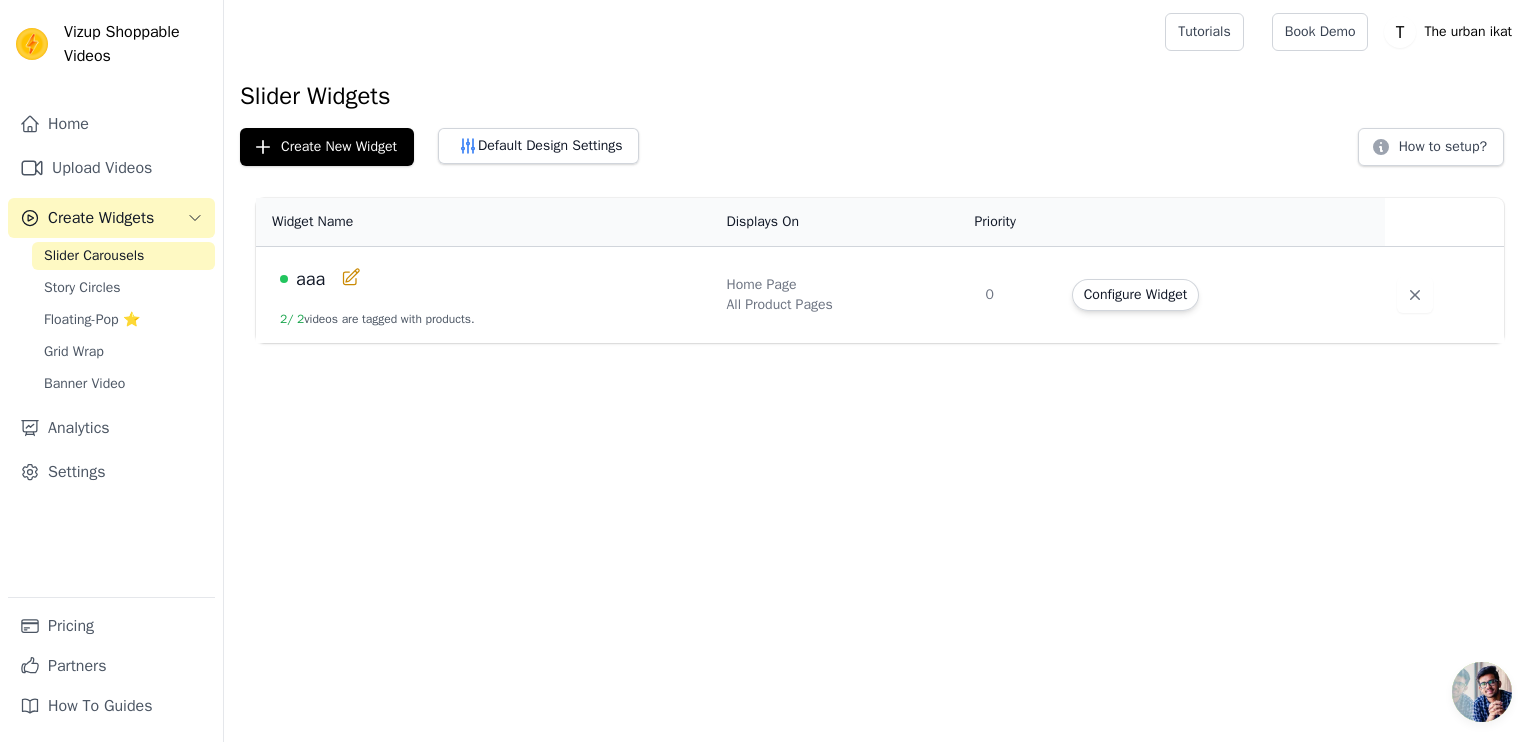 click on "Home Page" at bounding box center [844, 285] 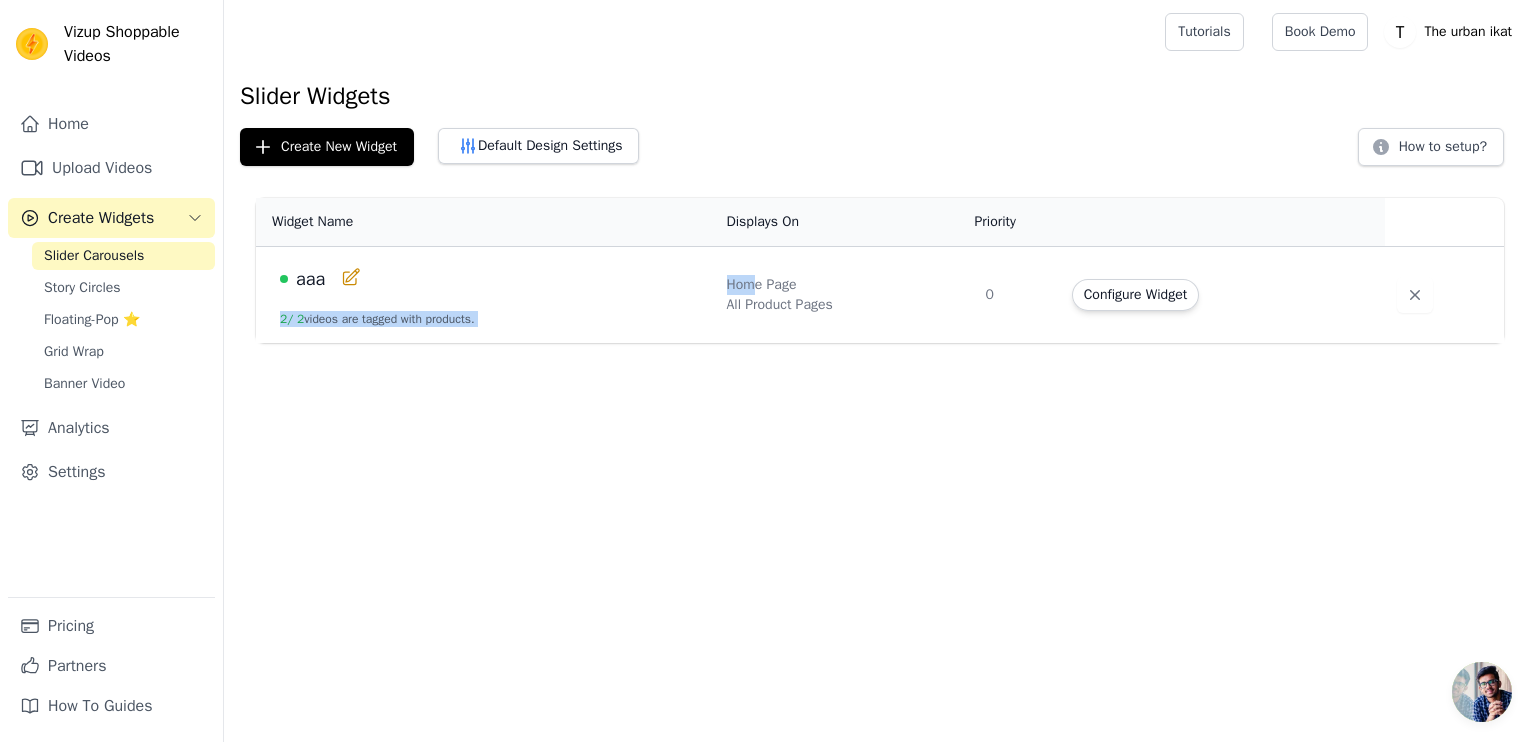 drag, startPoint x: 753, startPoint y: 291, endPoint x: 505, endPoint y: 297, distance: 248.07257 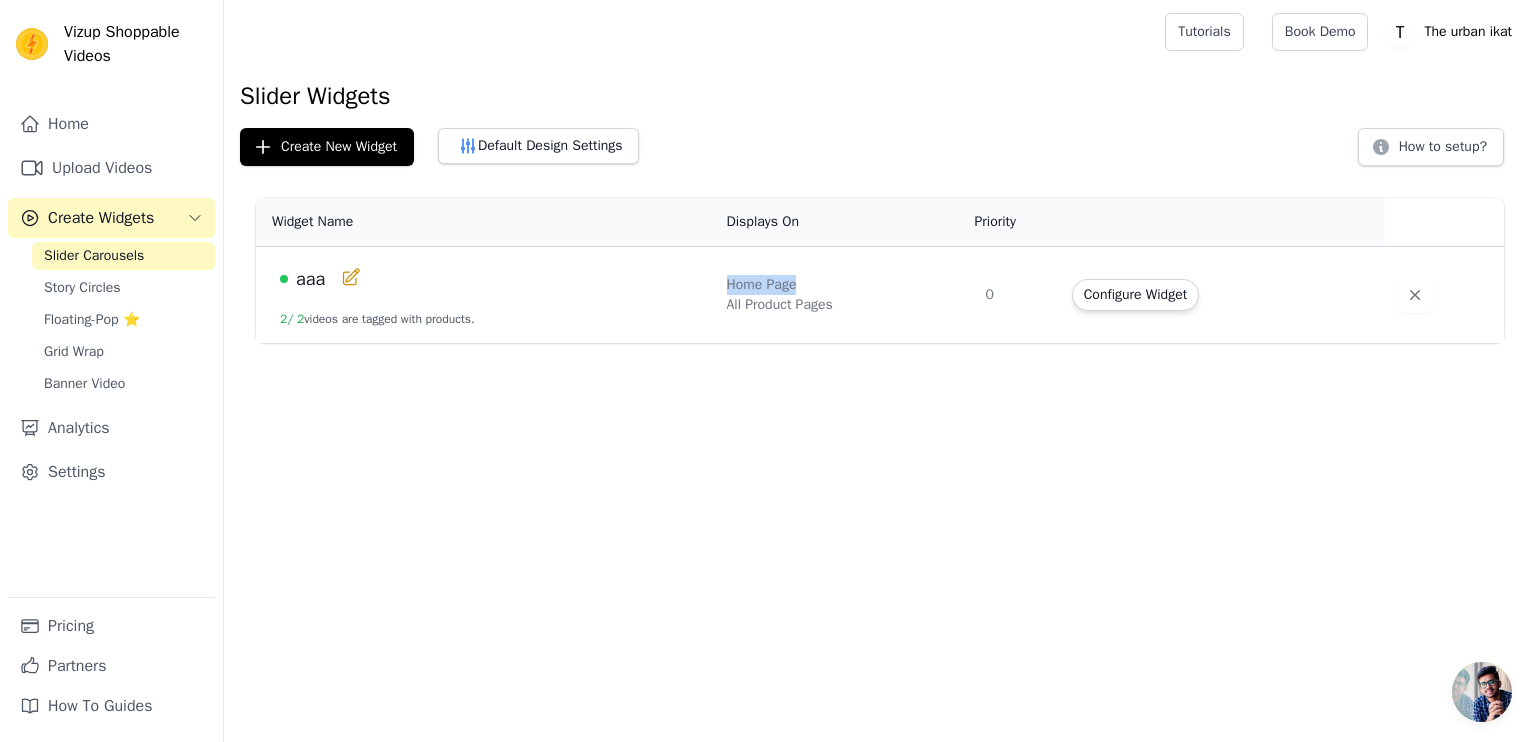 drag, startPoint x: 505, startPoint y: 297, endPoint x: 774, endPoint y: 282, distance: 269.41788 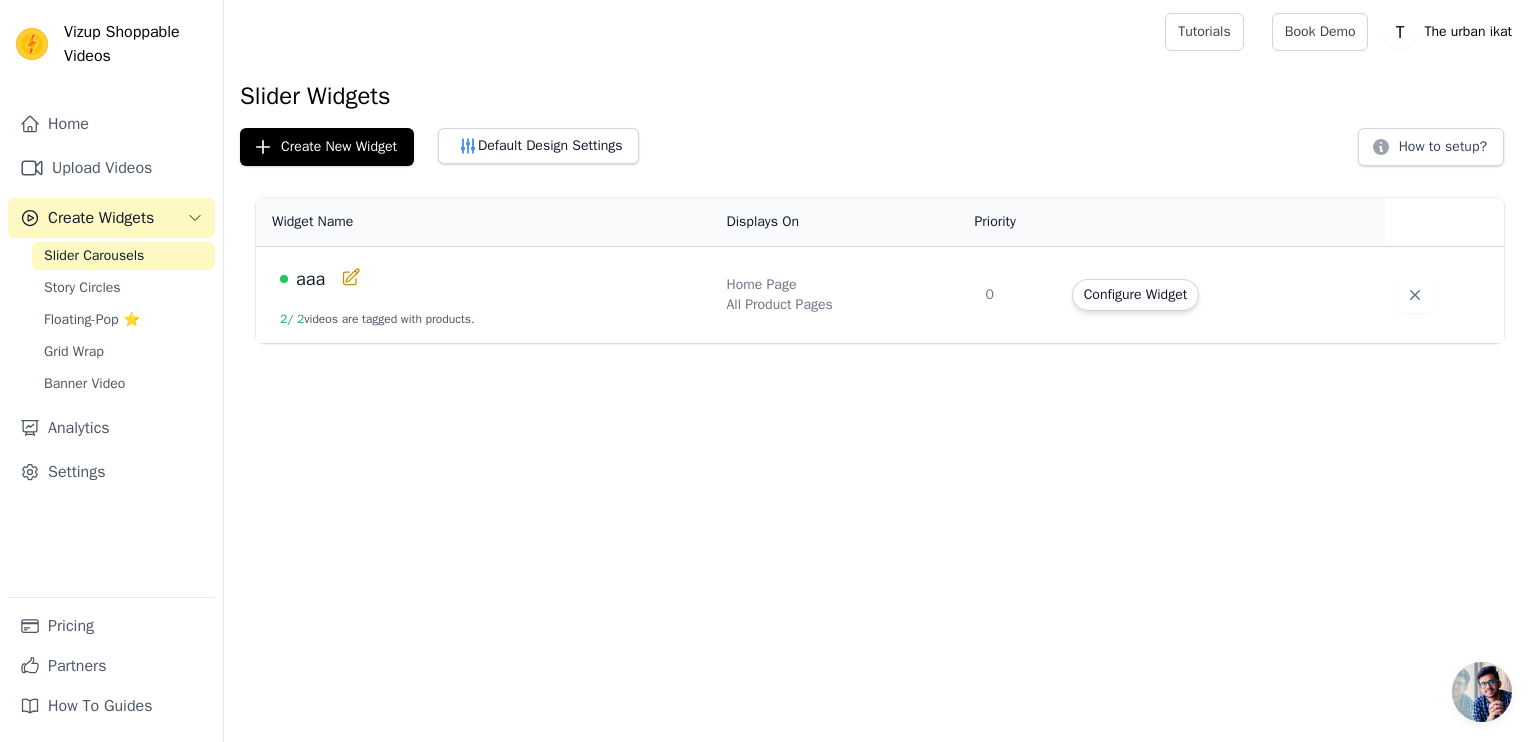 click on "Vizup Shoppable Videos
Home
Upload Videos       Create Widgets     Slider Carousels   Story Circles   Floating-Pop ⭐   Grid Wrap   Banner Video
Analytics
Settings
Pricing
Partners
How To Guides   Open sidebar       Tutorials     Book Demo   Open user menu" at bounding box center (768, 171) 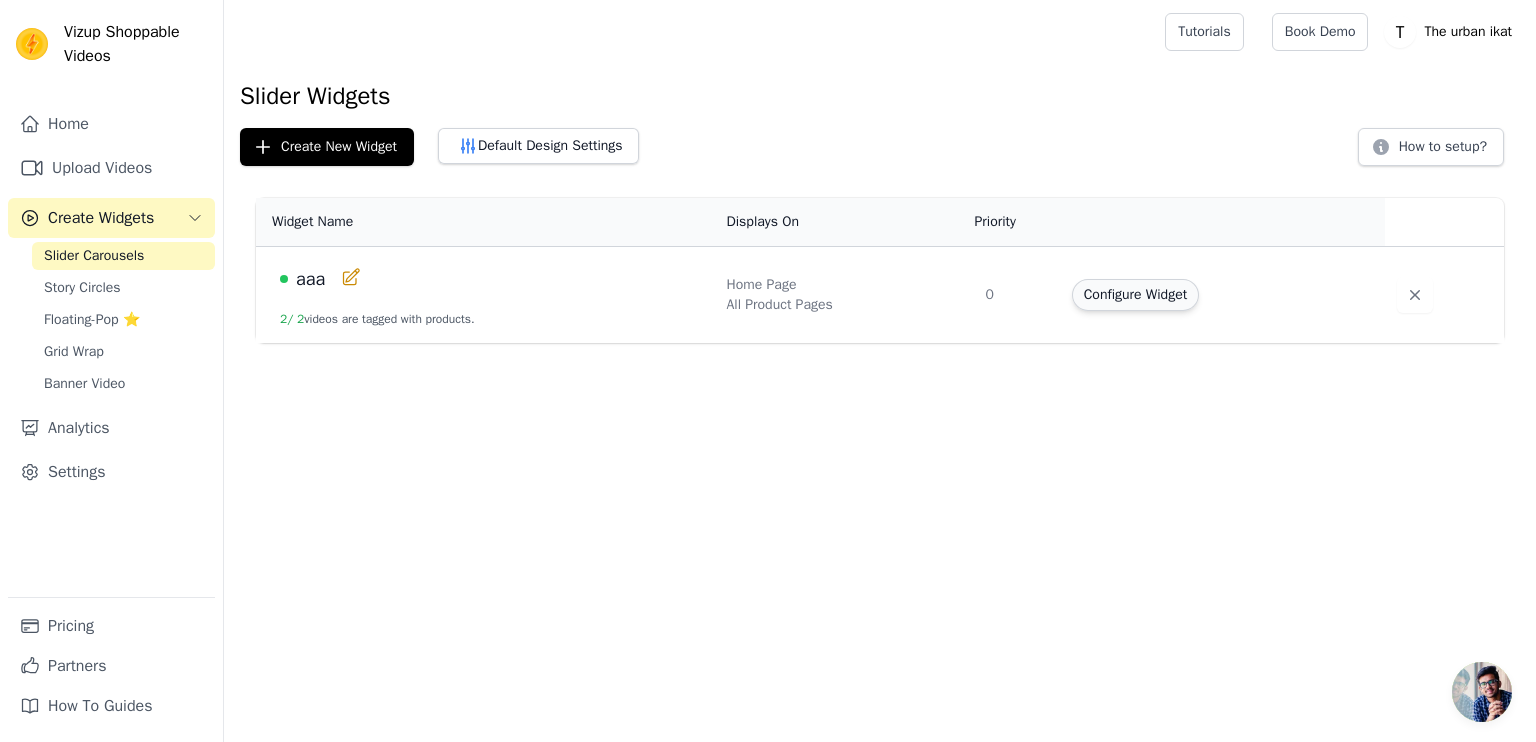 click on "Configure Widget" at bounding box center [1135, 295] 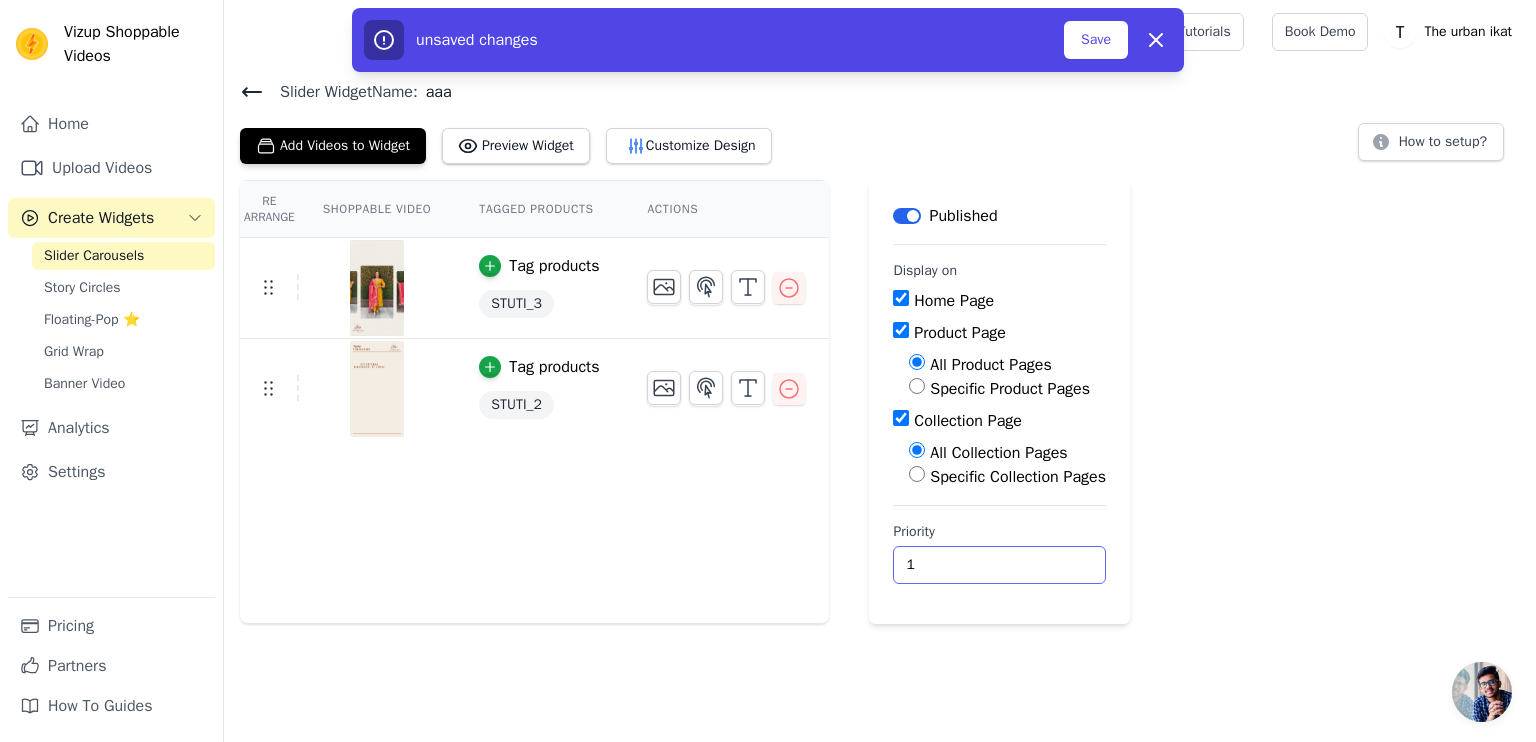 click on "1" at bounding box center (999, 565) 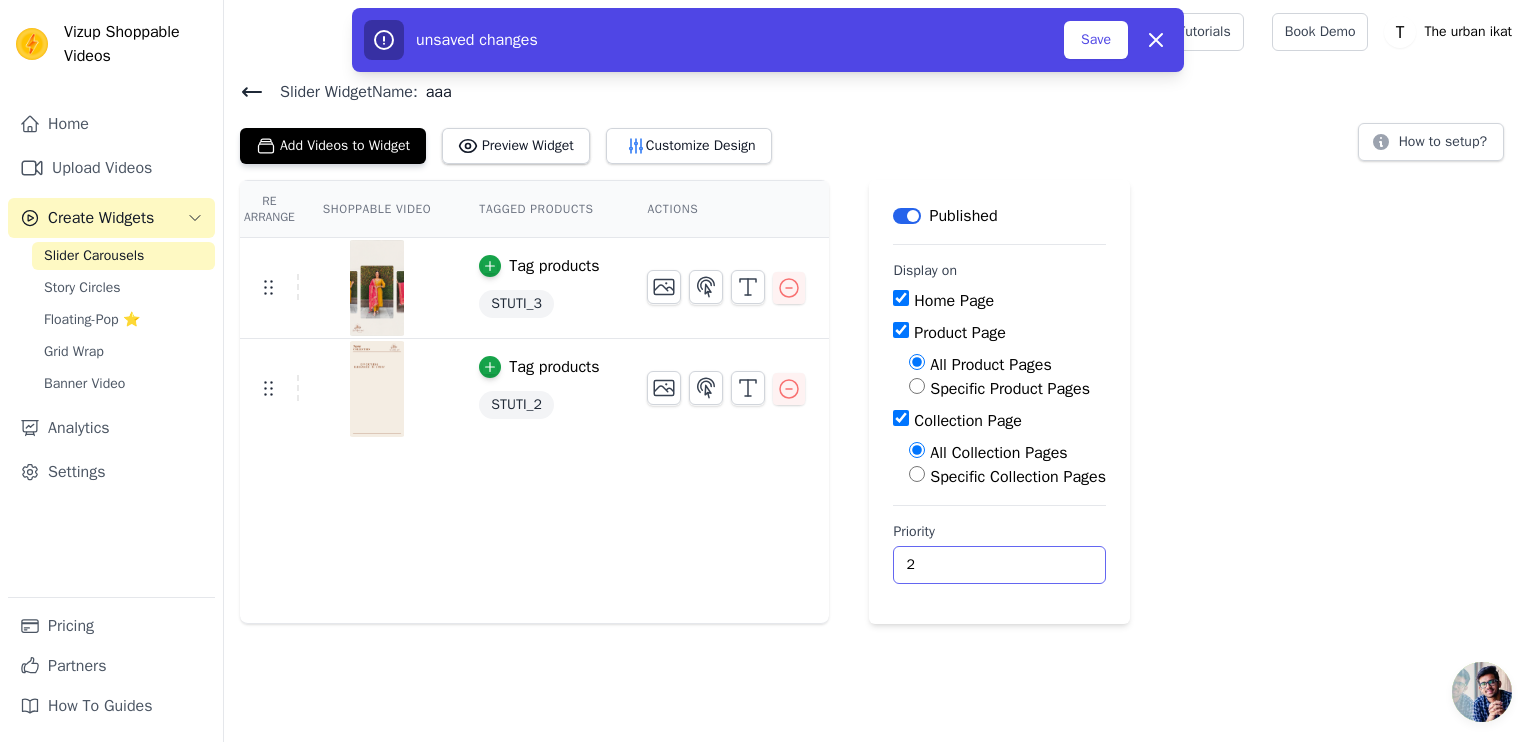click on "2" at bounding box center (999, 565) 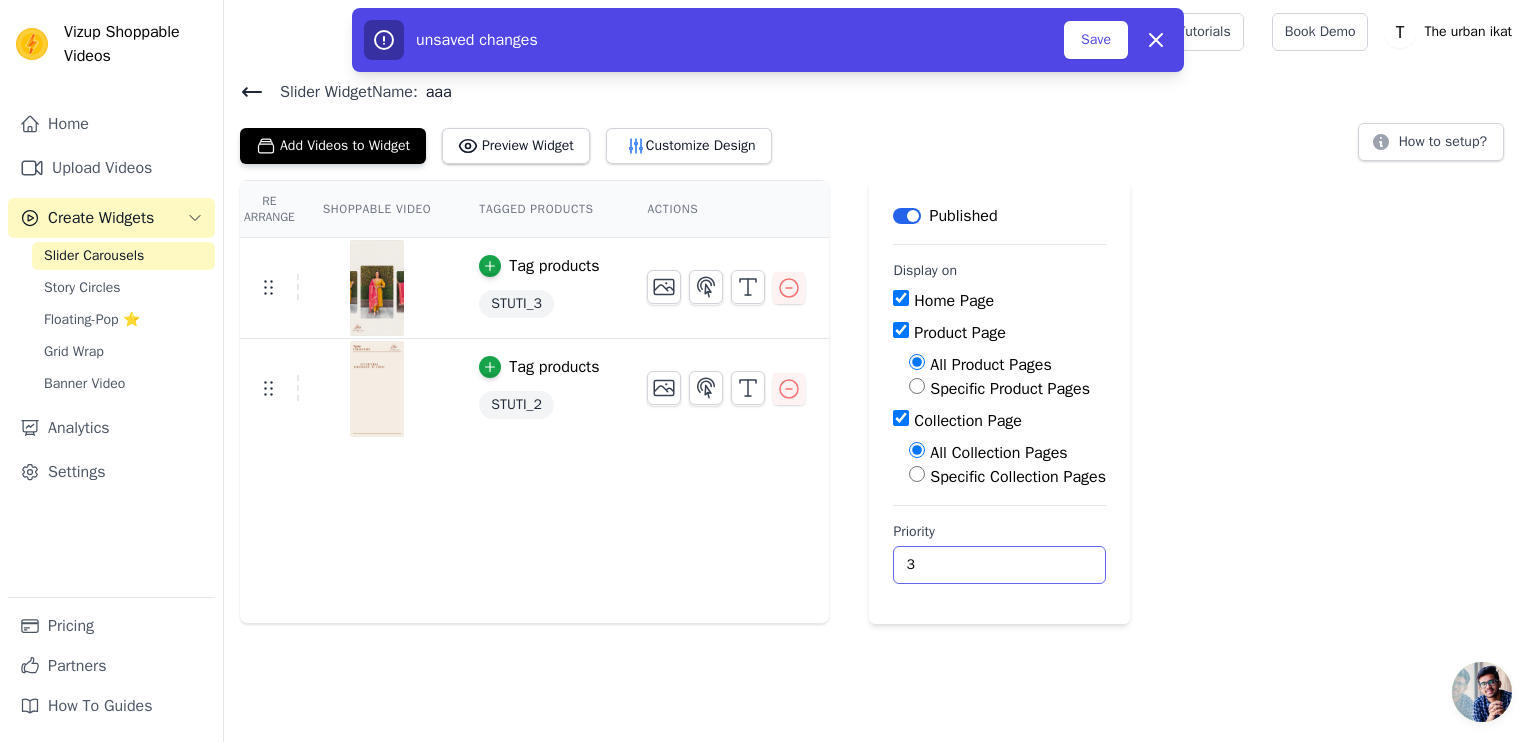 click on "3" at bounding box center [999, 565] 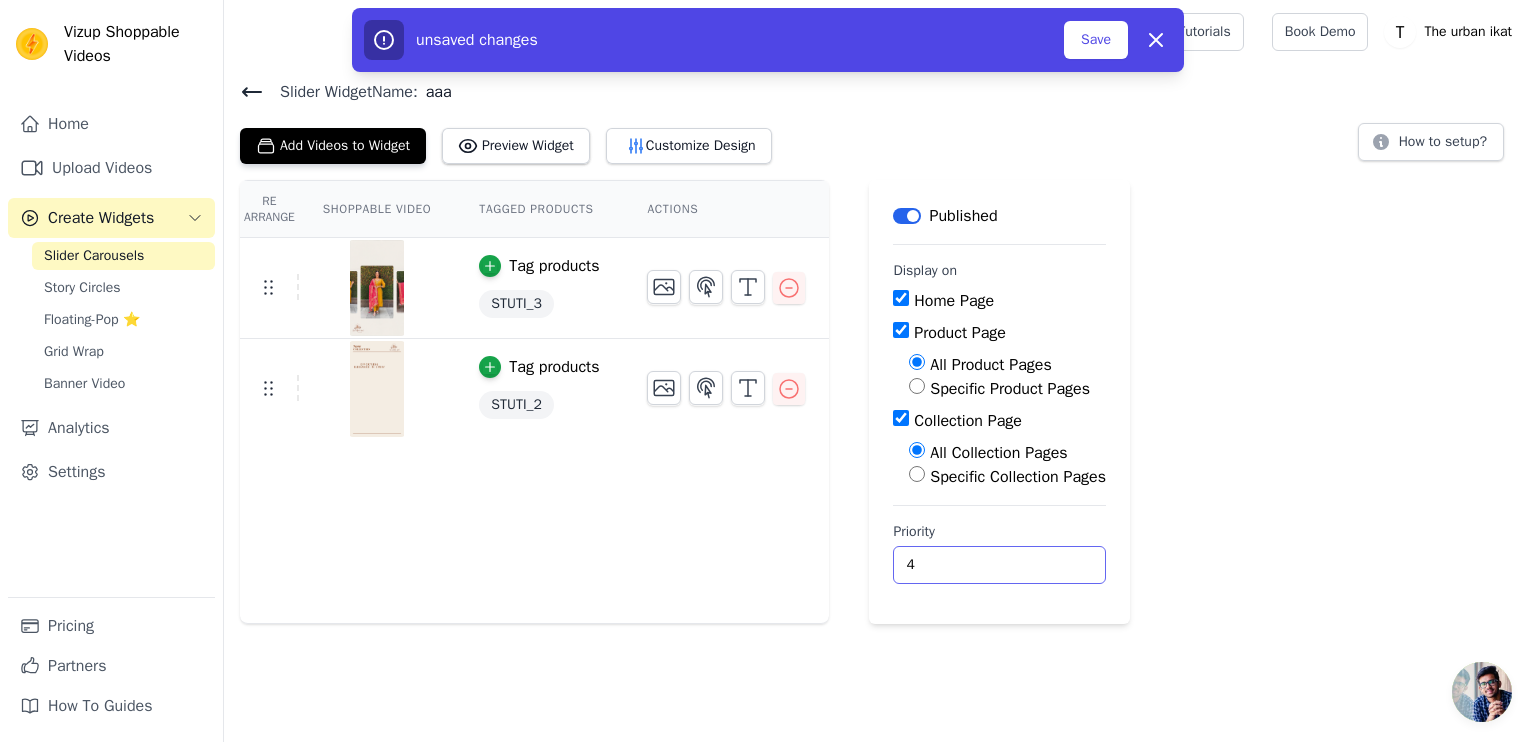 click on "4" at bounding box center [999, 565] 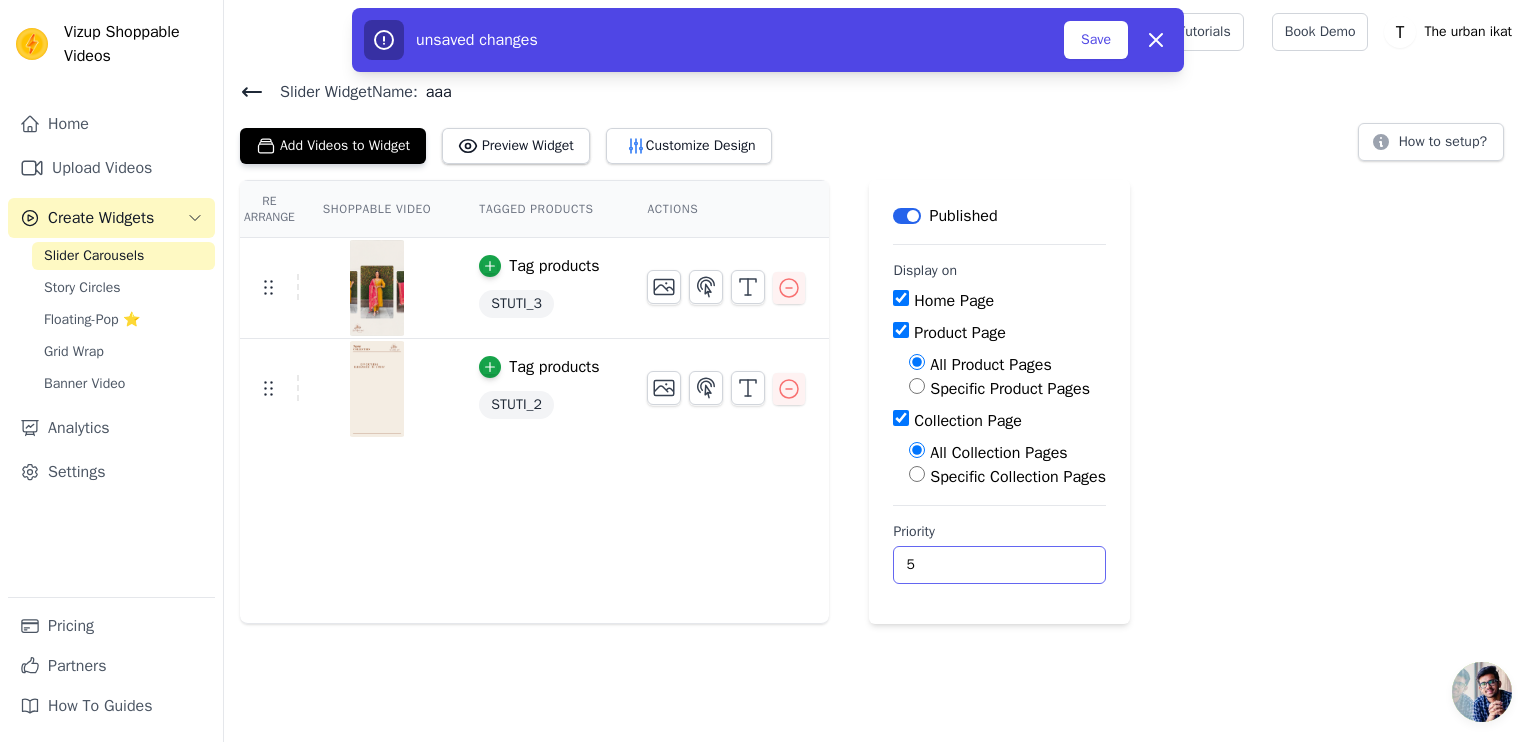 click on "5" at bounding box center [999, 565] 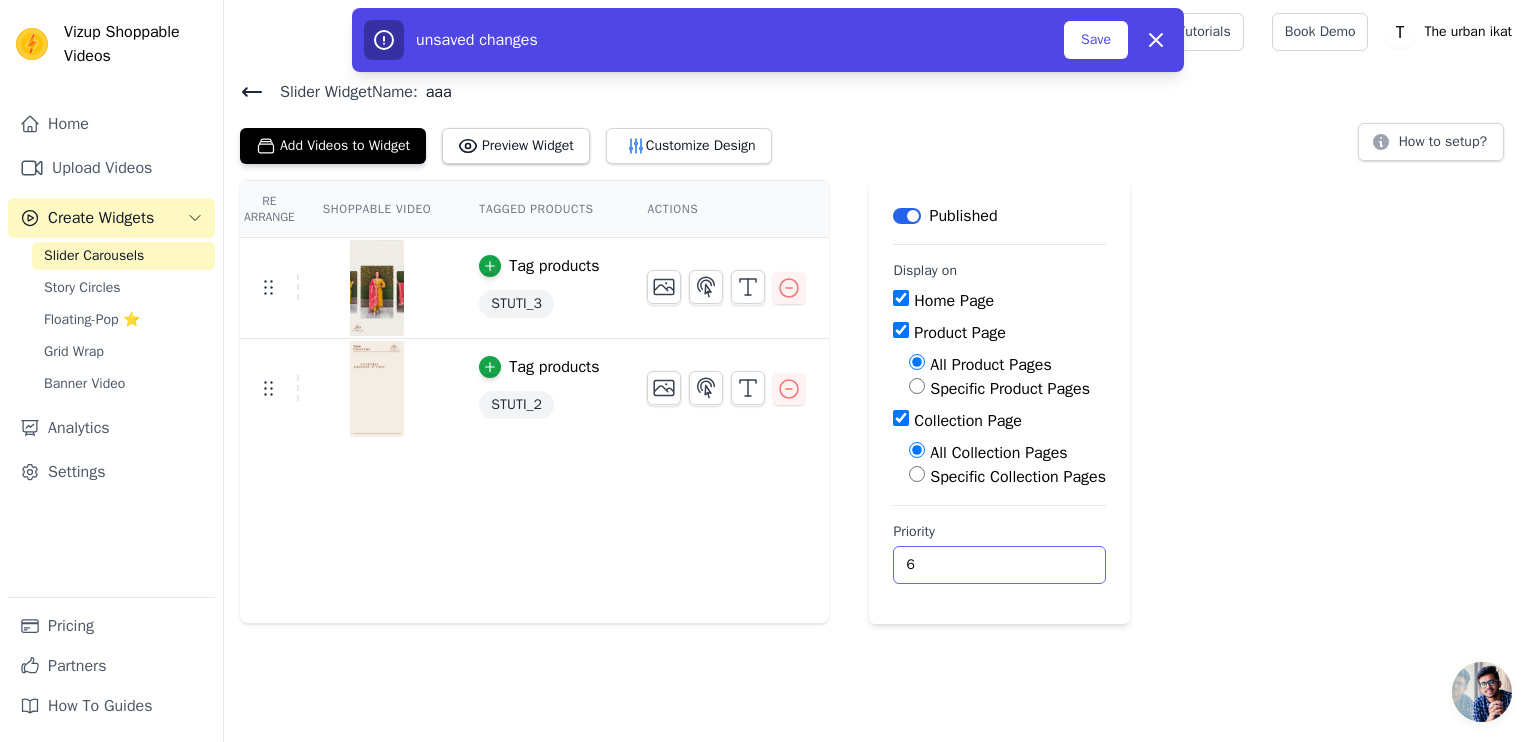 type on "6" 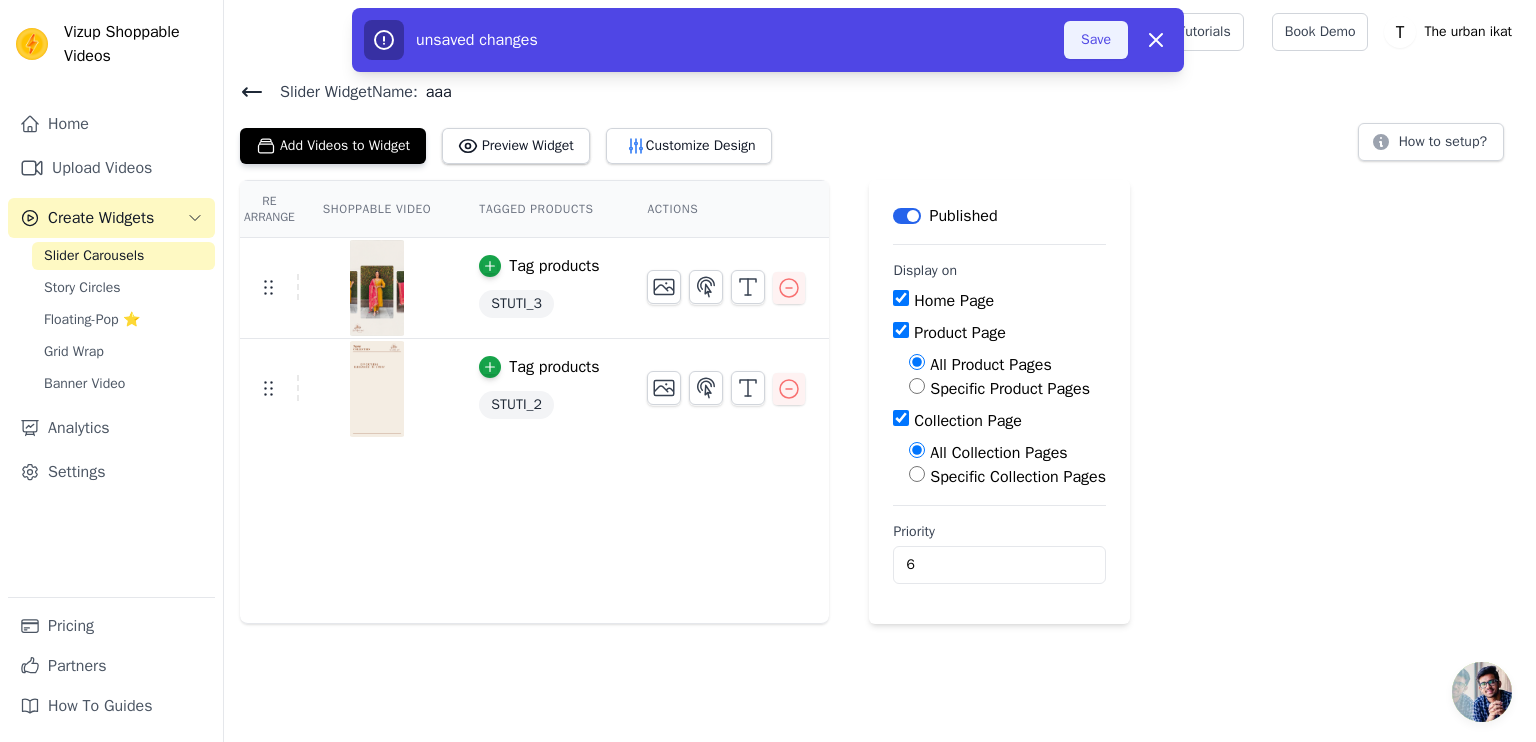 click on "Save" at bounding box center [1096, 40] 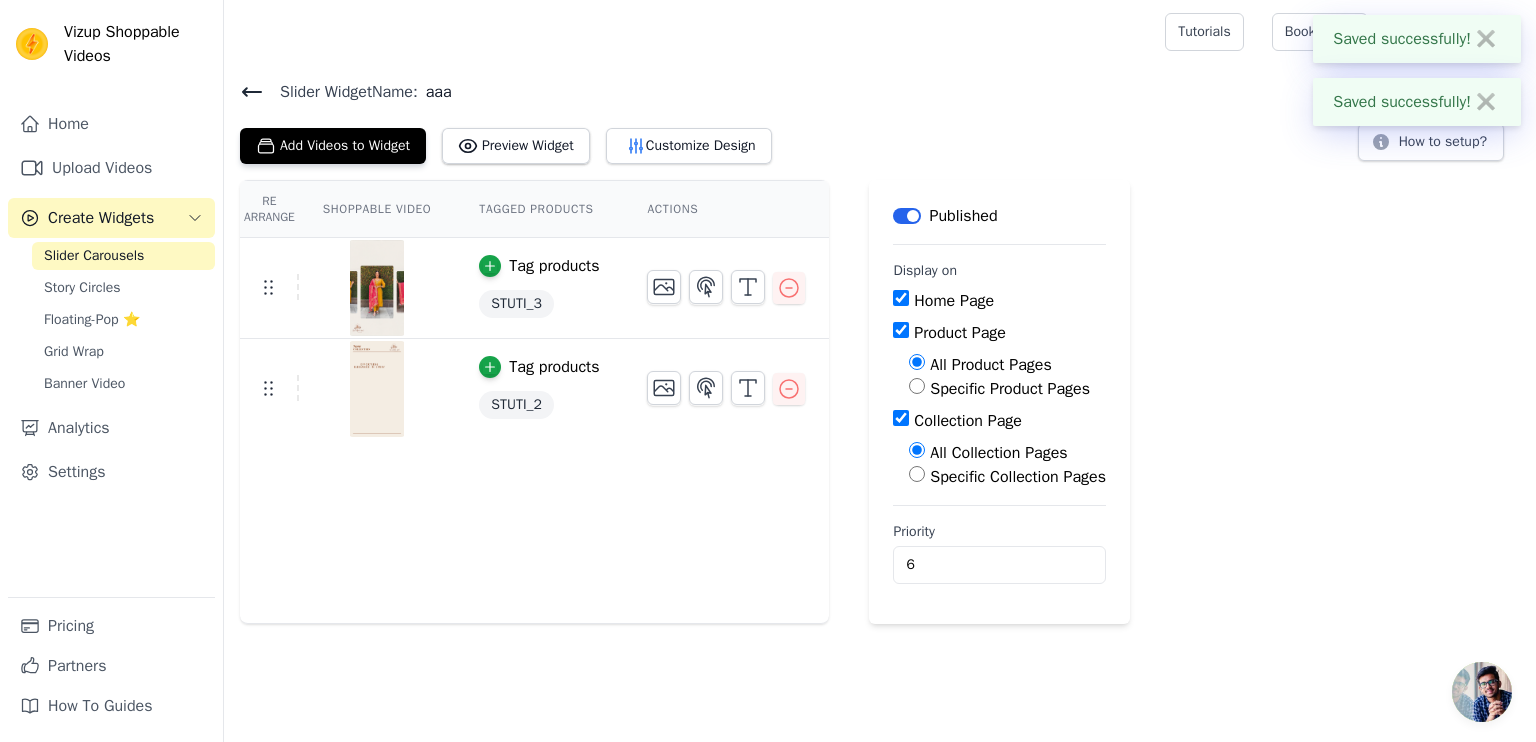 click on "Re Arrange   Shoppable Video   Tagged Products   Actions             Tag products   STUTI_3                             Tag products   STUTI_2                       Save Videos In This New Order   Save   Dismiss     Label     Published     Display on     Home Page     Product Page     All Product Pages     Specific Product Pages       Collection Page     All Collection Pages     Specific Collection Pages       Priority   6" at bounding box center (880, 402) 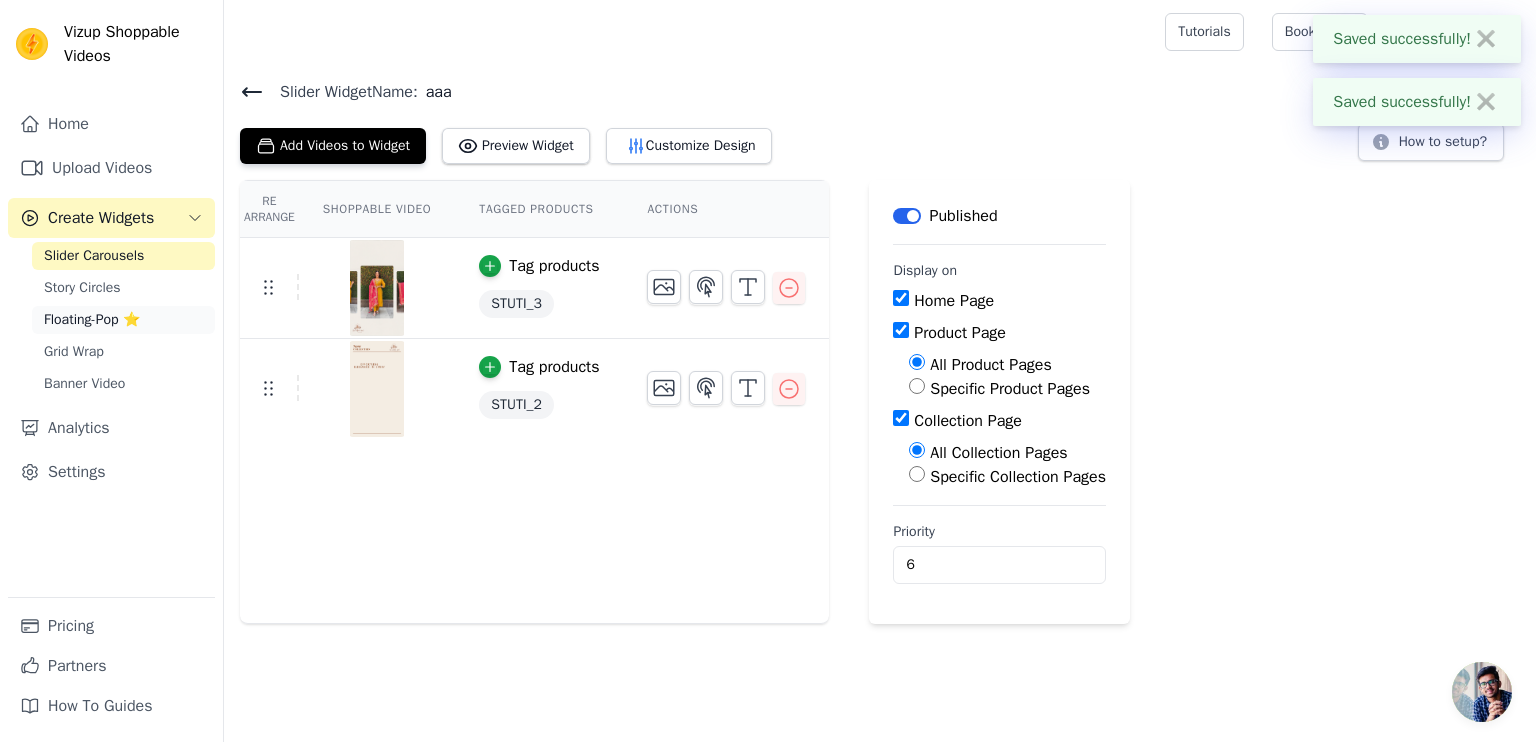 click on "Floating-Pop ⭐" at bounding box center (92, 320) 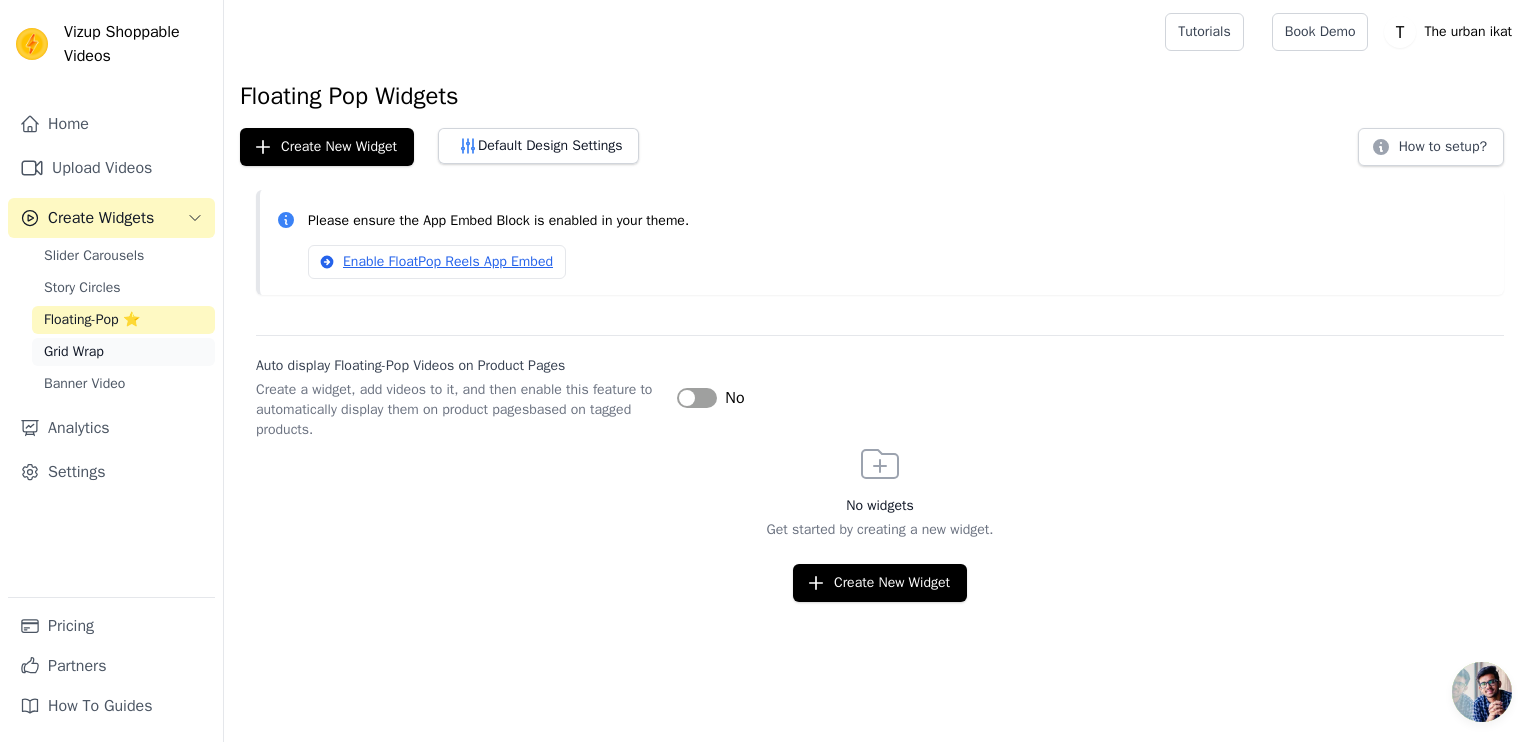click on "Grid Wrap" at bounding box center [74, 352] 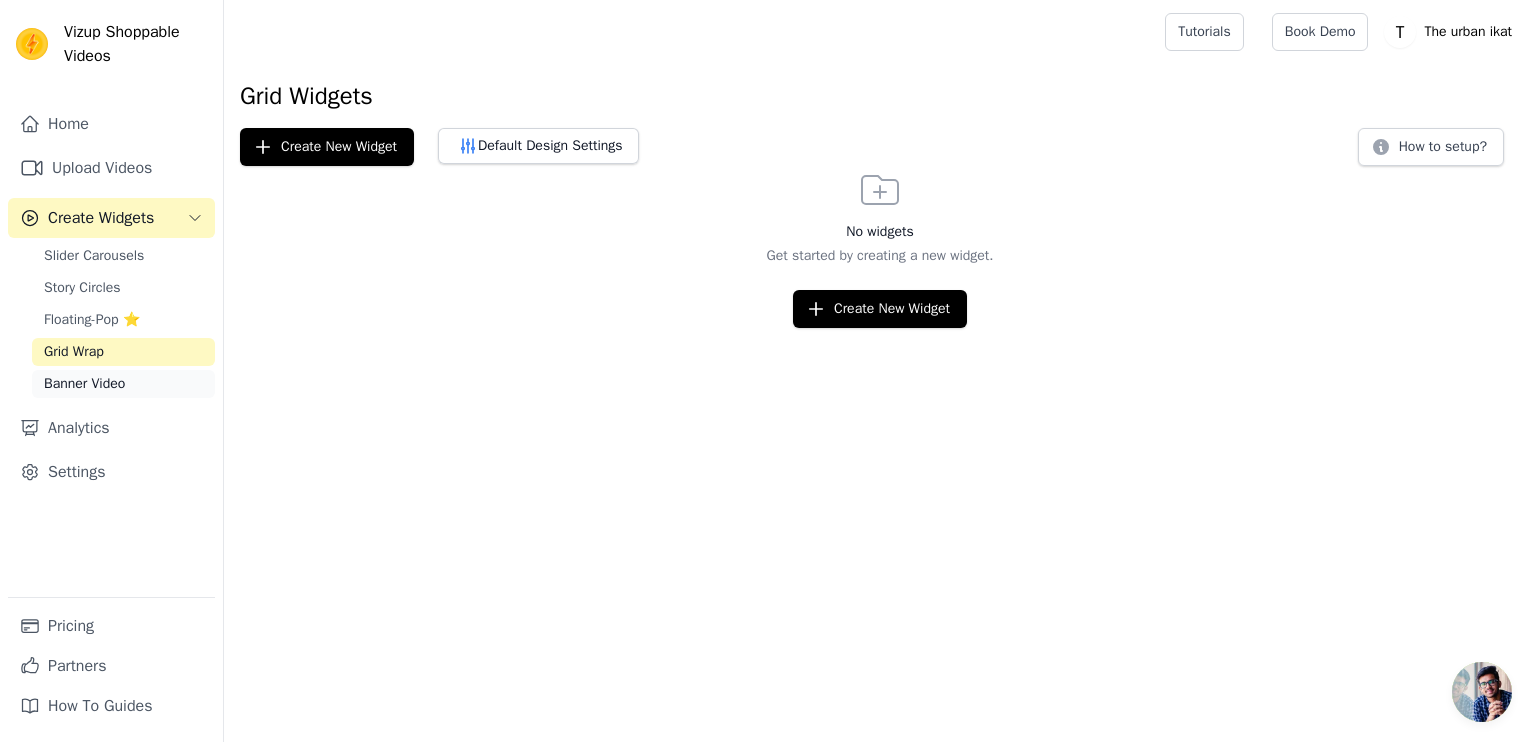 click on "Banner Video" at bounding box center (84, 384) 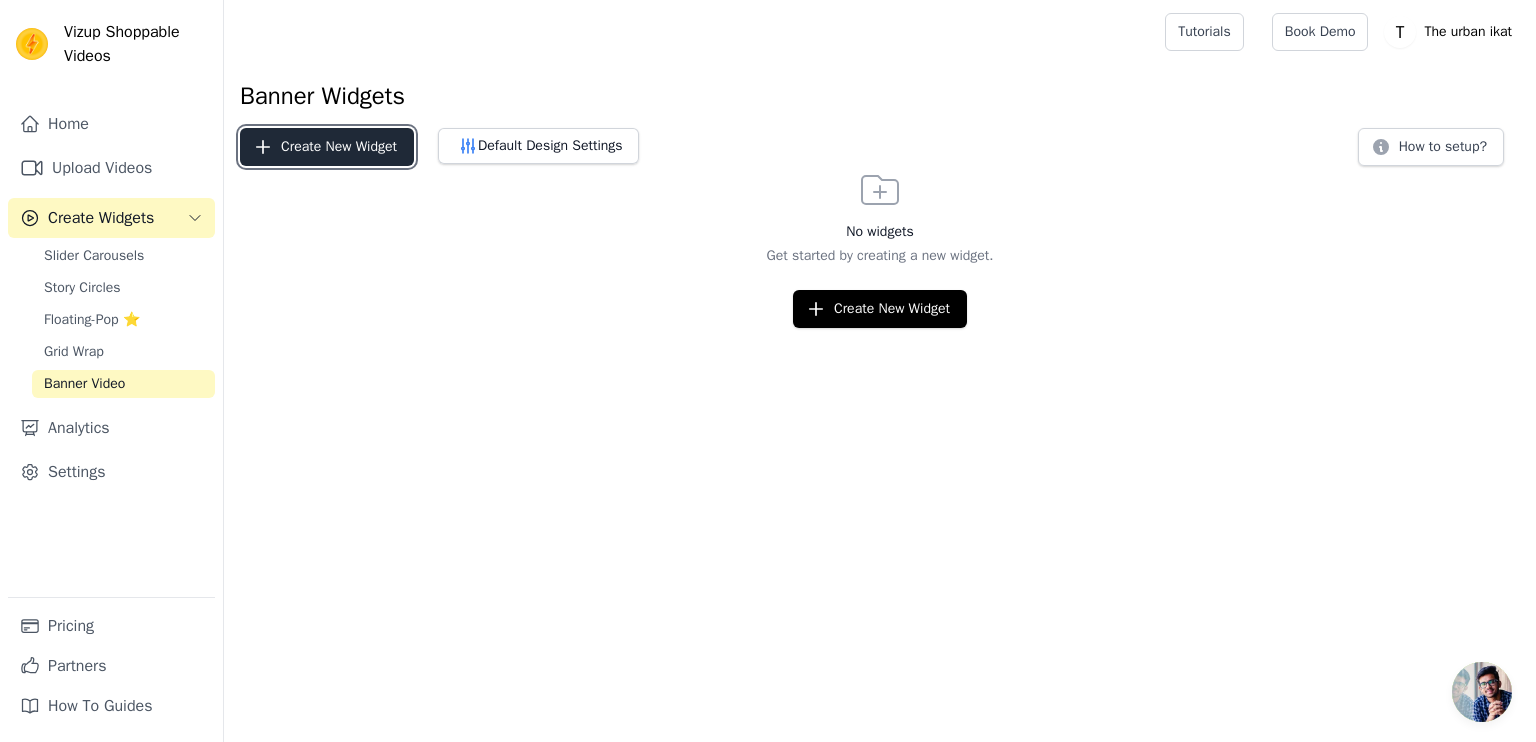click on "Create New Widget" at bounding box center [327, 147] 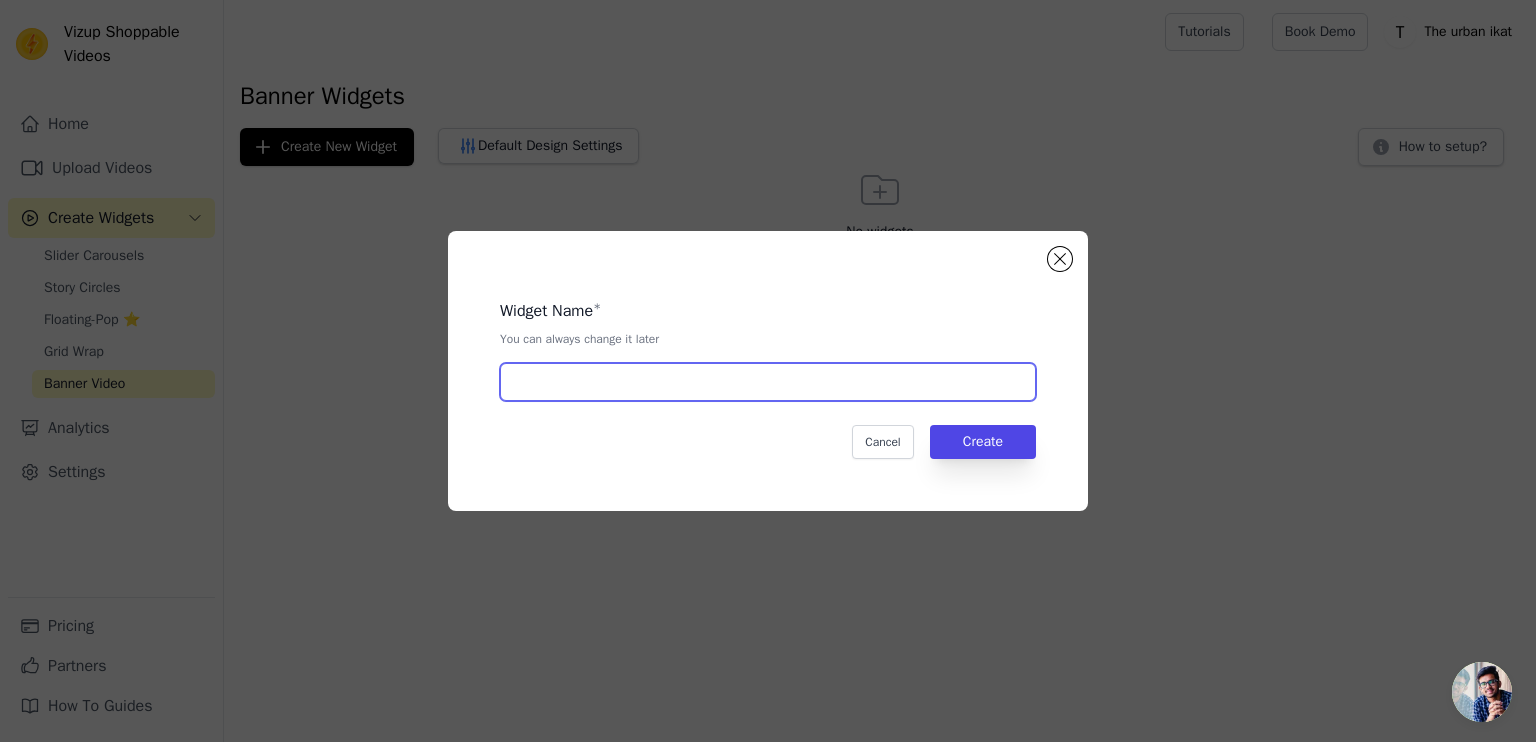 click at bounding box center (768, 382) 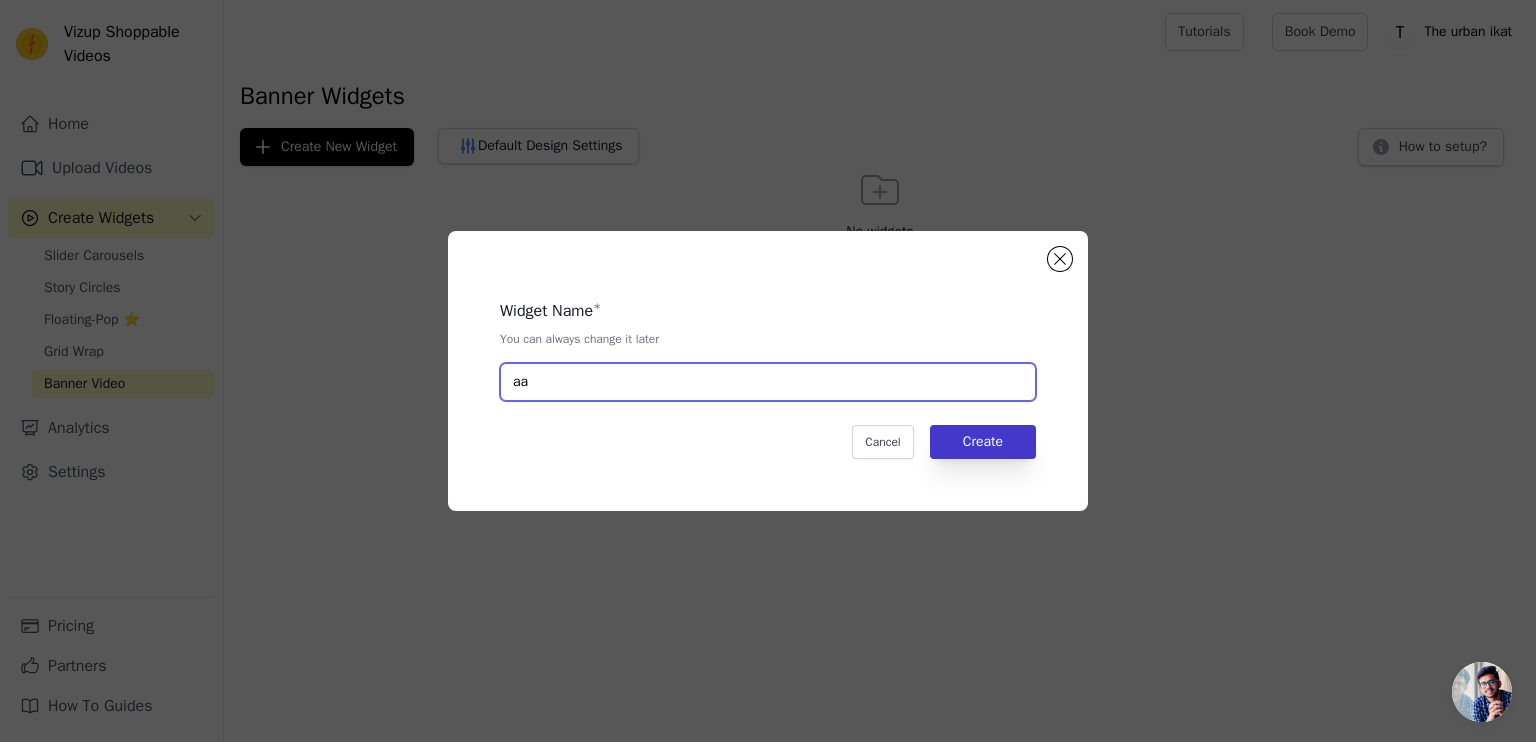 type on "aa" 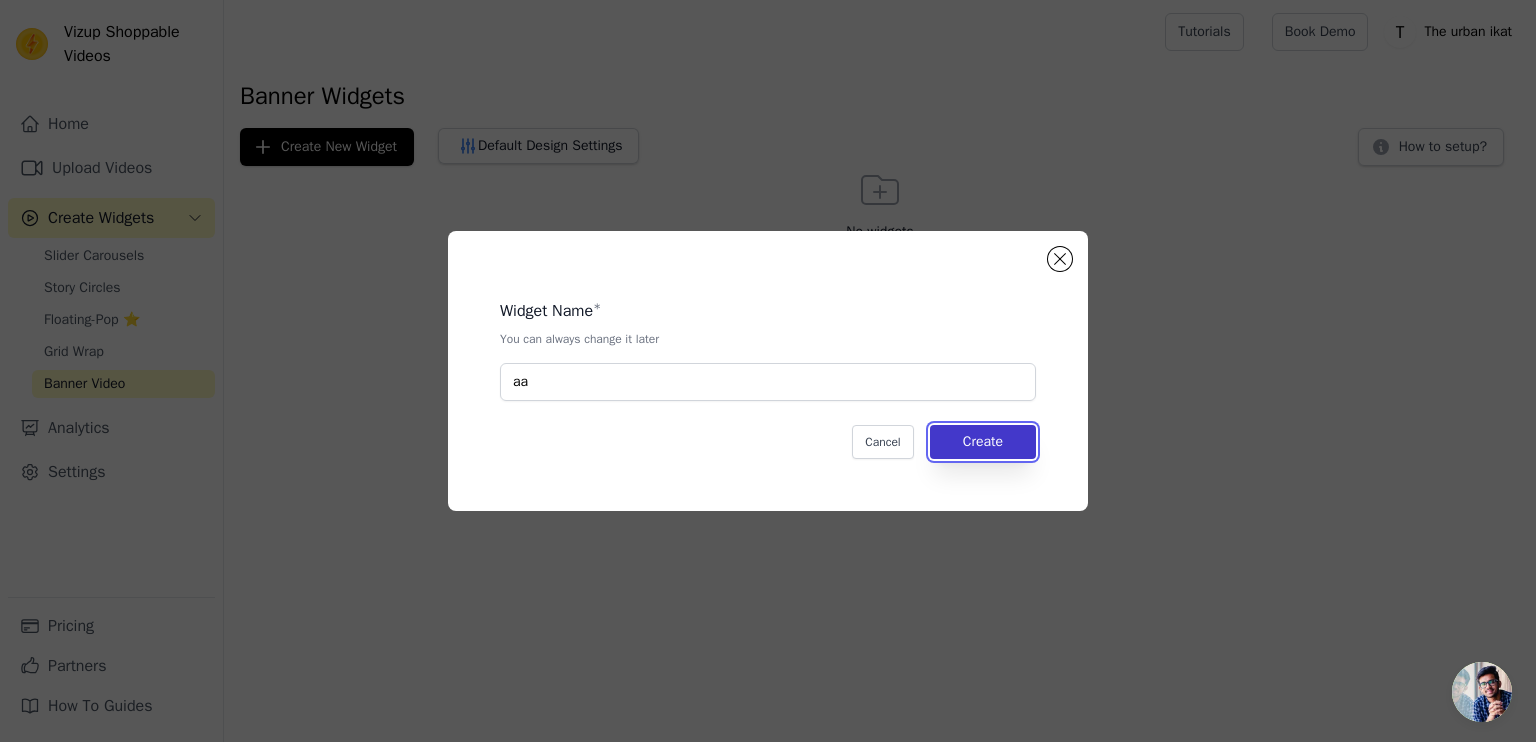 click on "Create" at bounding box center (983, 442) 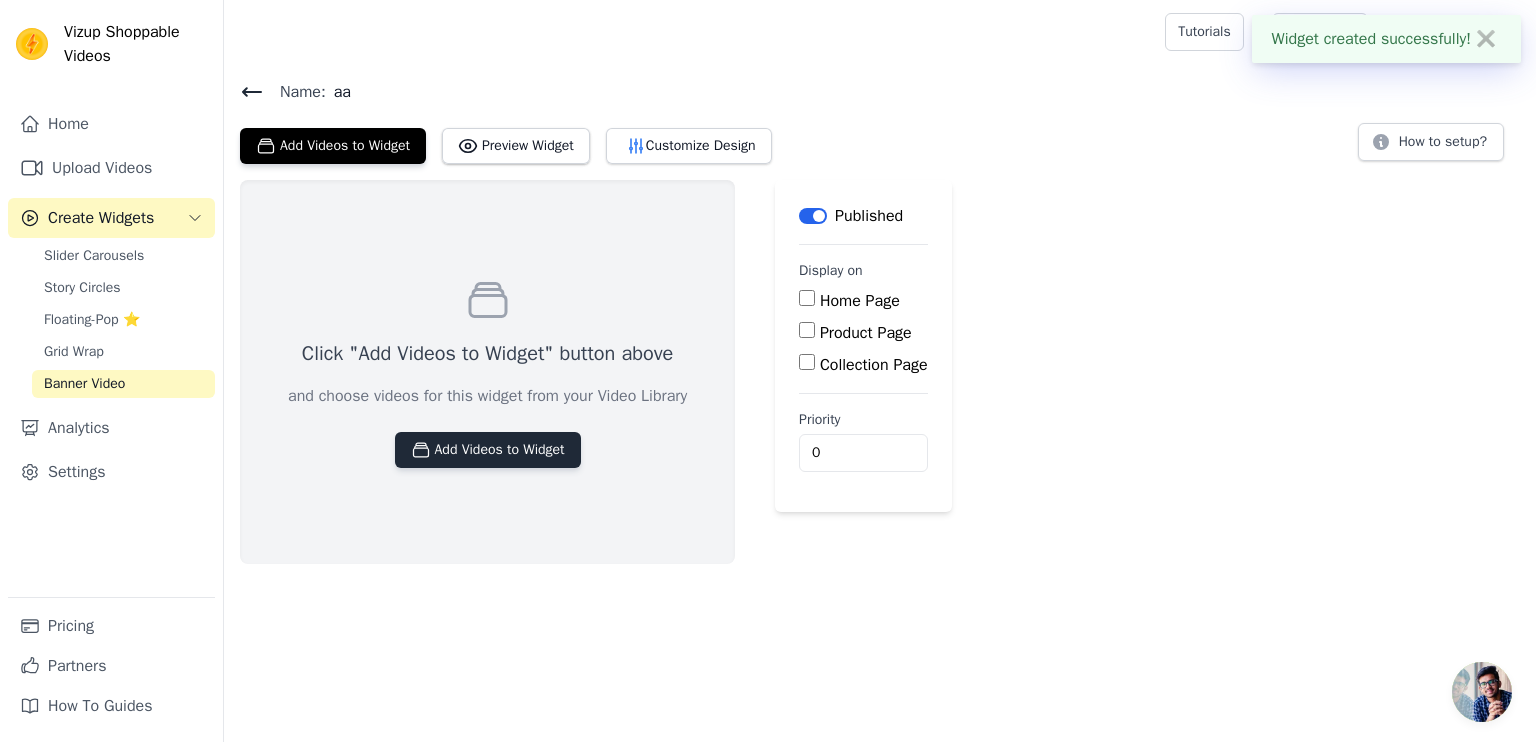 click 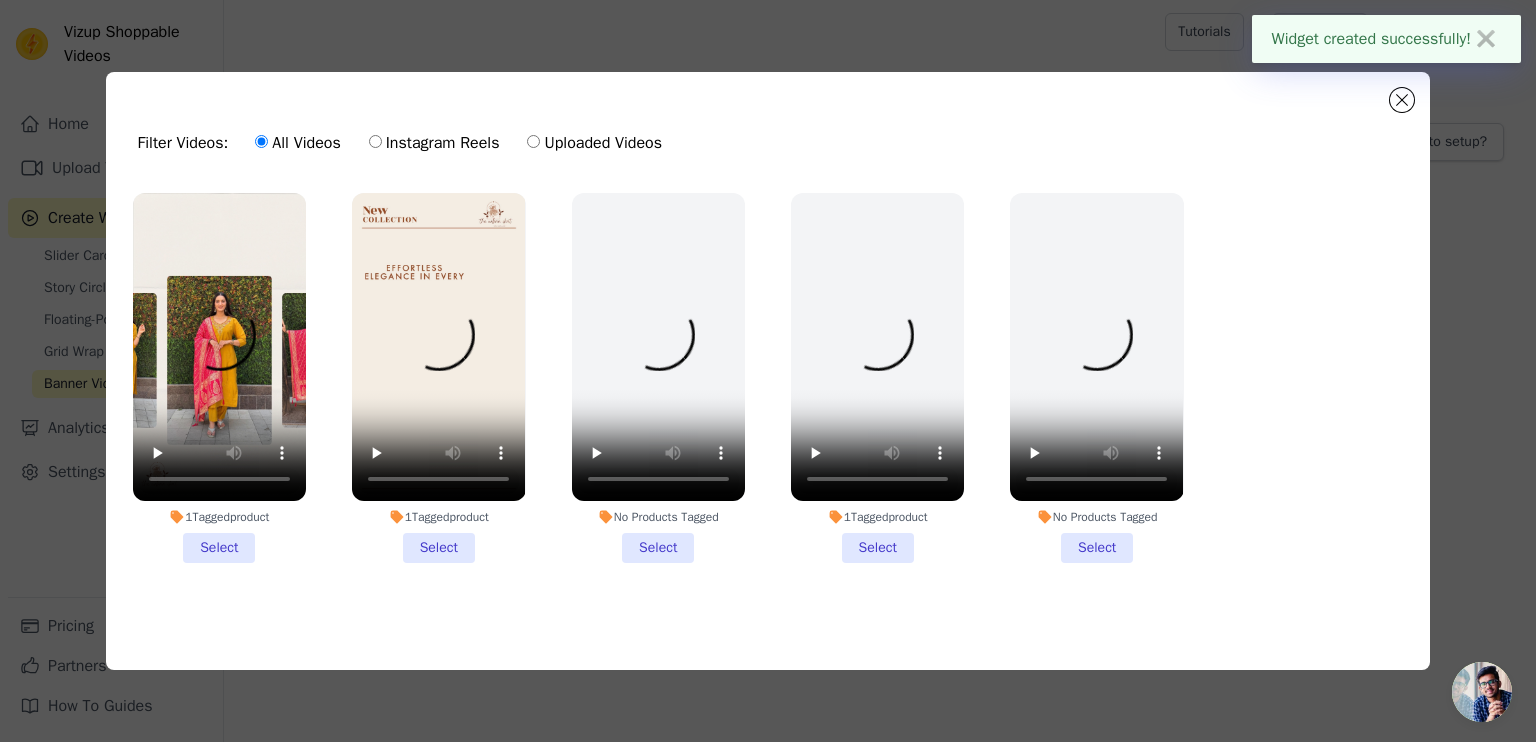 click on "1  Tagged  product     Select" at bounding box center (219, 378) 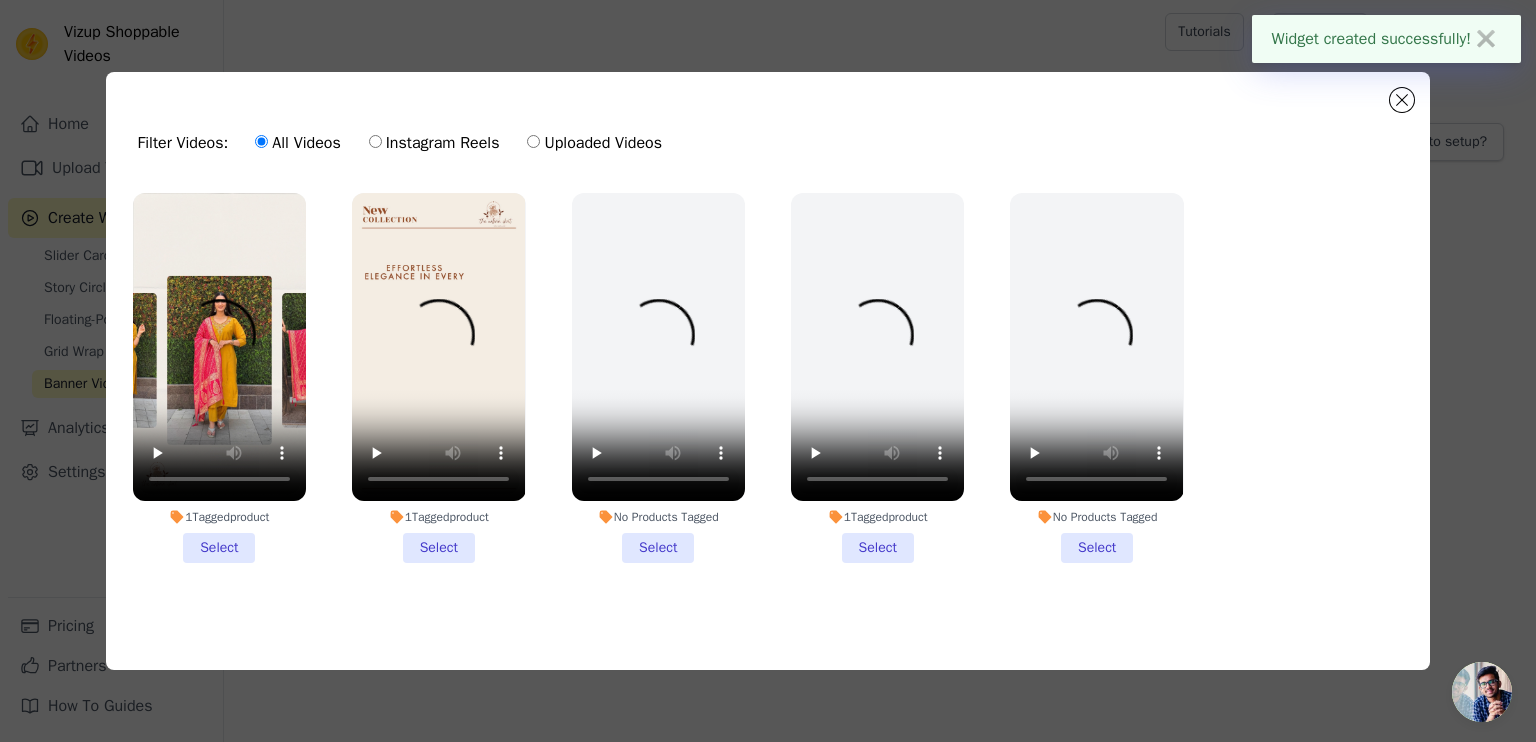 click on "1  Tagged  product     Select" at bounding box center [0, 0] 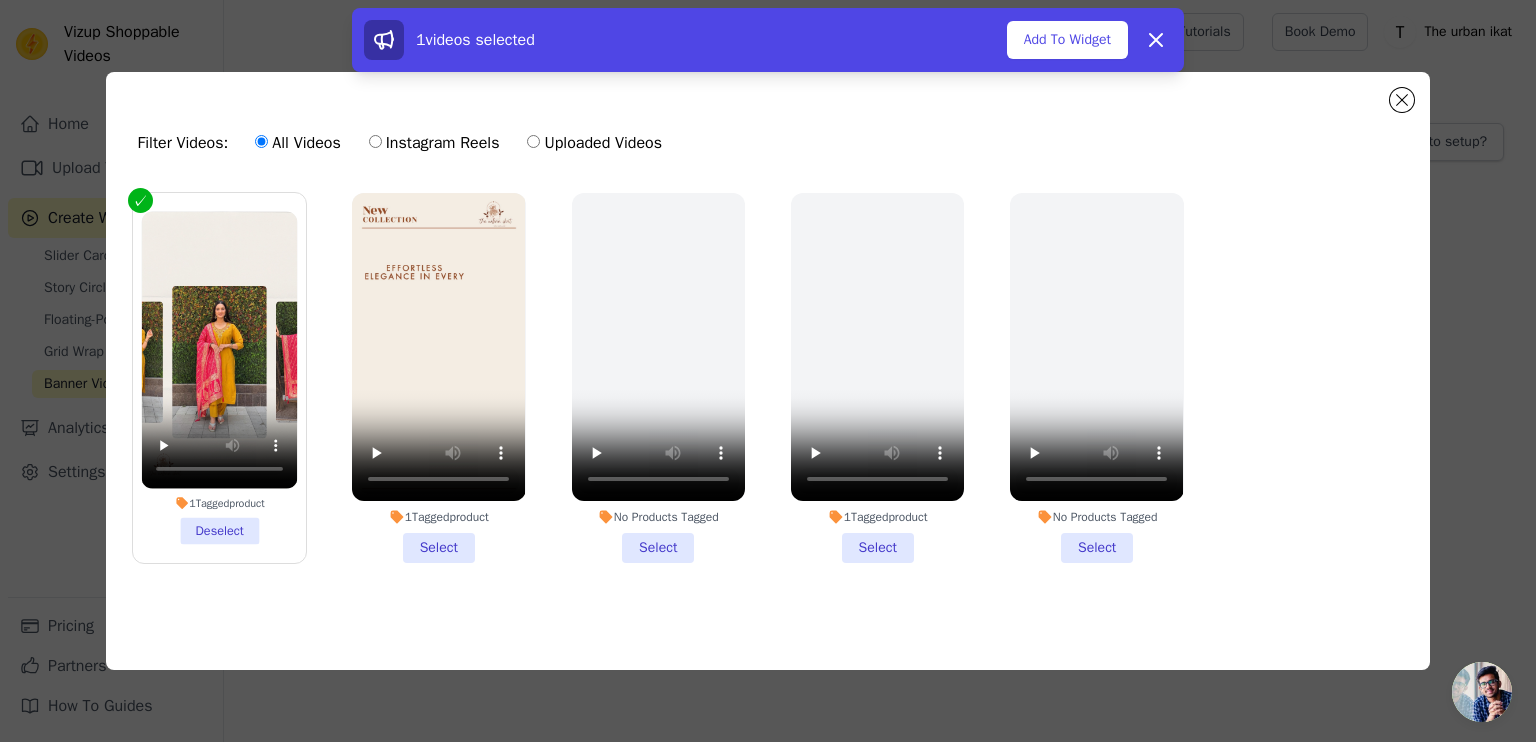 click on "1  Tagged  product     Select" at bounding box center [438, 378] 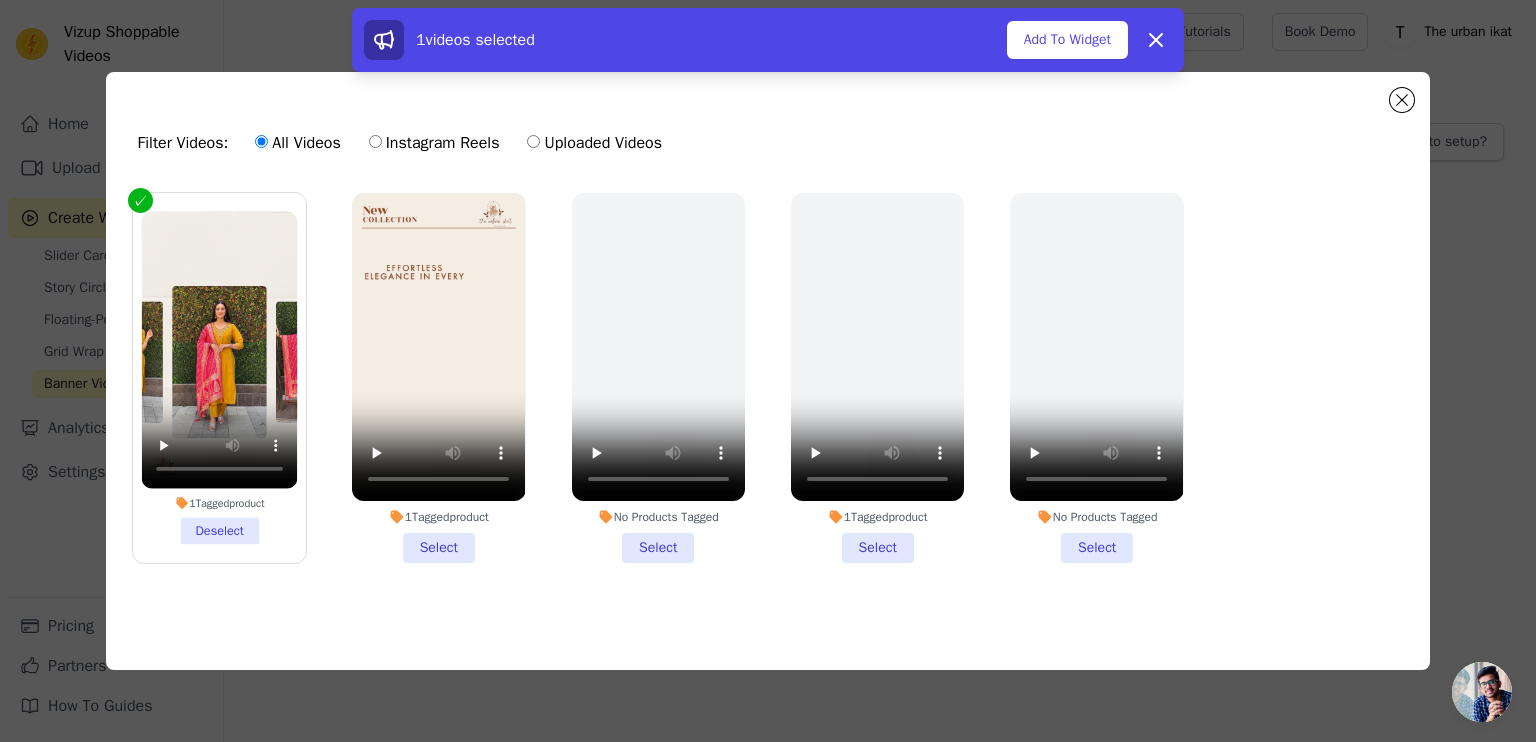 click on "1  Tagged  product     Select" at bounding box center [0, 0] 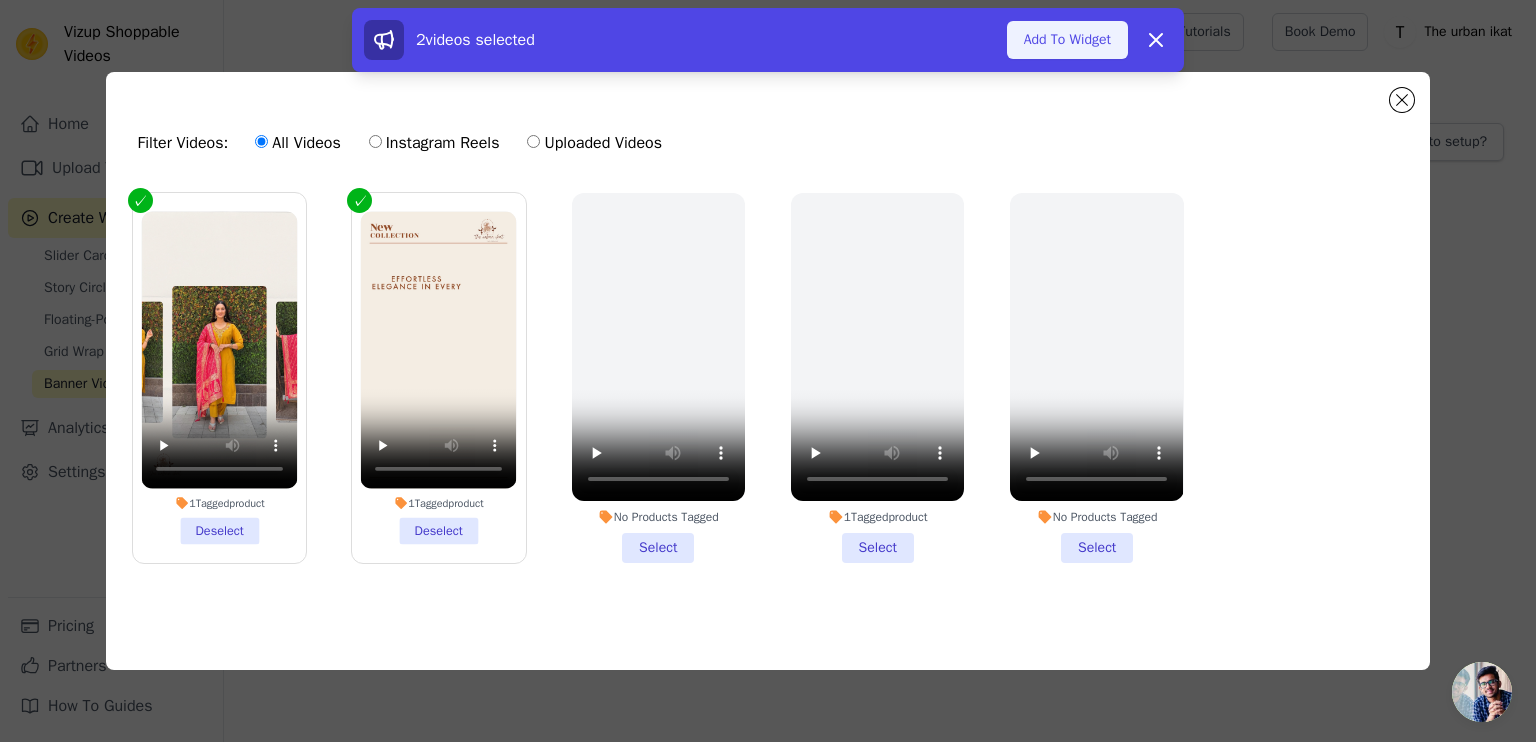click on "Add To Widget" at bounding box center (1067, 40) 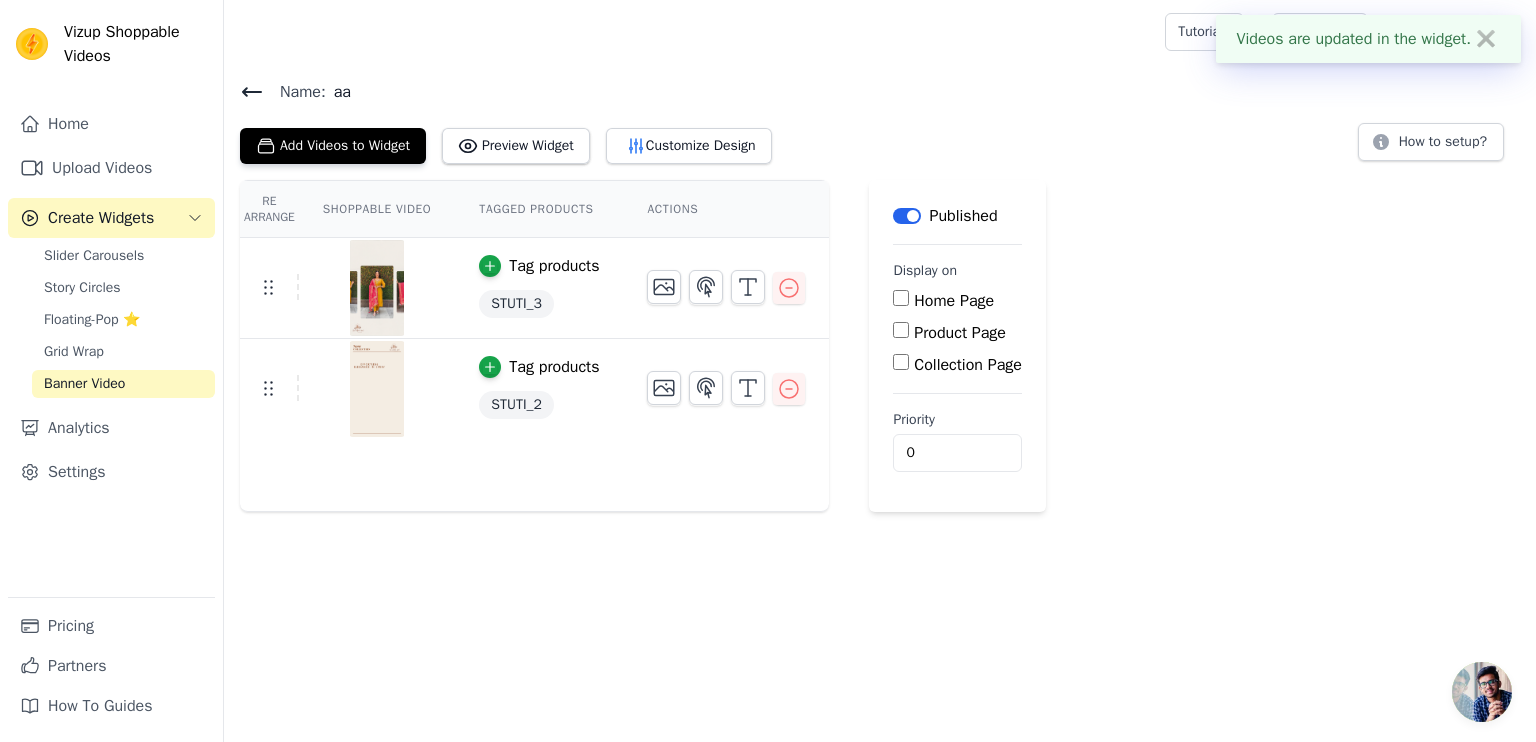 click on "Home Page" at bounding box center (957, 301) 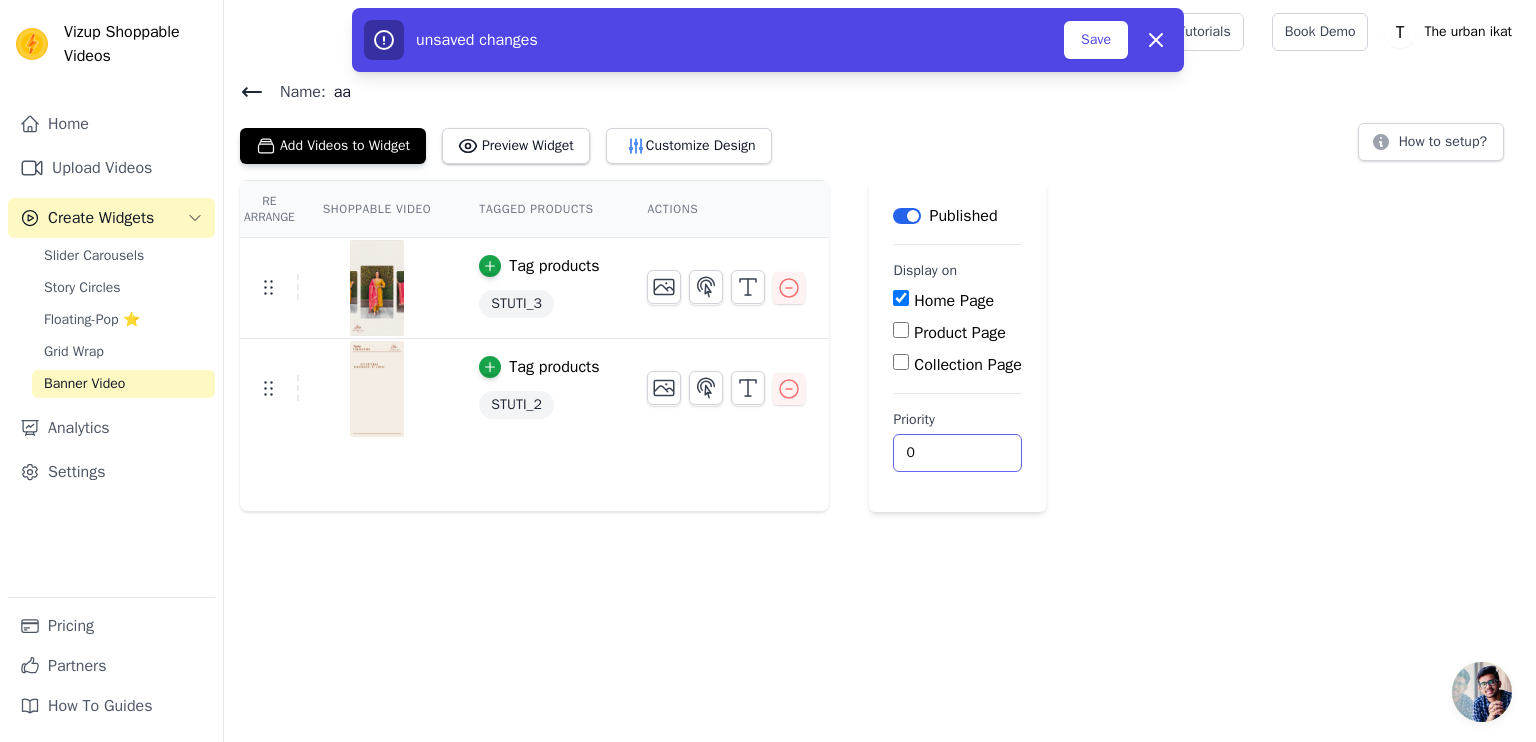 click on "0" at bounding box center [957, 453] 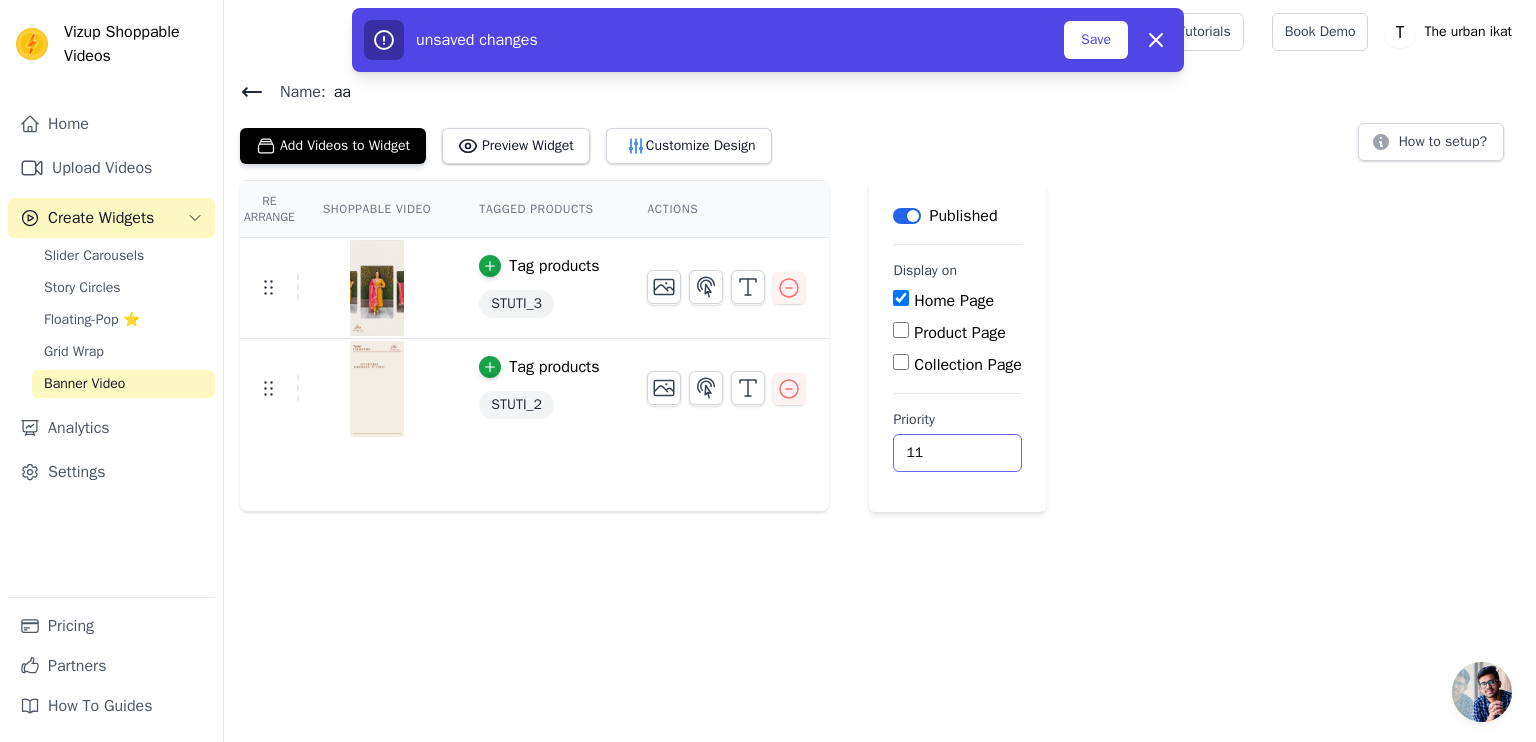 type on "12" 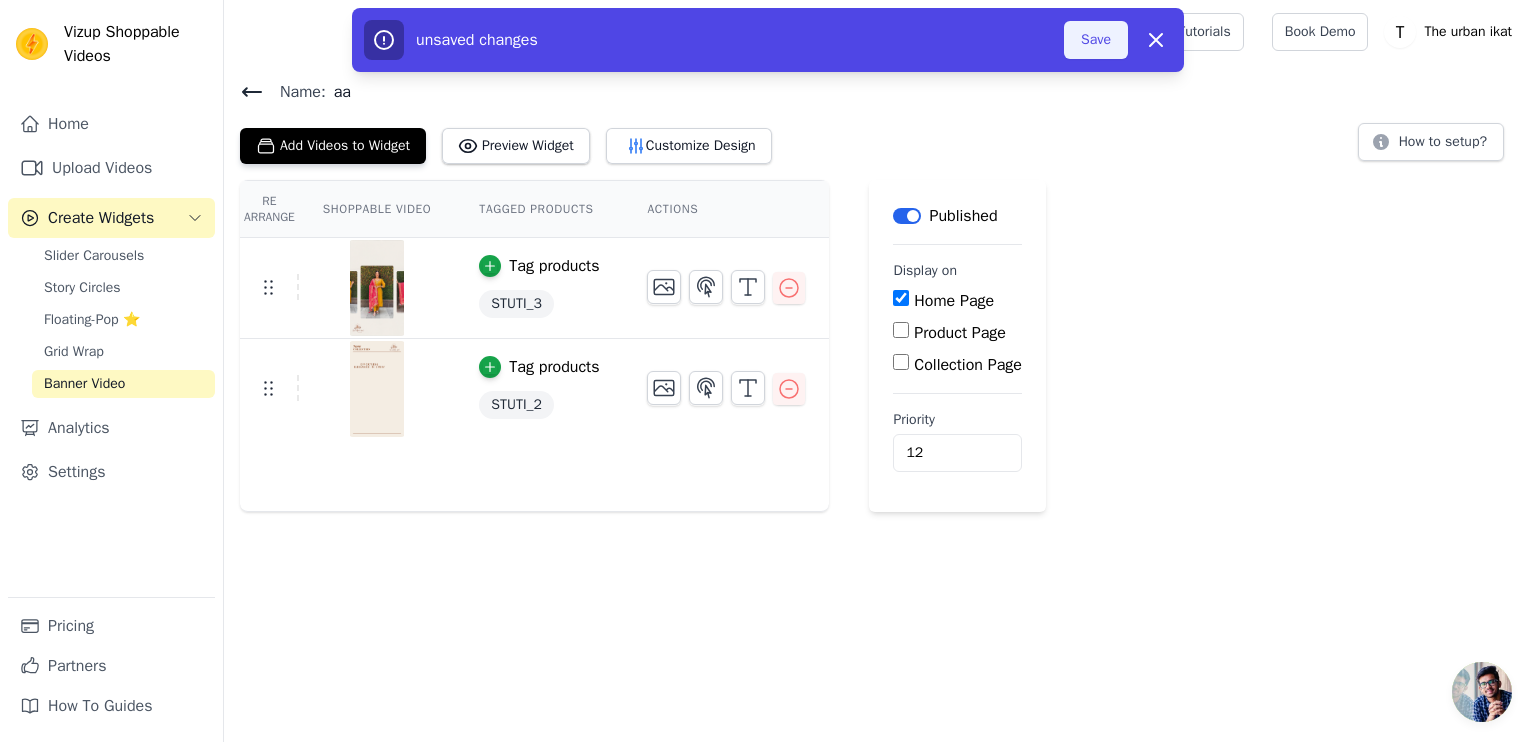 click on "Save" at bounding box center (1096, 40) 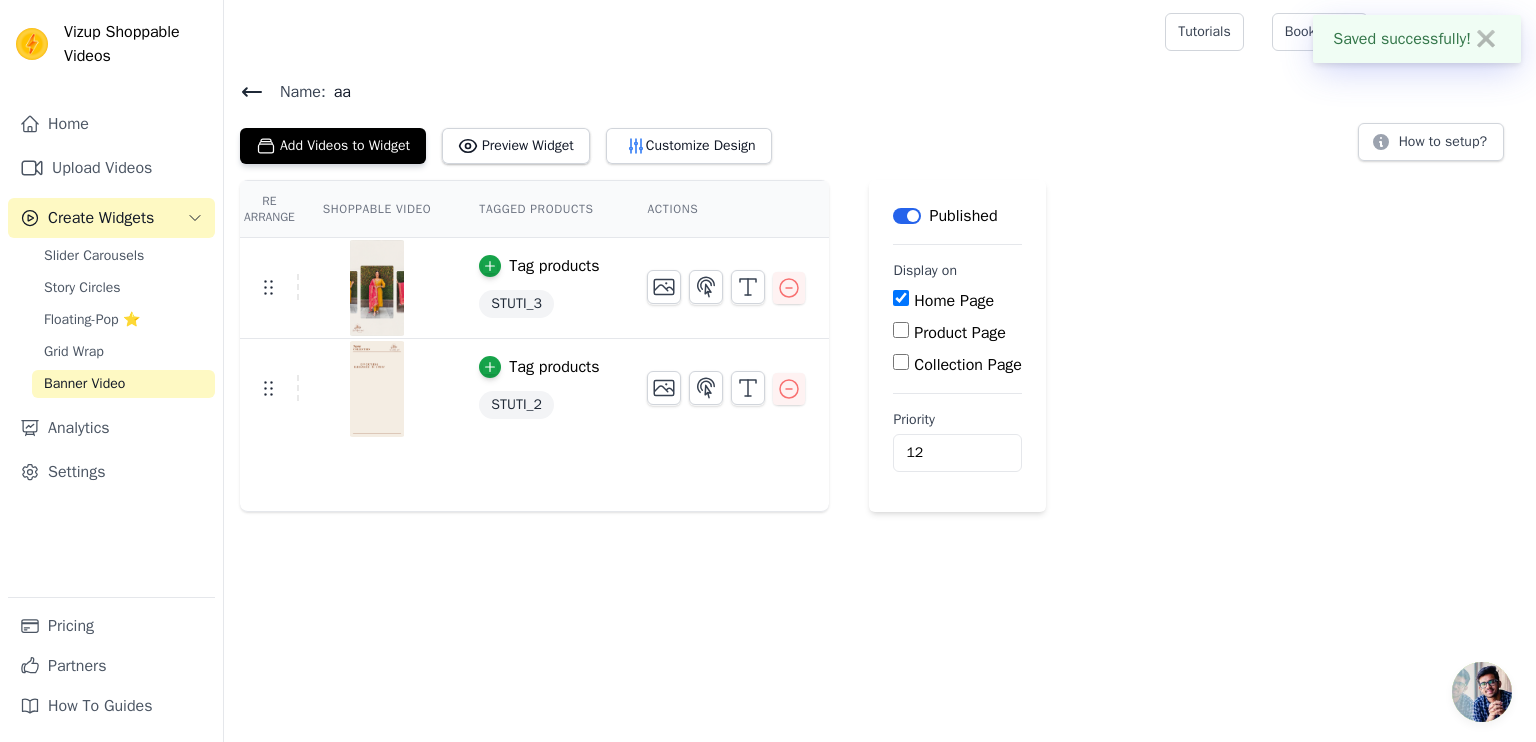 click on "Re Arrange   Shoppable Video   Tagged Products   Actions             Tag products   STUTI_3                             Tag products   STUTI_2                       Save Videos In This New Order   Save   Dismiss     Label     Published     Display on     Home Page     Product Page       Collection Page       Priority   12" at bounding box center [880, 346] 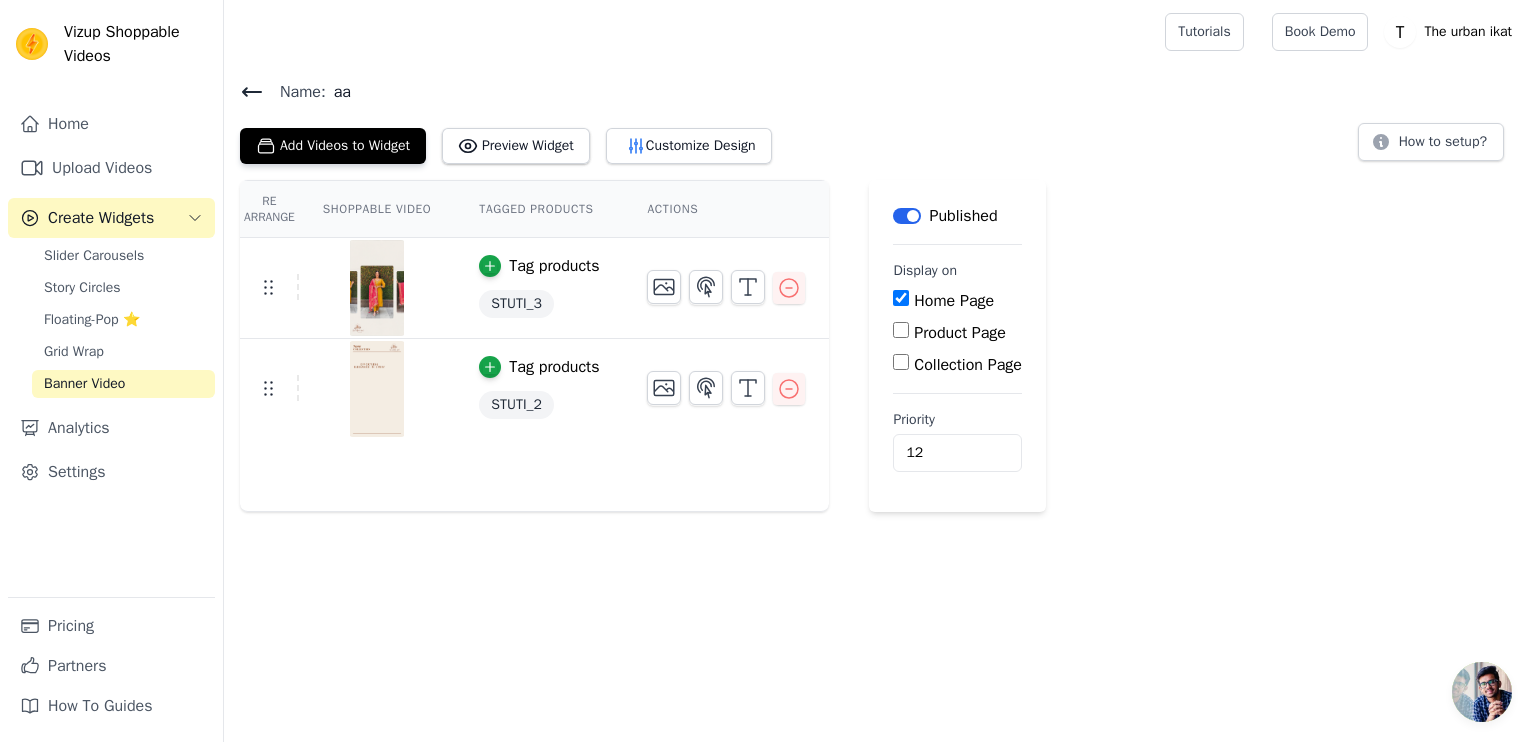 click on "Re Arrange   Shoppable Video   Tagged Products   Actions             Tag products   STUTI_3                             Tag products   STUTI_2                       Save Videos In This New Order   Save   Dismiss     Label     Published     Display on     Home Page     Product Page       Collection Page       Priority   12" at bounding box center [880, 346] 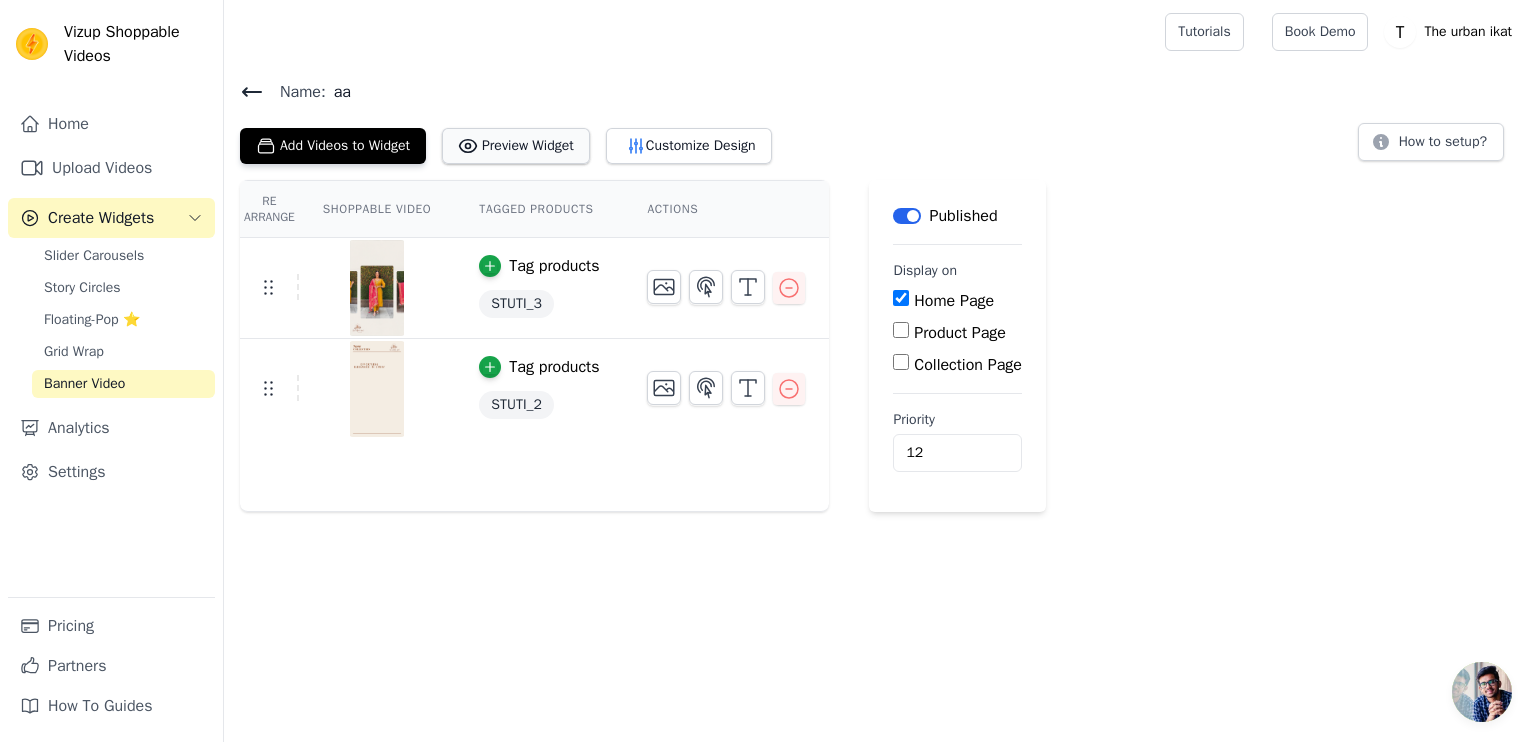 click on "Preview Widget" at bounding box center (516, 146) 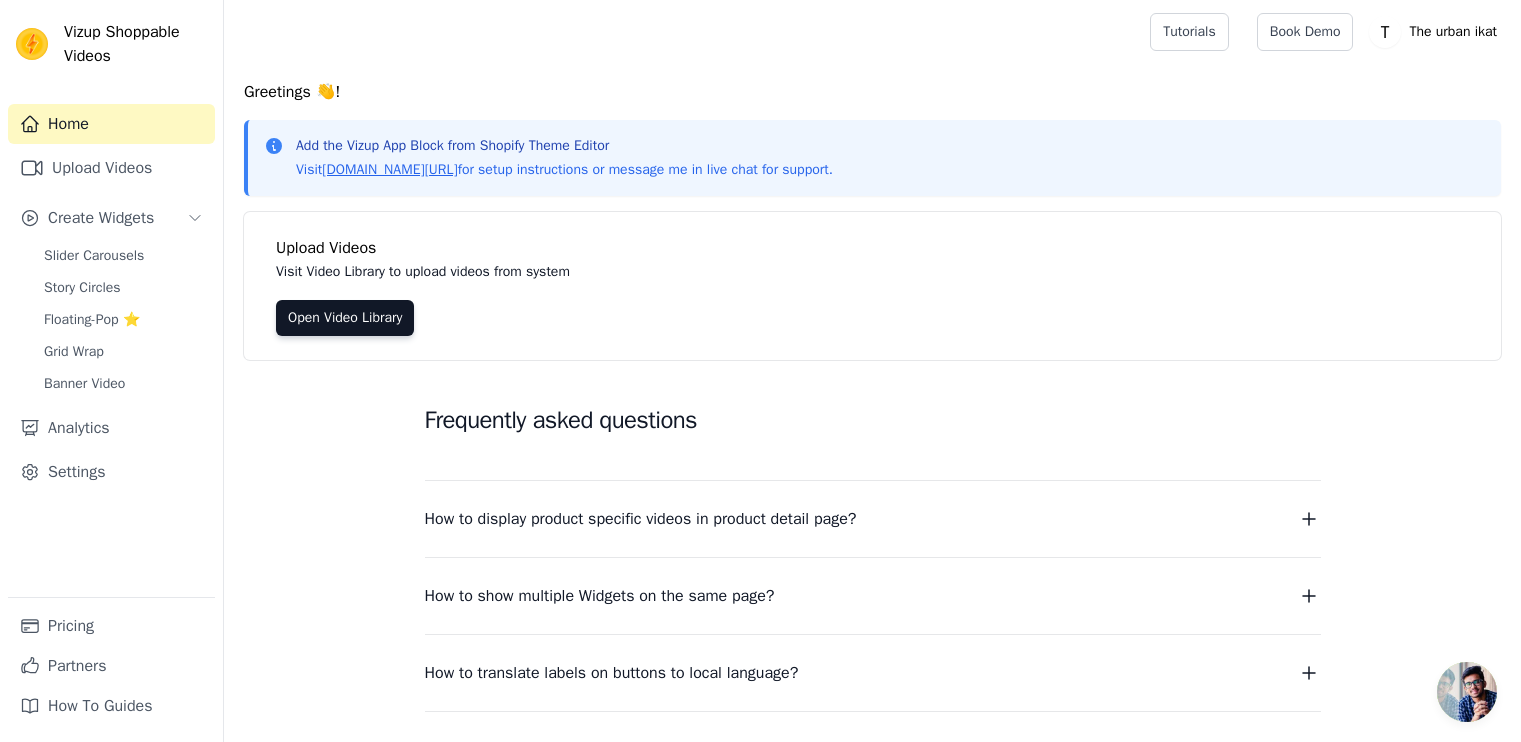scroll, scrollTop: 0, scrollLeft: 0, axis: both 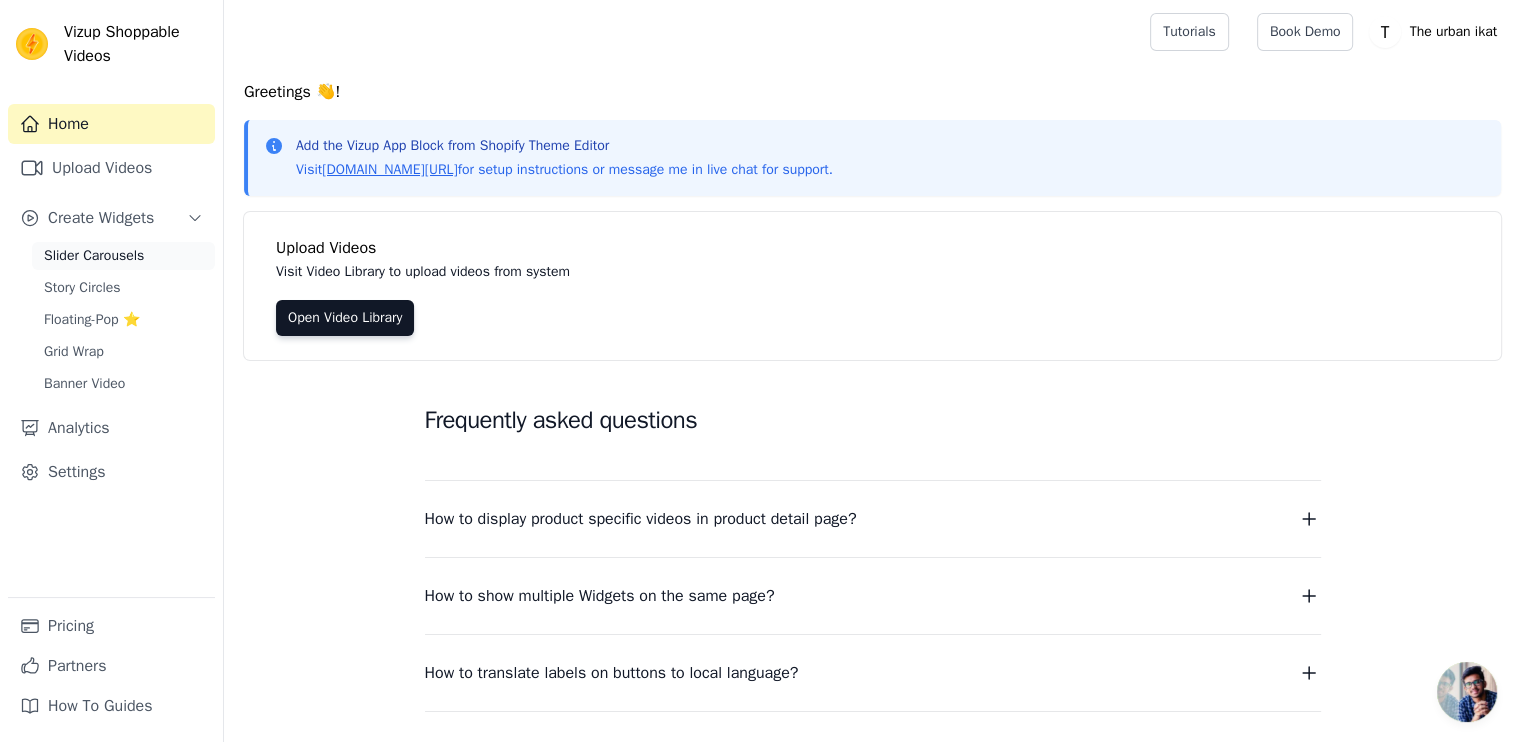 click on "Slider Carousels" at bounding box center [94, 256] 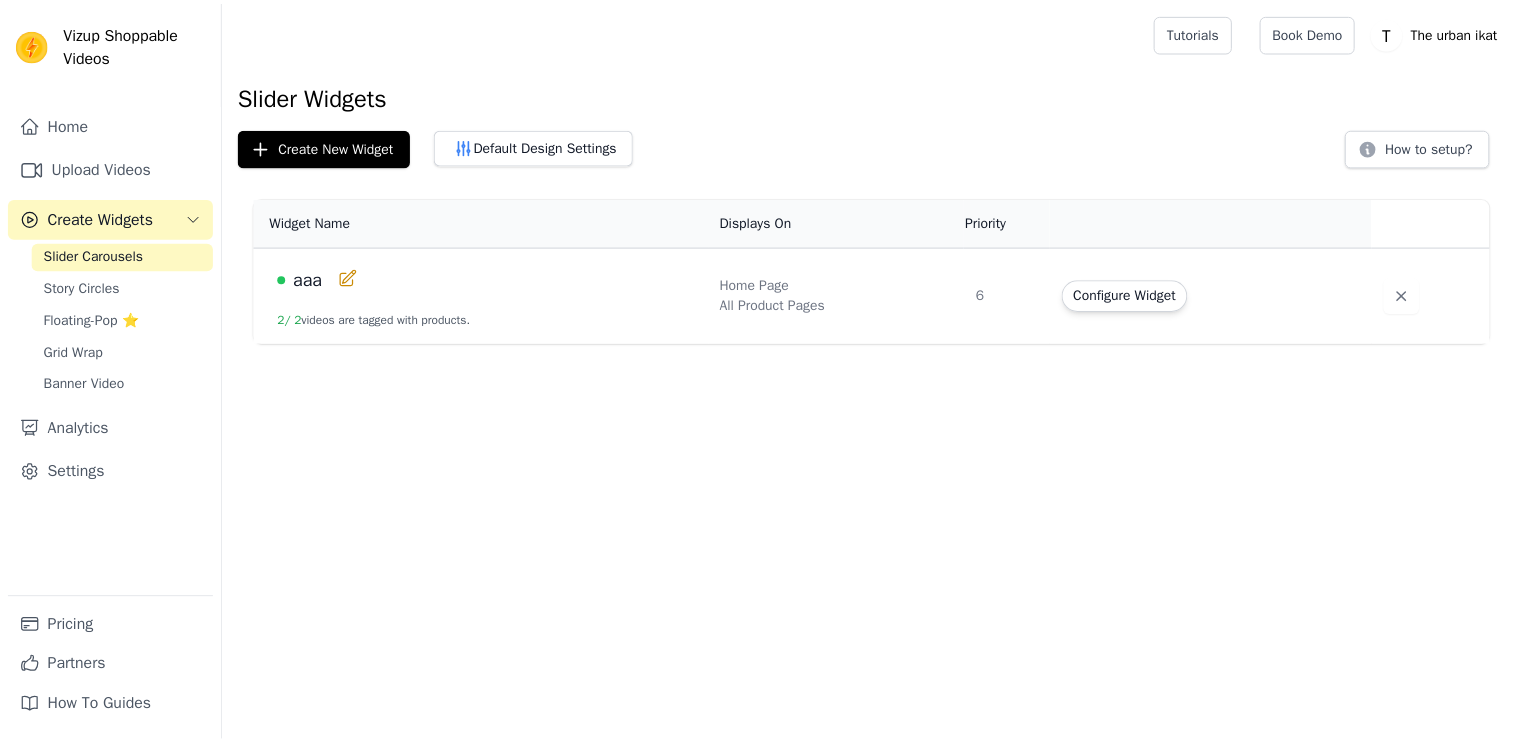 scroll, scrollTop: 0, scrollLeft: 0, axis: both 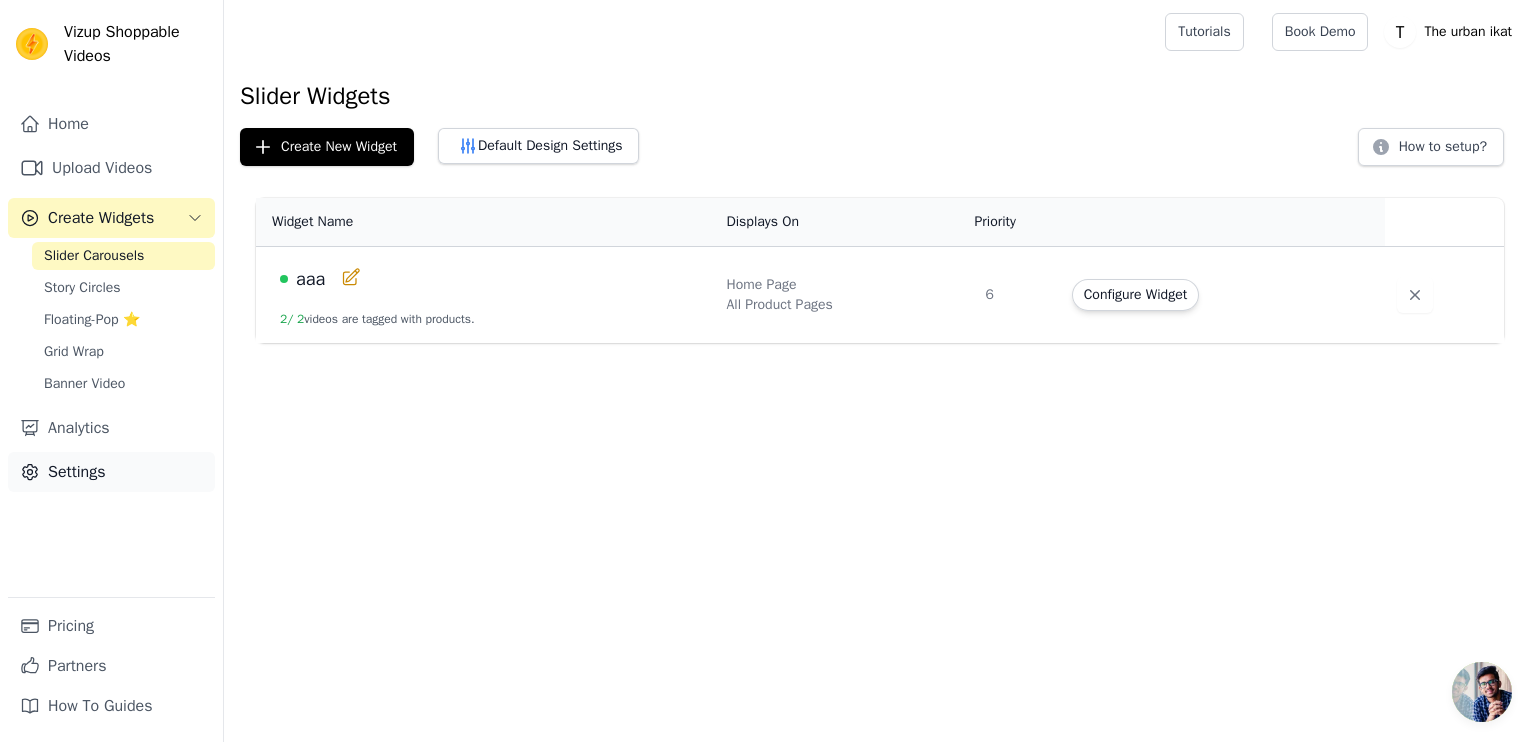 click on "Settings" at bounding box center [111, 472] 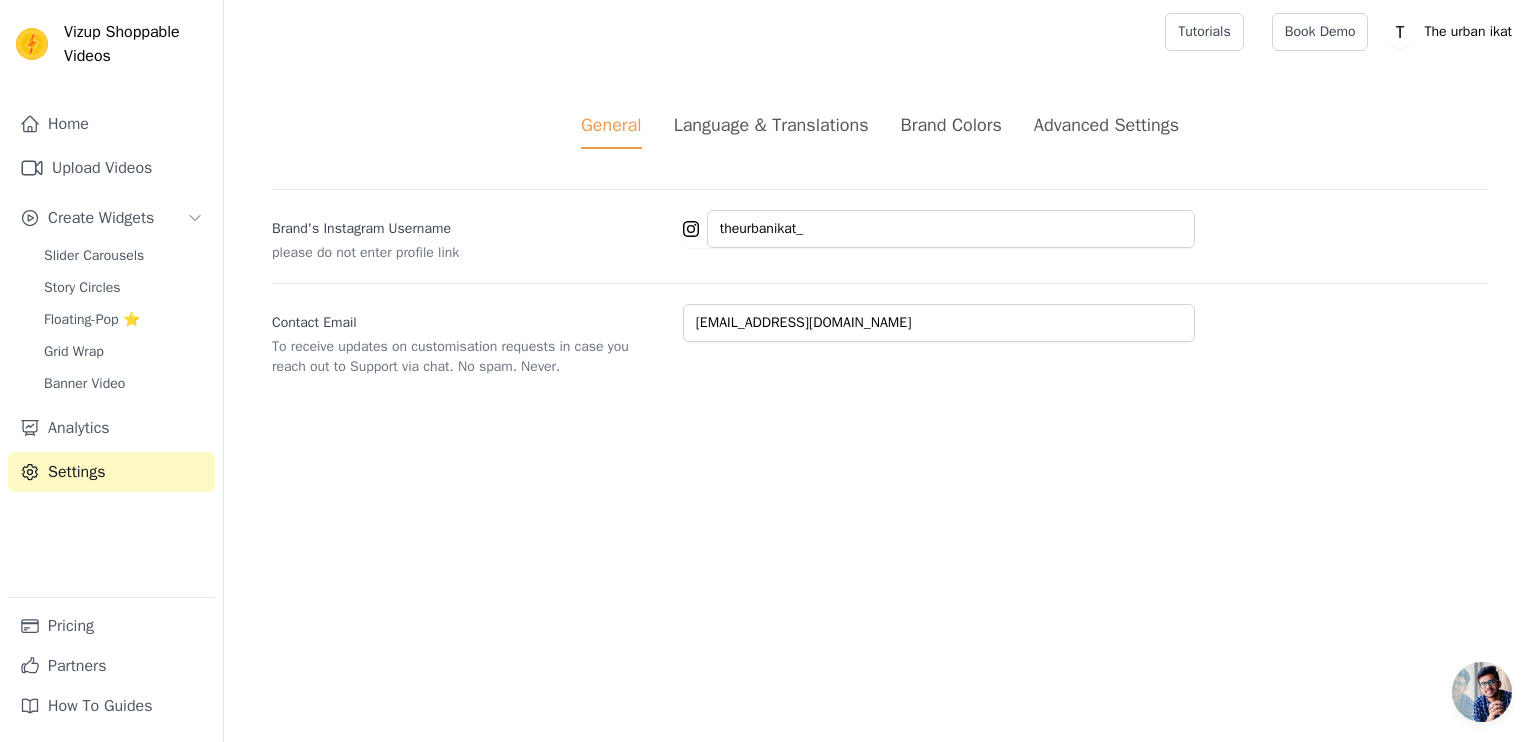 click on "Brand Colors" at bounding box center (951, 125) 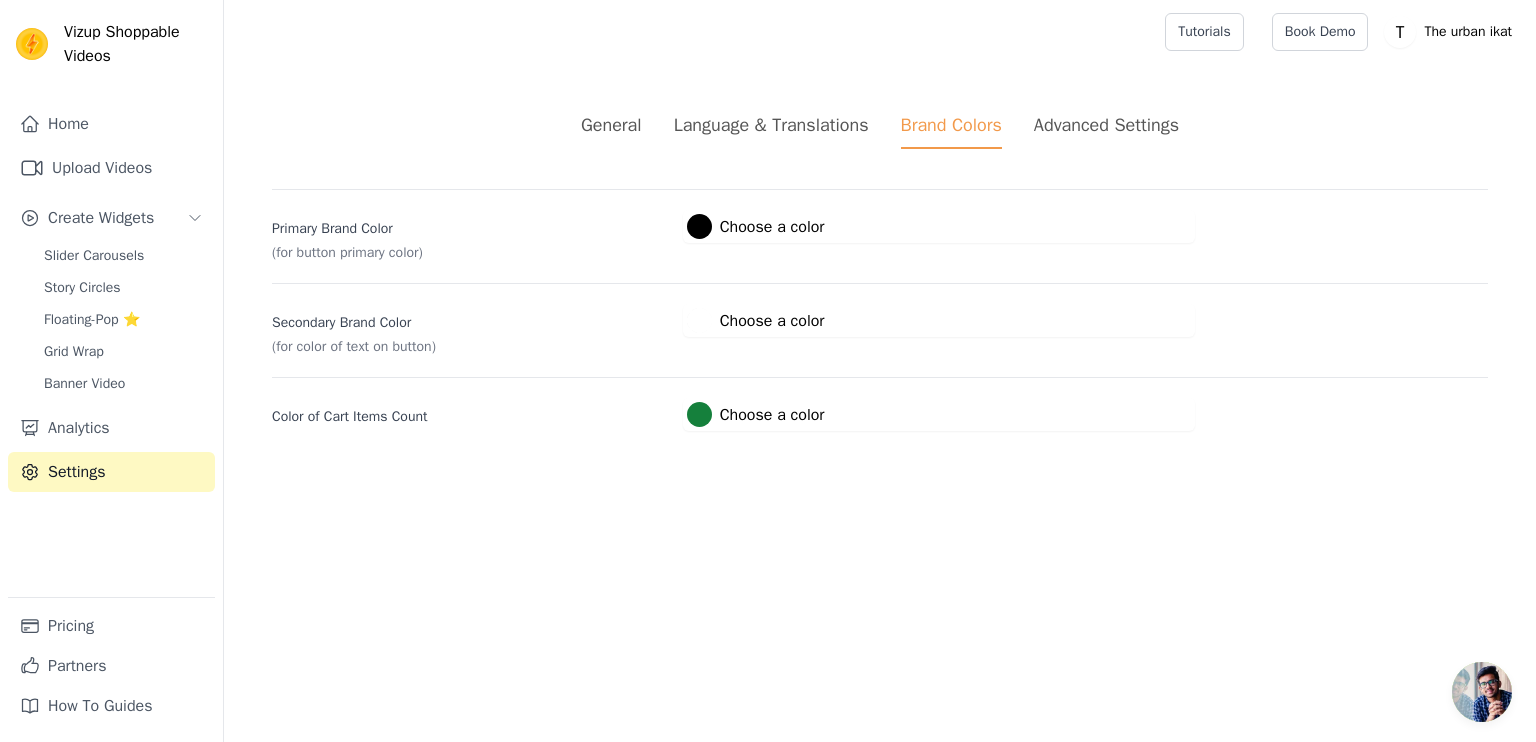 click on "Advanced Settings" at bounding box center [1106, 125] 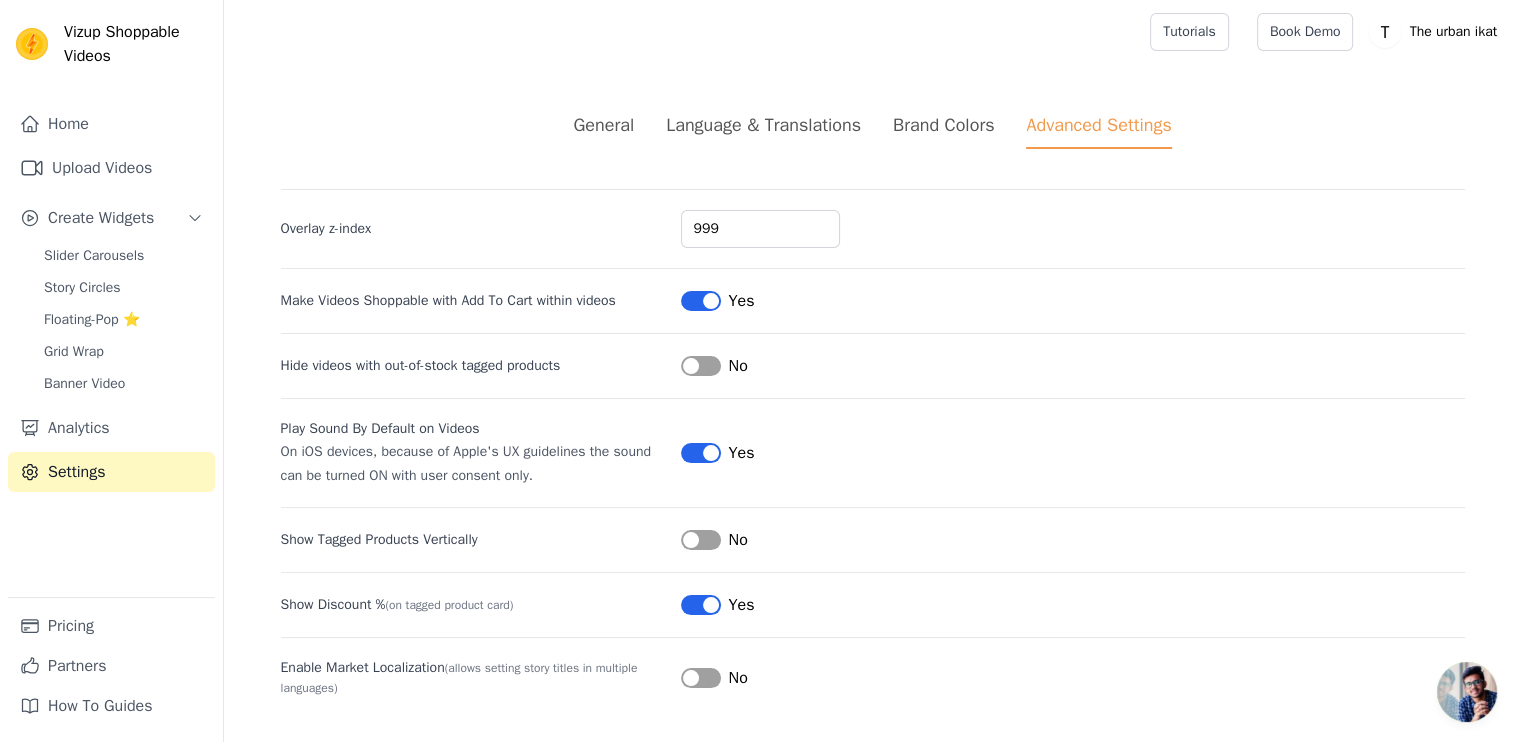 scroll, scrollTop: 1, scrollLeft: 0, axis: vertical 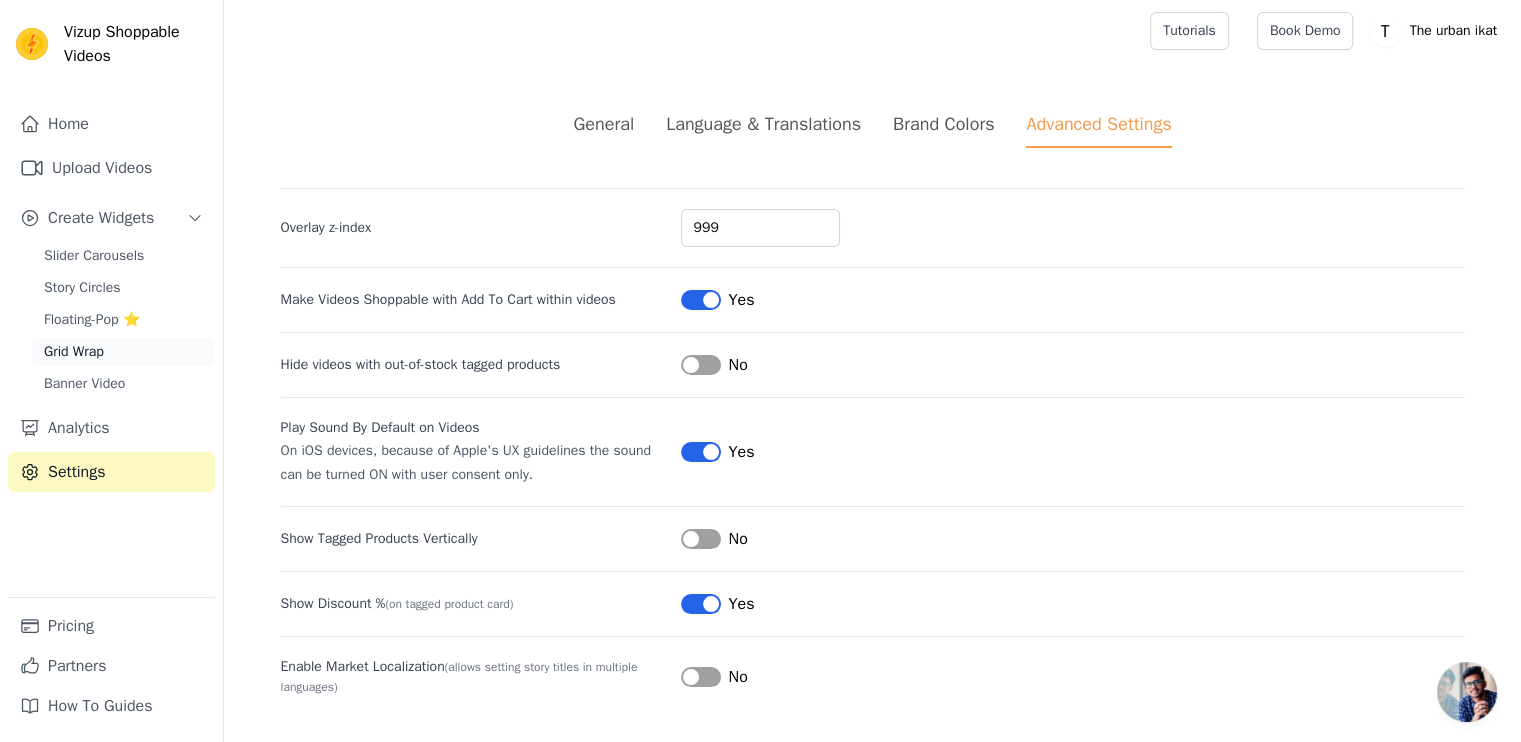 click on "Grid Wrap" at bounding box center (74, 352) 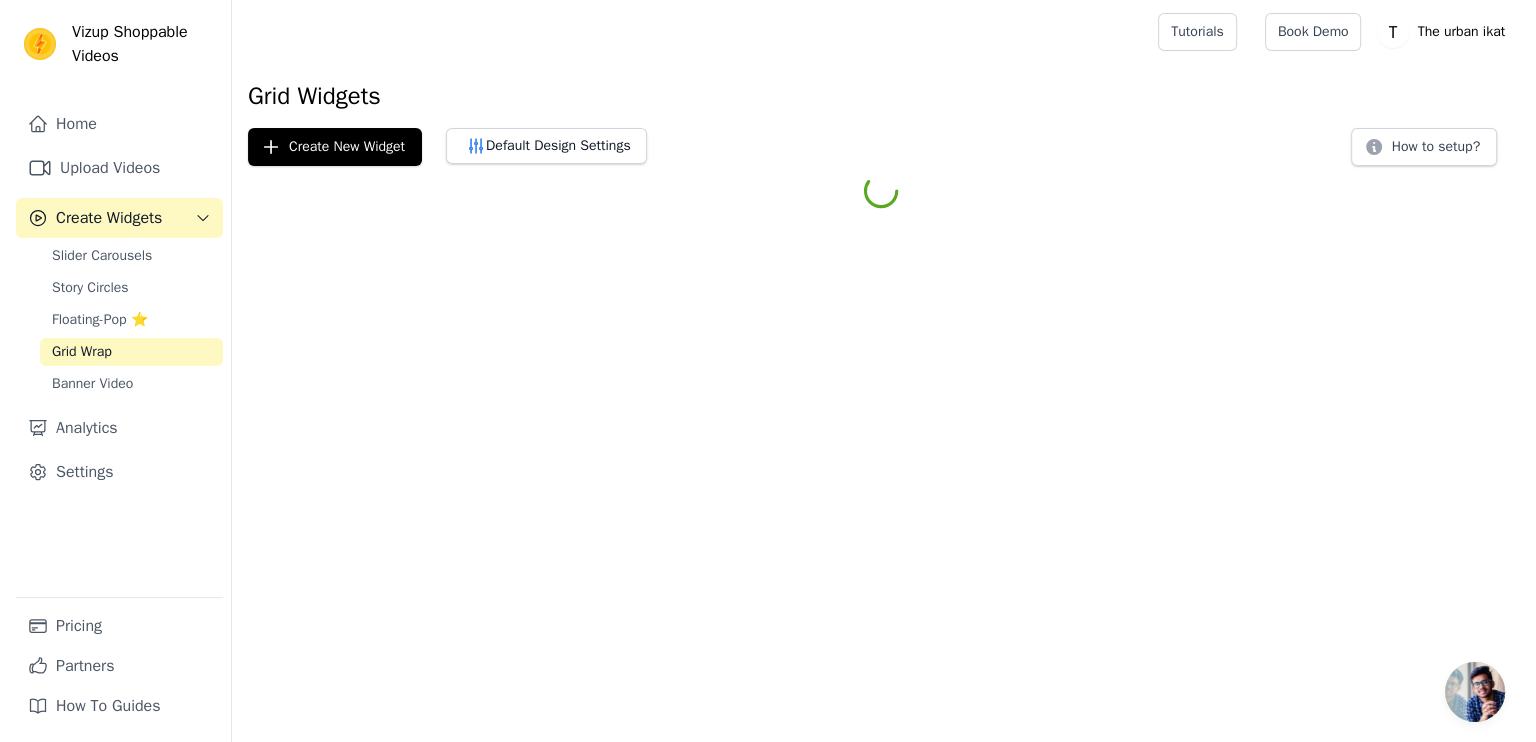 scroll, scrollTop: 0, scrollLeft: 0, axis: both 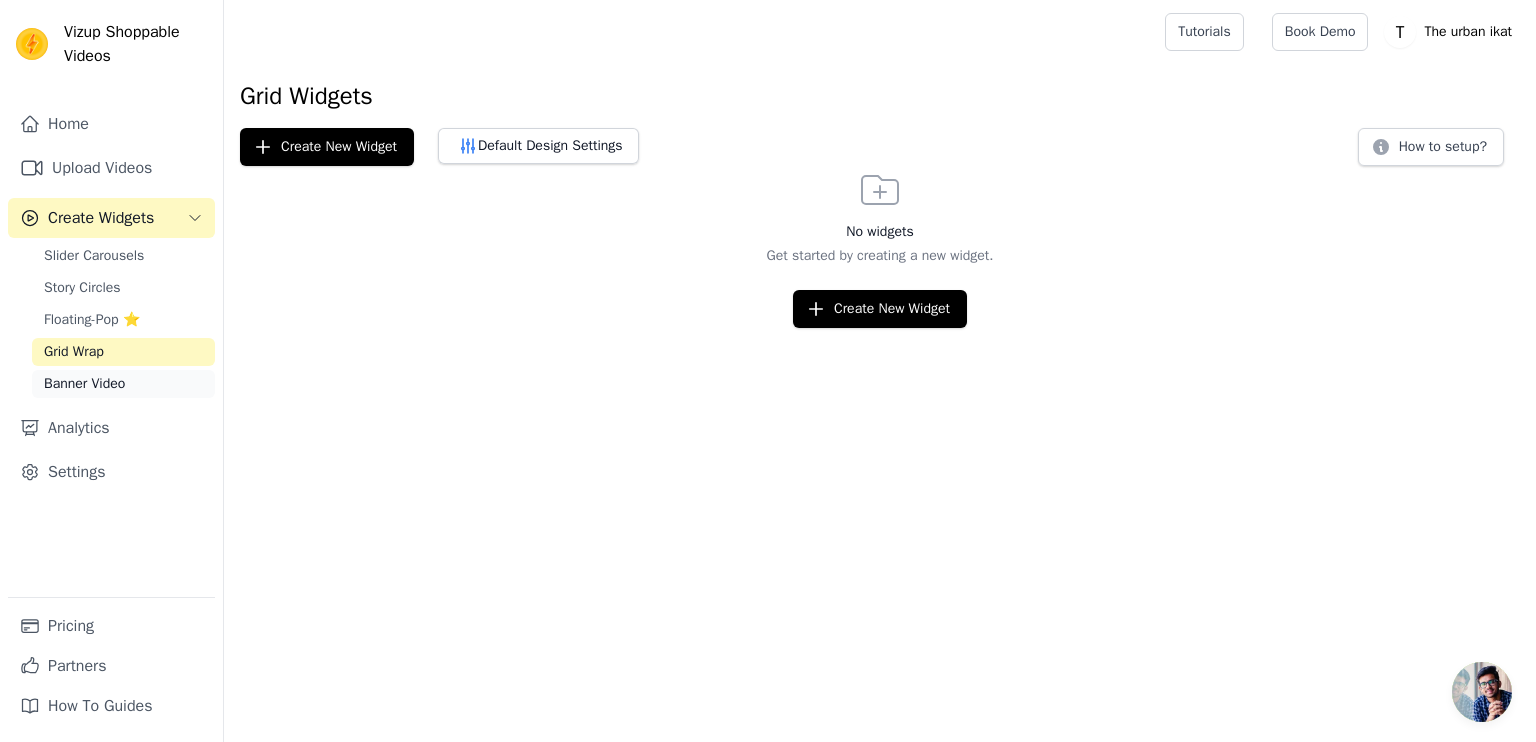 click on "Banner Video" at bounding box center [84, 384] 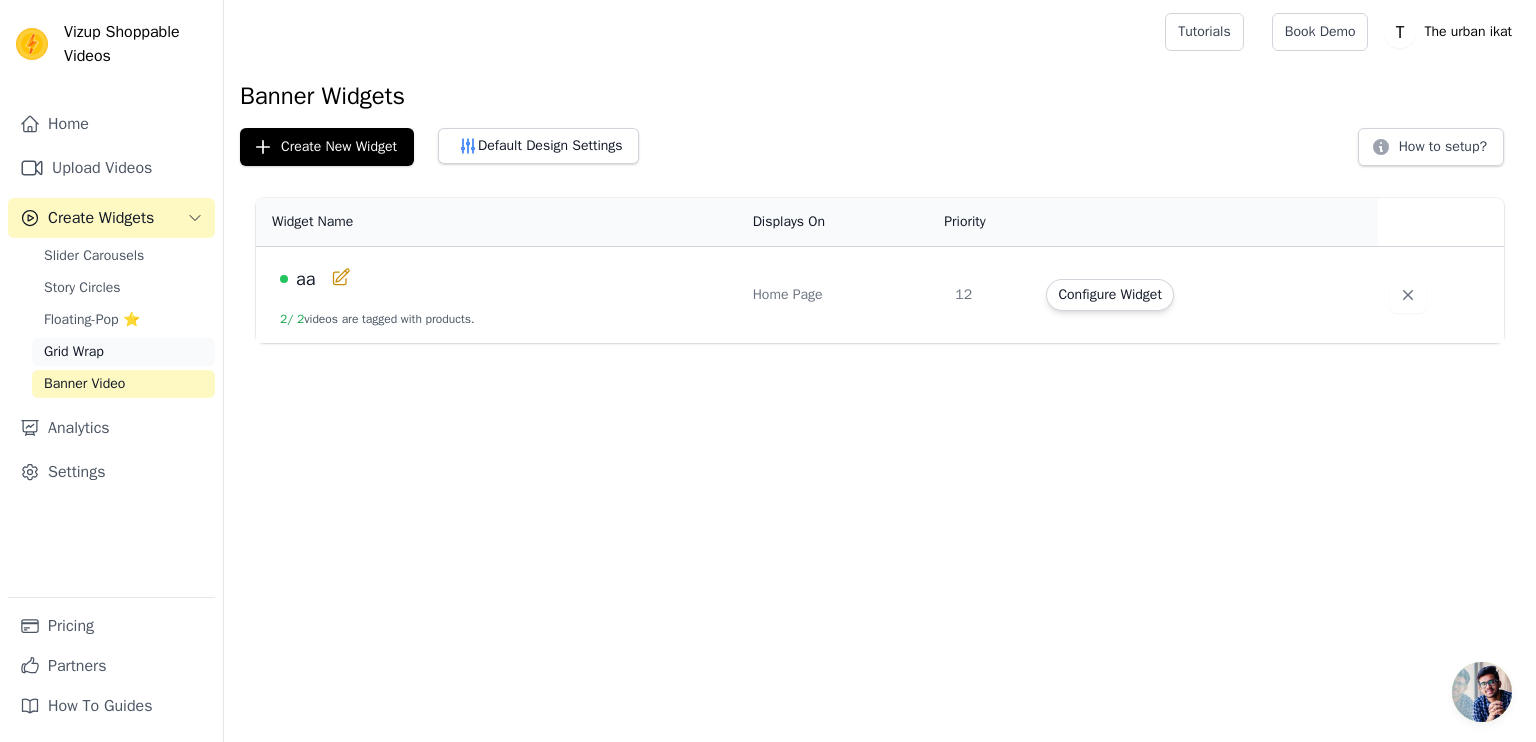 click on "Grid Wrap" at bounding box center (123, 352) 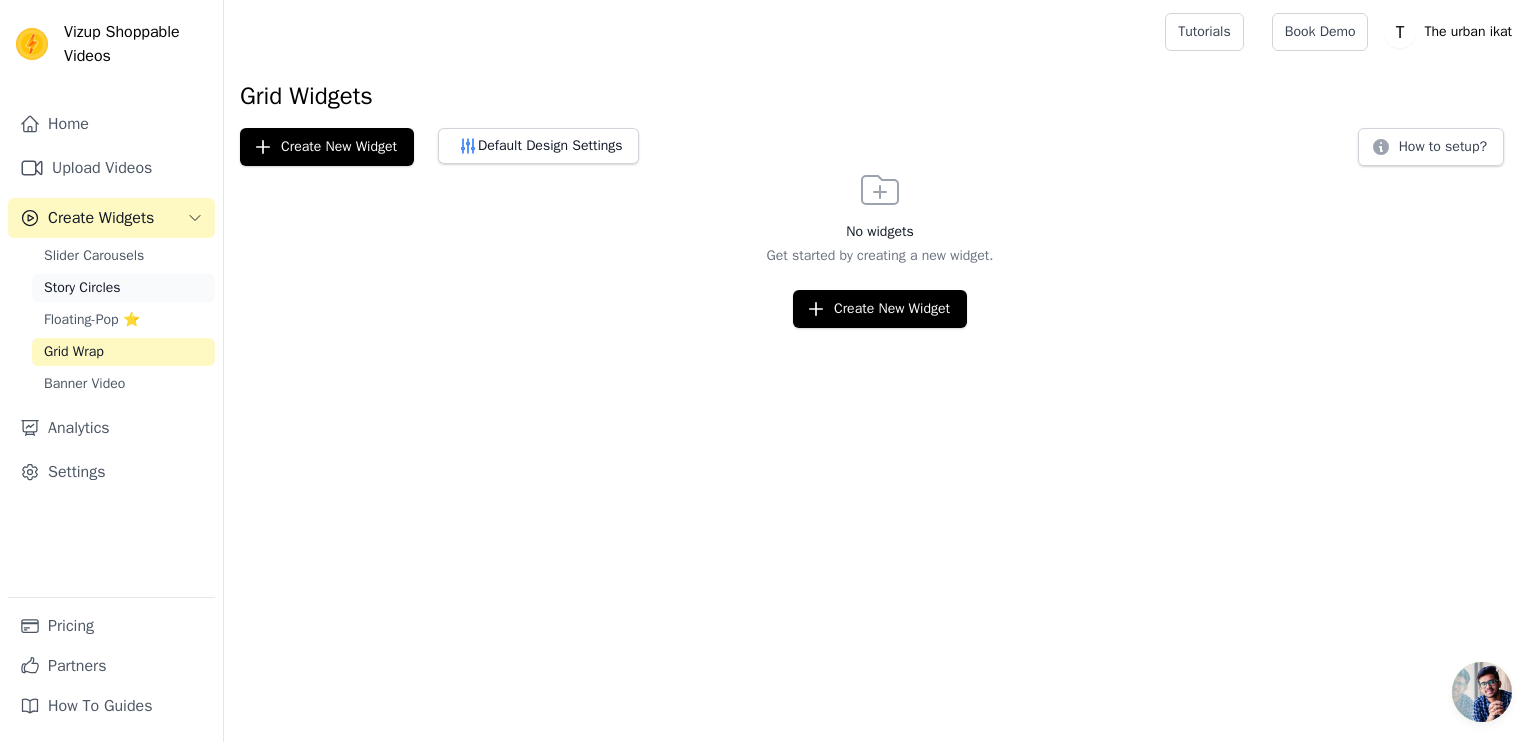 click on "Story Circles" at bounding box center (82, 288) 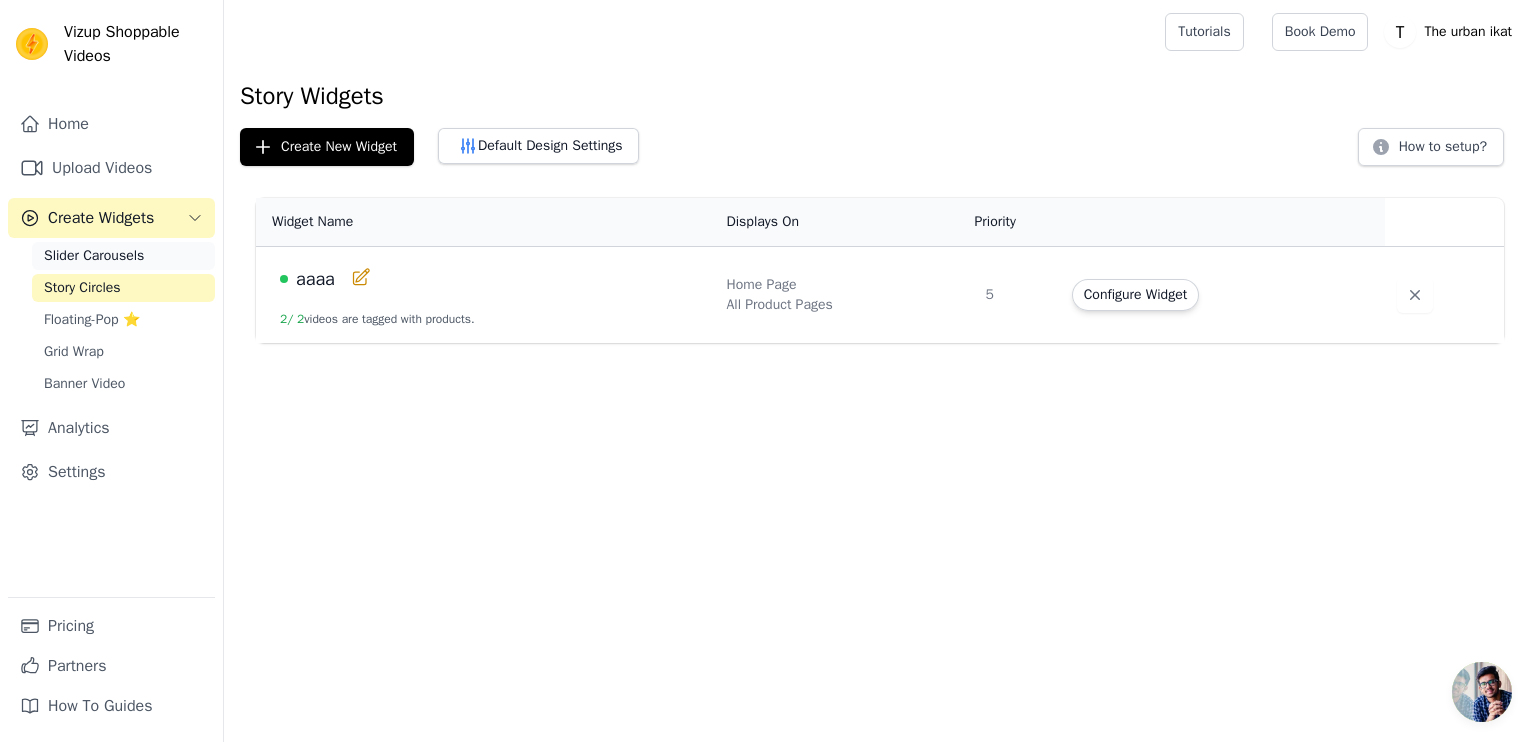 click on "Slider Carousels" at bounding box center (94, 256) 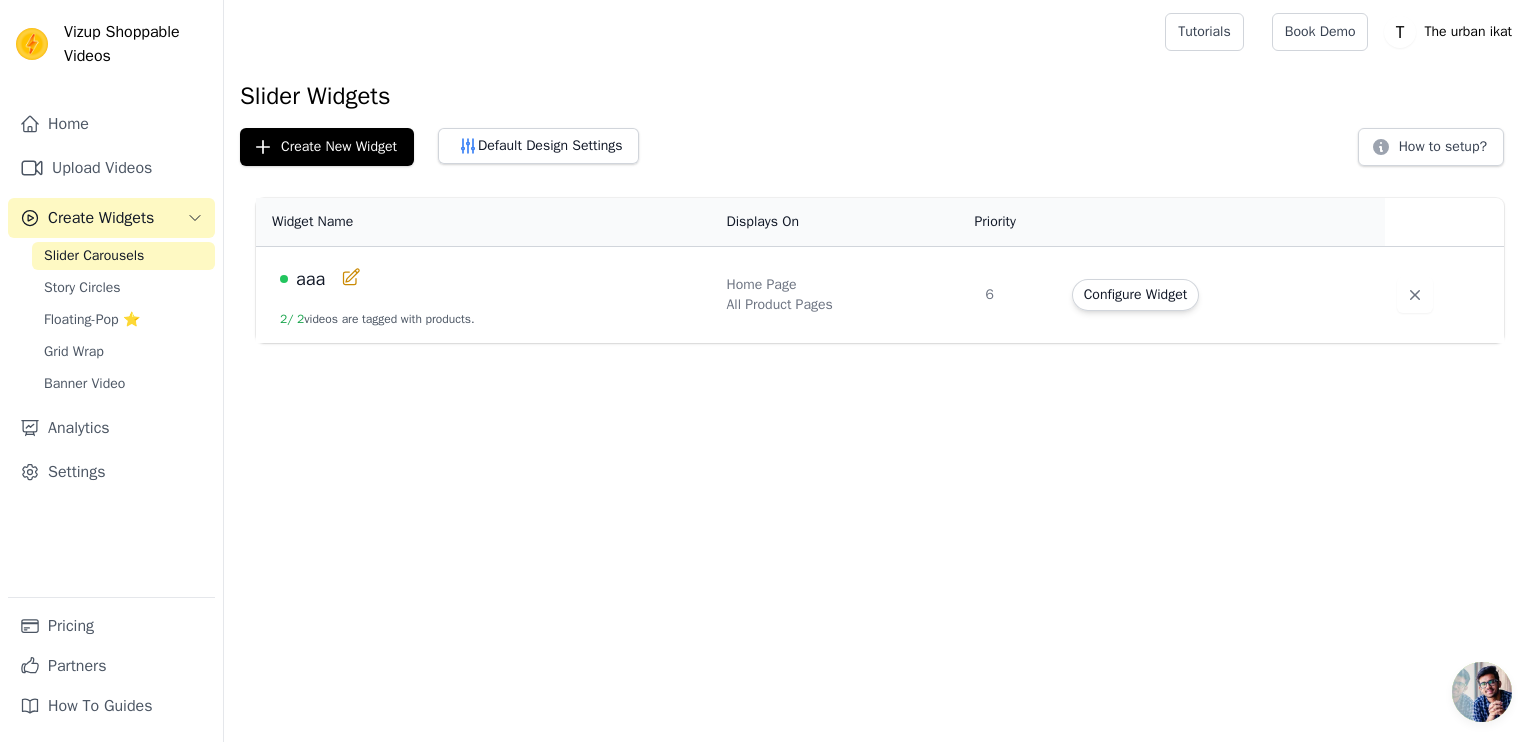 click on "aaa     2  /   2  videos are tagged with products." at bounding box center [485, 295] 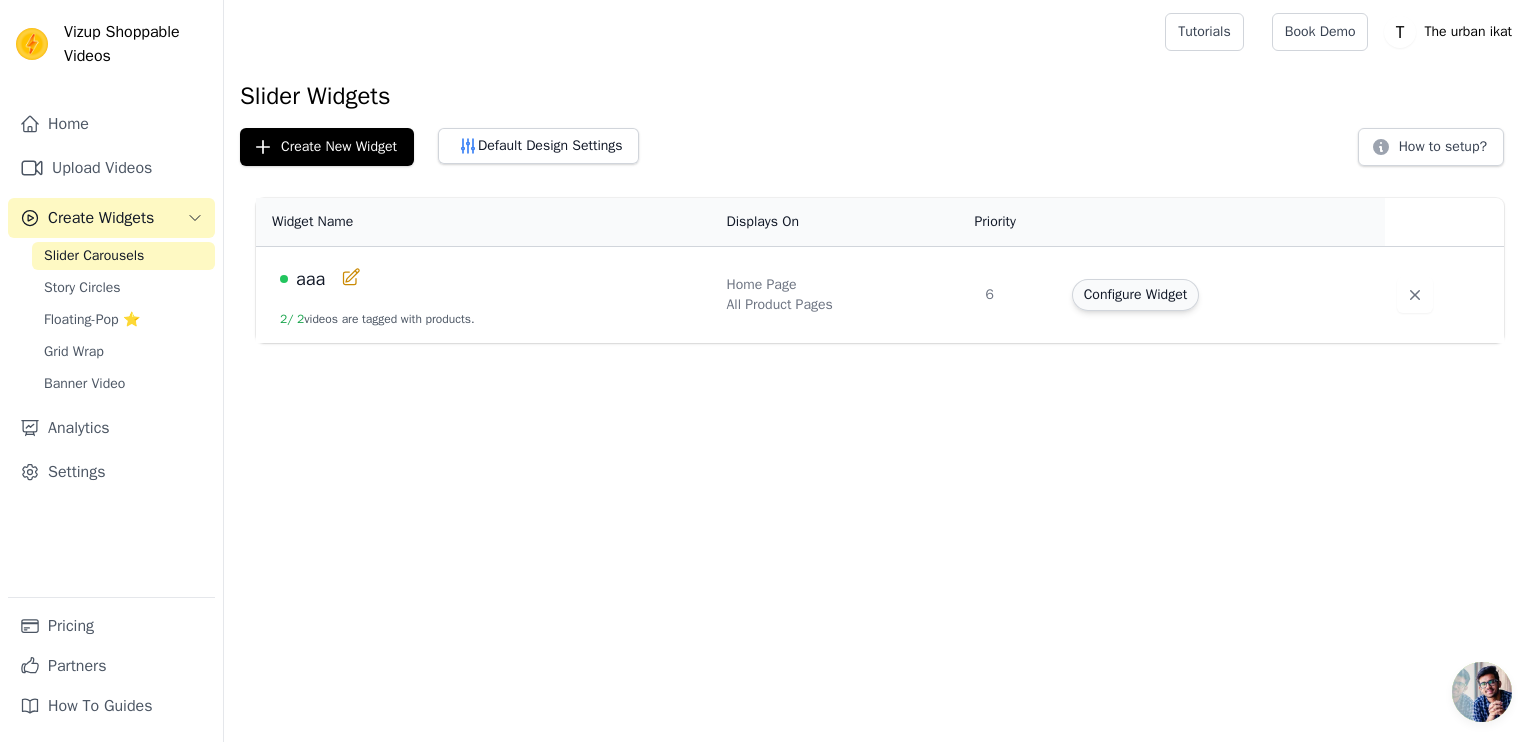 click on "Configure Widget" at bounding box center [1135, 295] 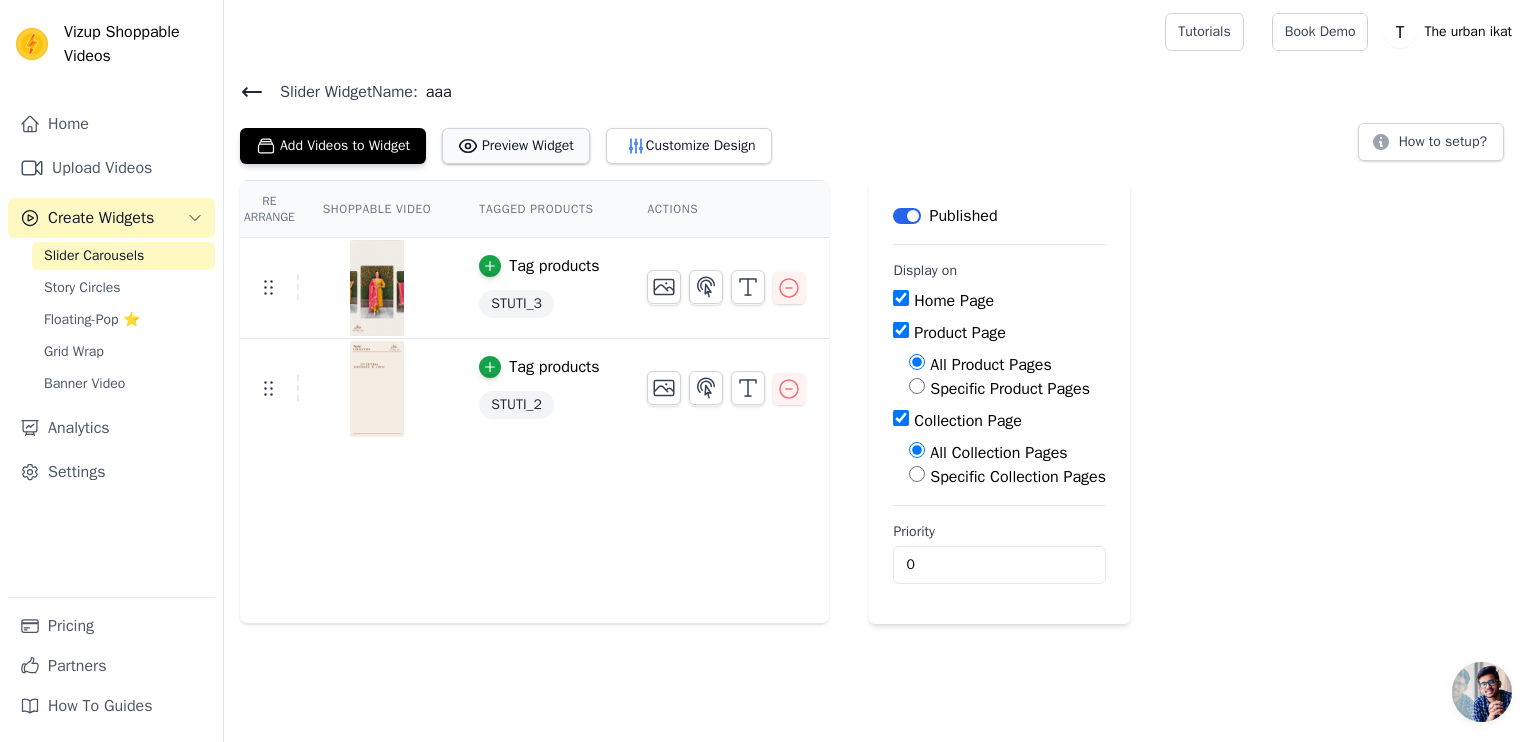 click on "Preview Widget" at bounding box center (516, 146) 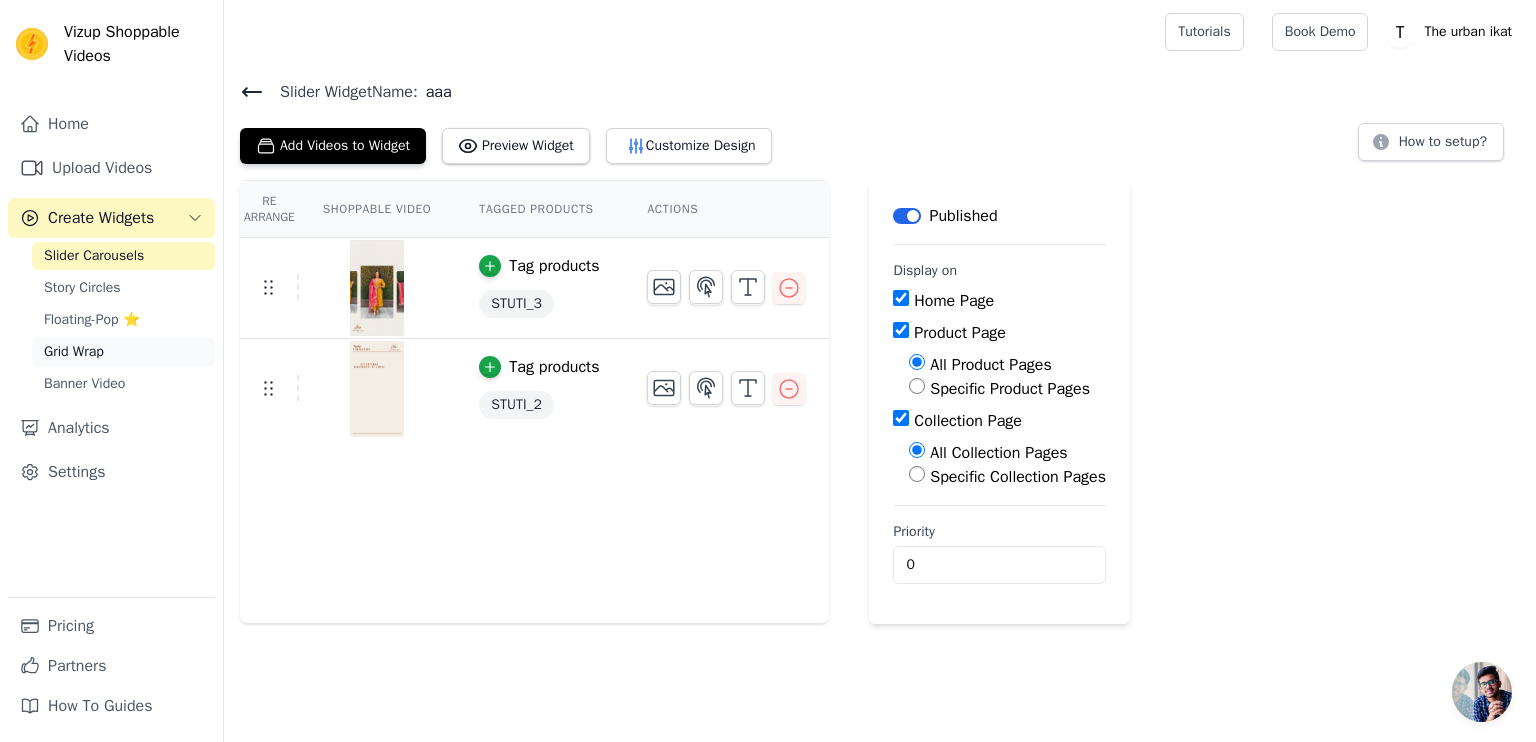 click on "Grid Wrap" at bounding box center (123, 352) 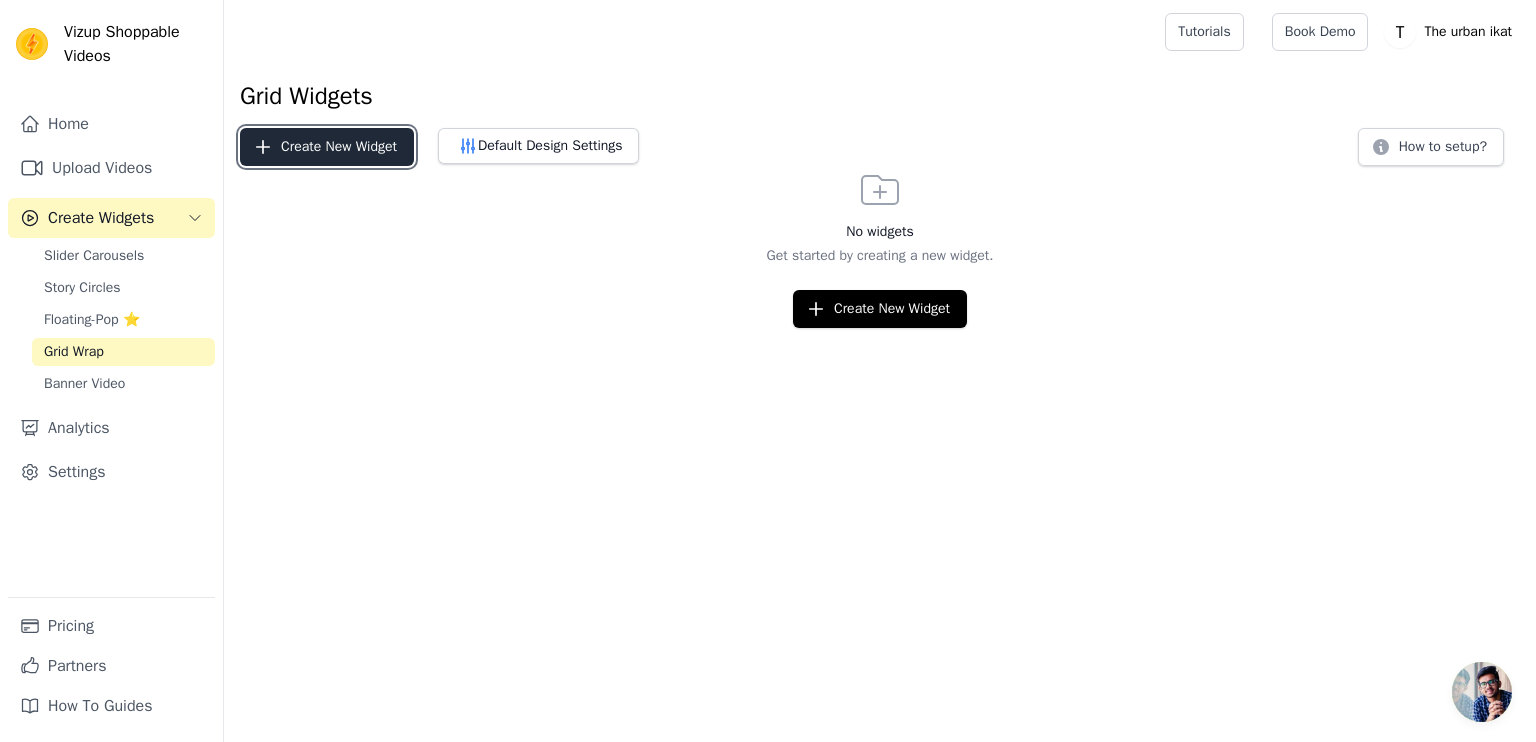 click on "Create New Widget" at bounding box center (327, 147) 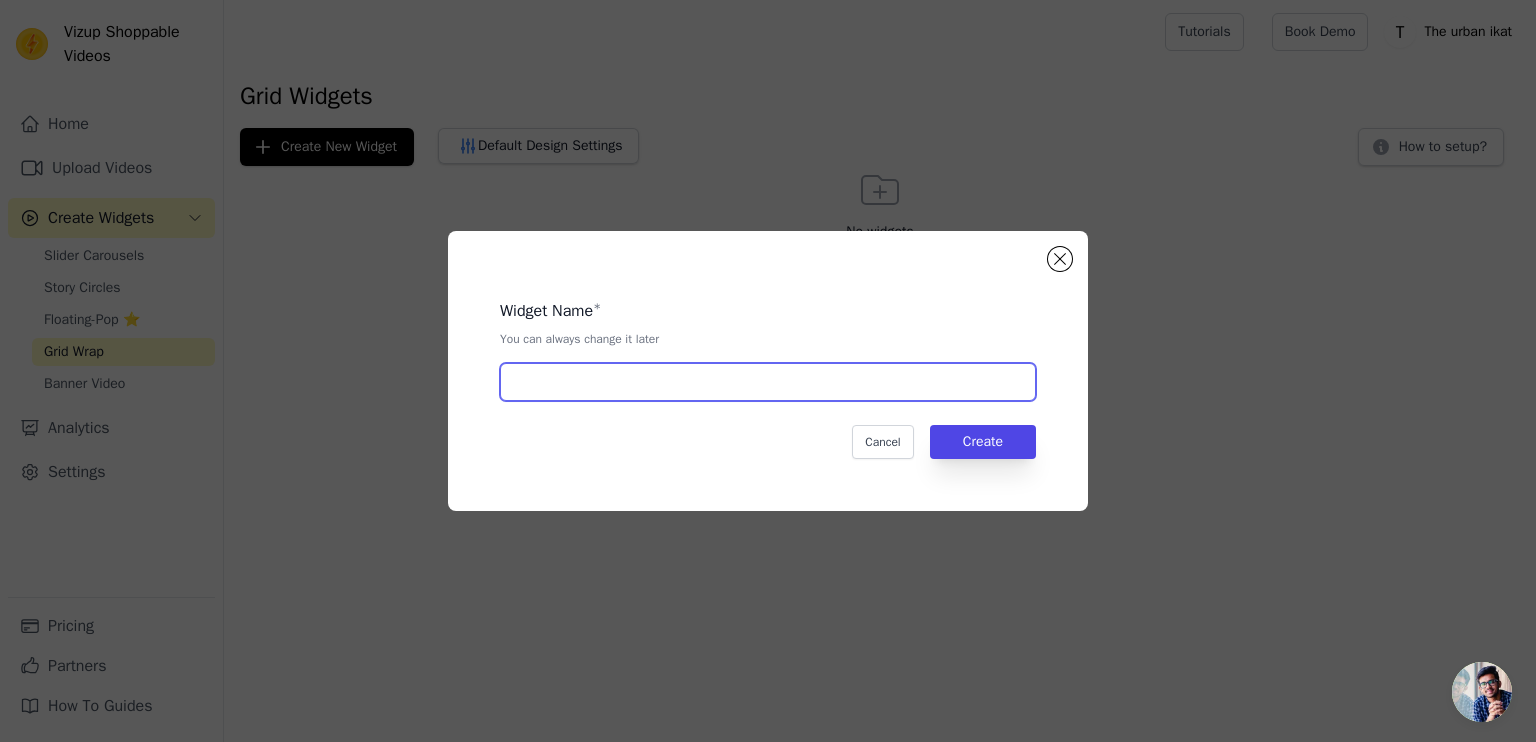 click at bounding box center (768, 382) 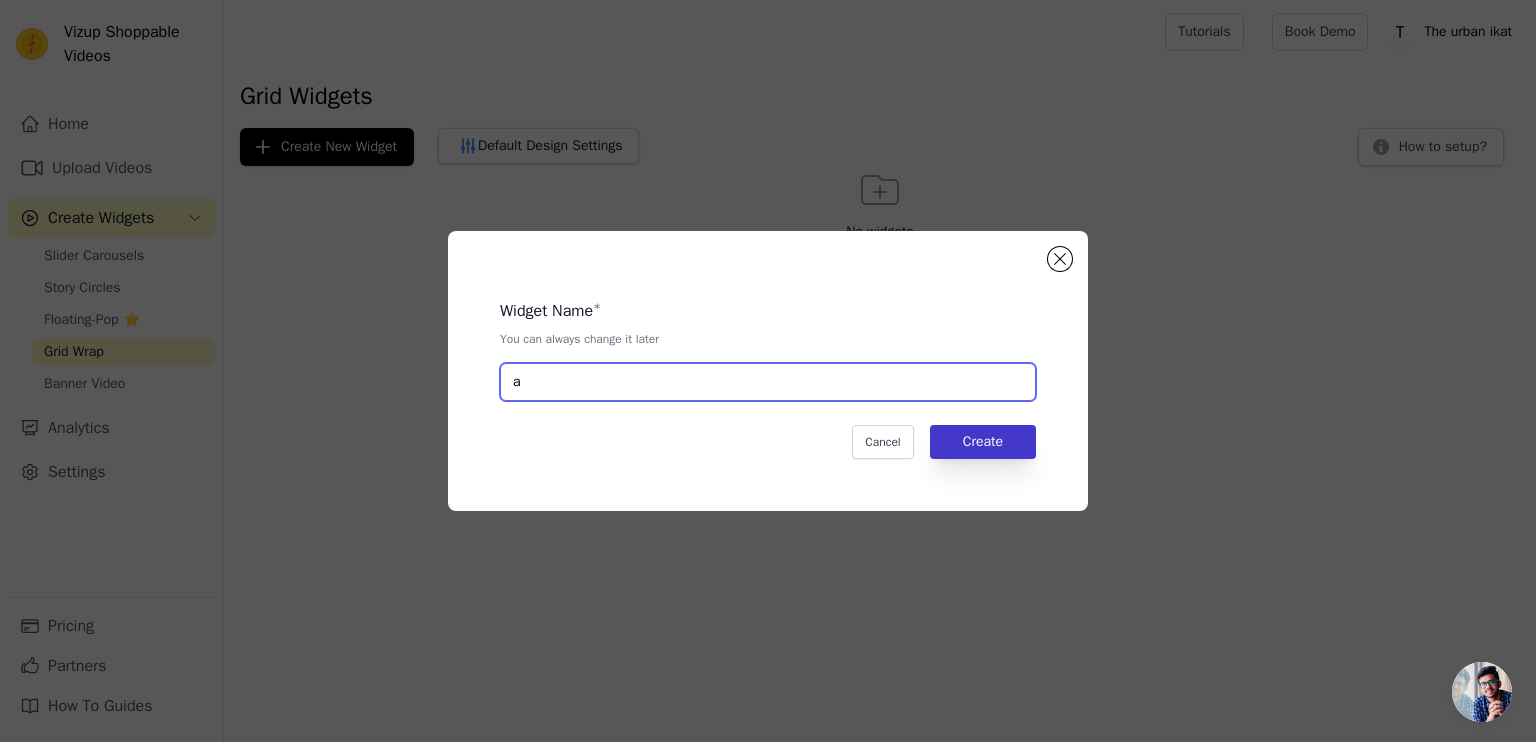 type on "a" 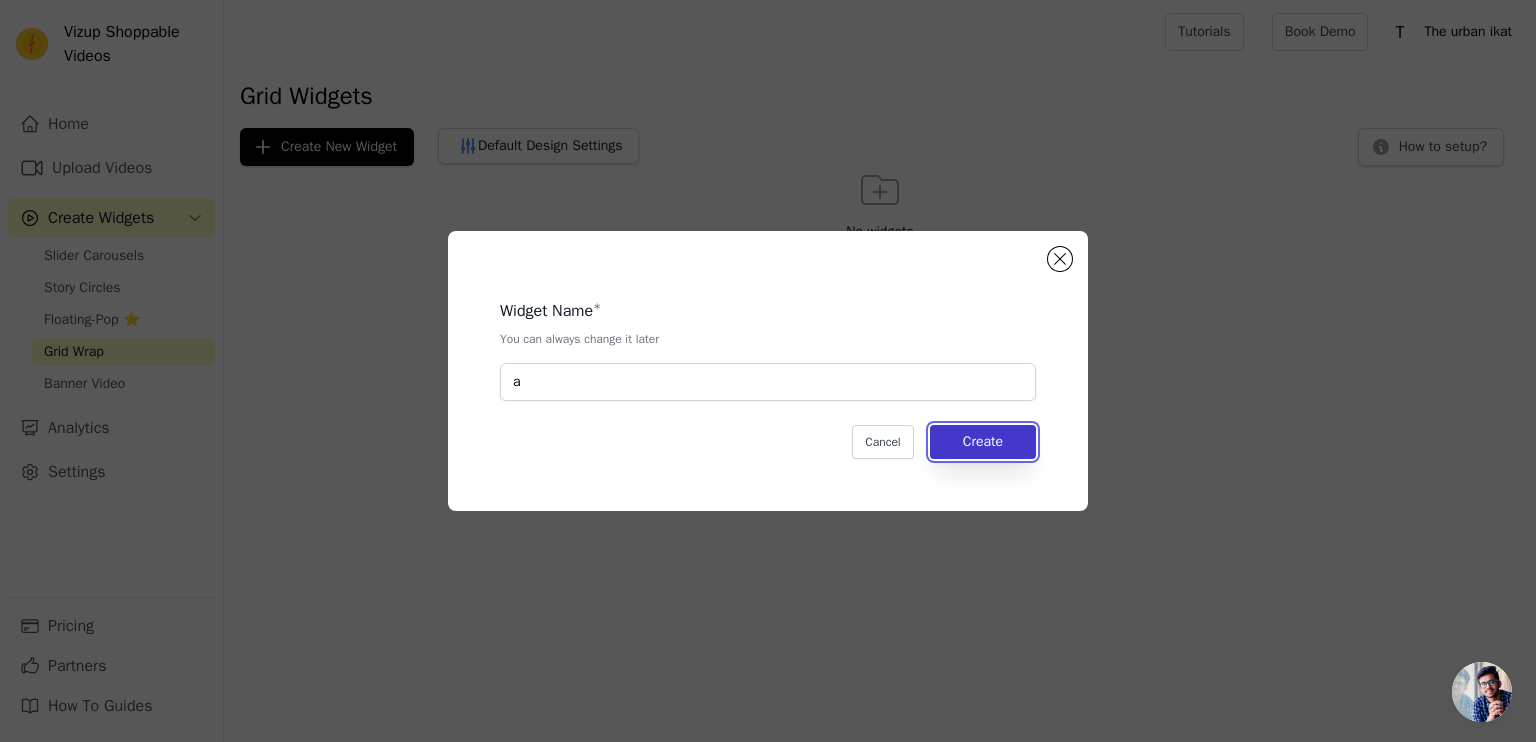 click on "Create" at bounding box center [983, 442] 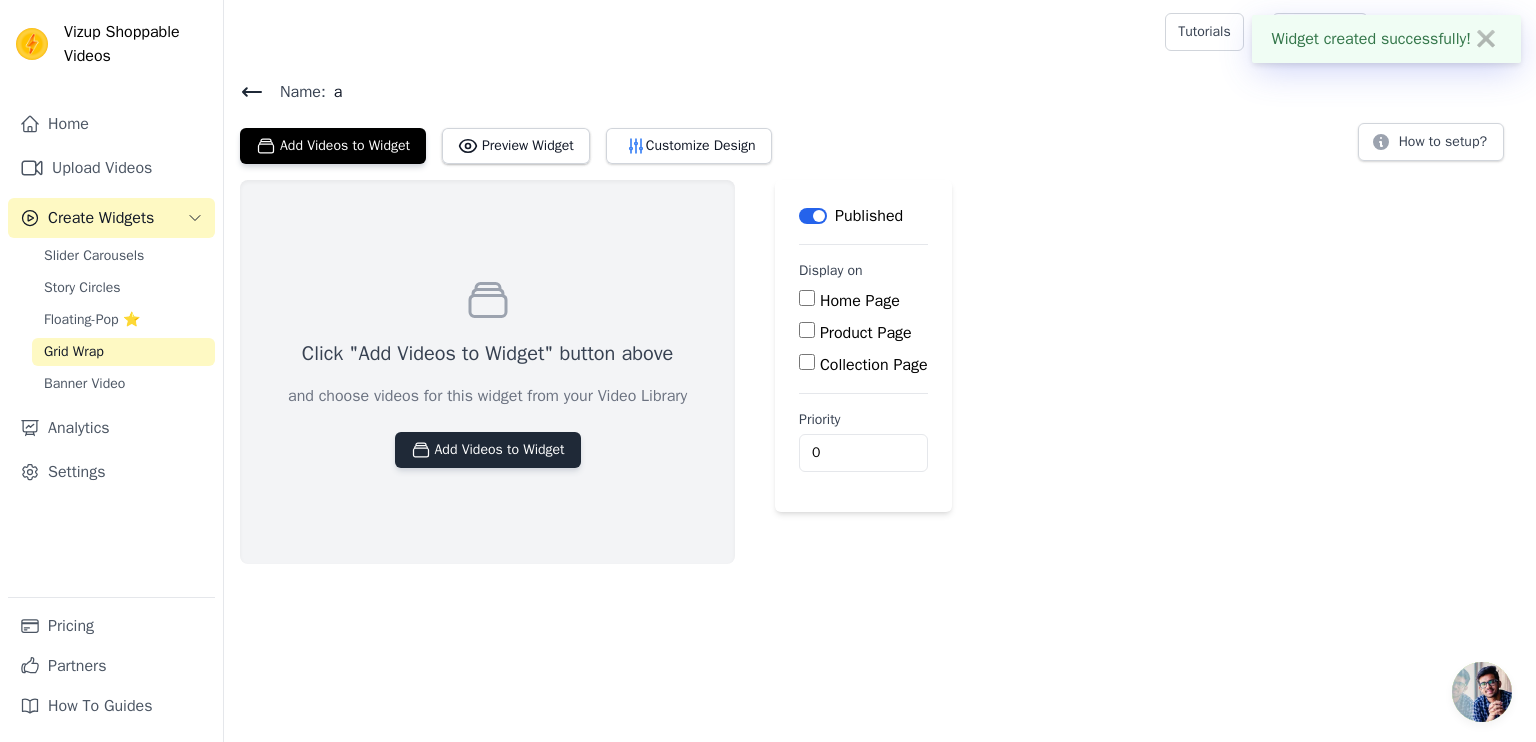 click on "Add Videos to Widget" at bounding box center [488, 450] 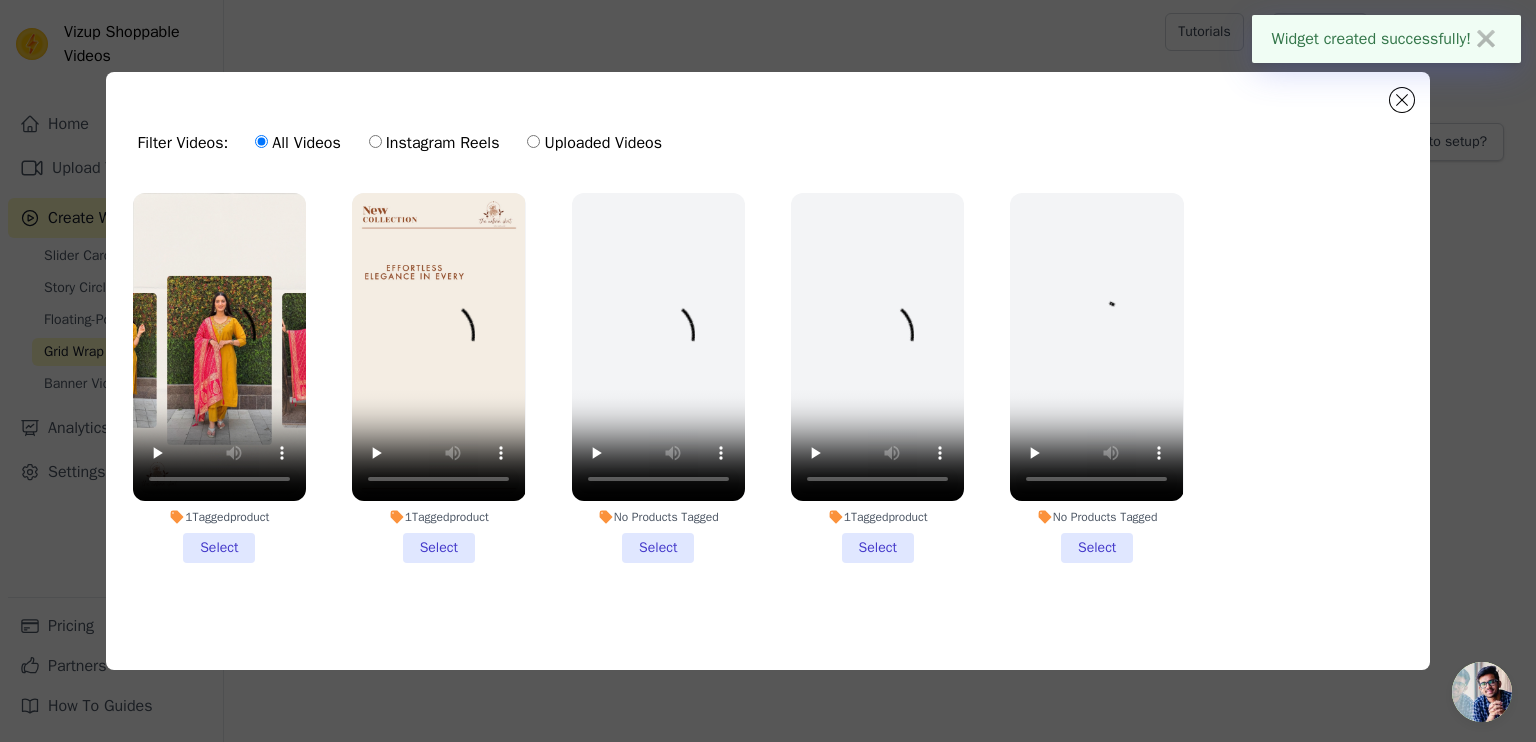 click on "1  Tagged  product     Select" at bounding box center (219, 378) 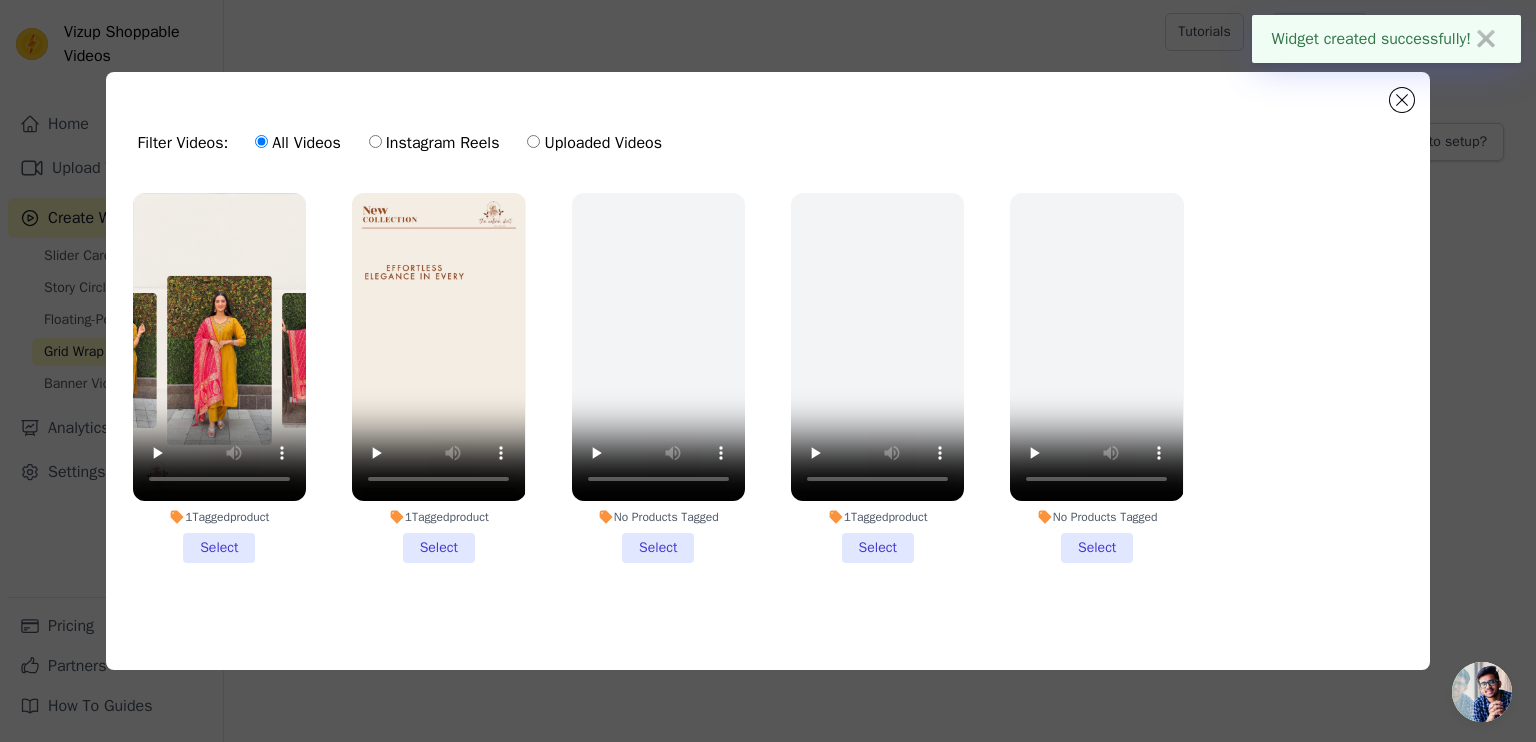 click on "1  Tagged  product     Select" at bounding box center (0, 0) 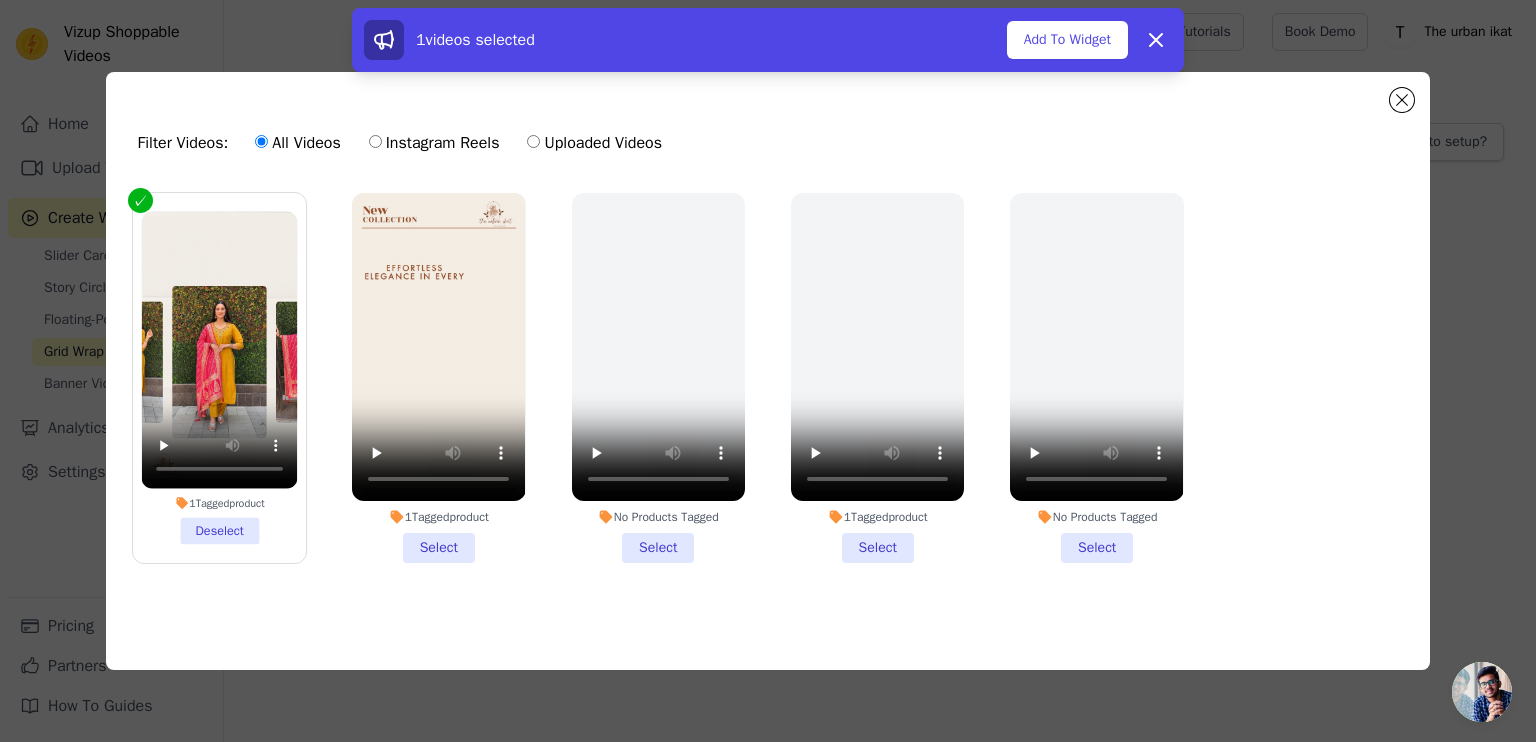 click on "1  Tagged  product     Select" at bounding box center (438, 378) 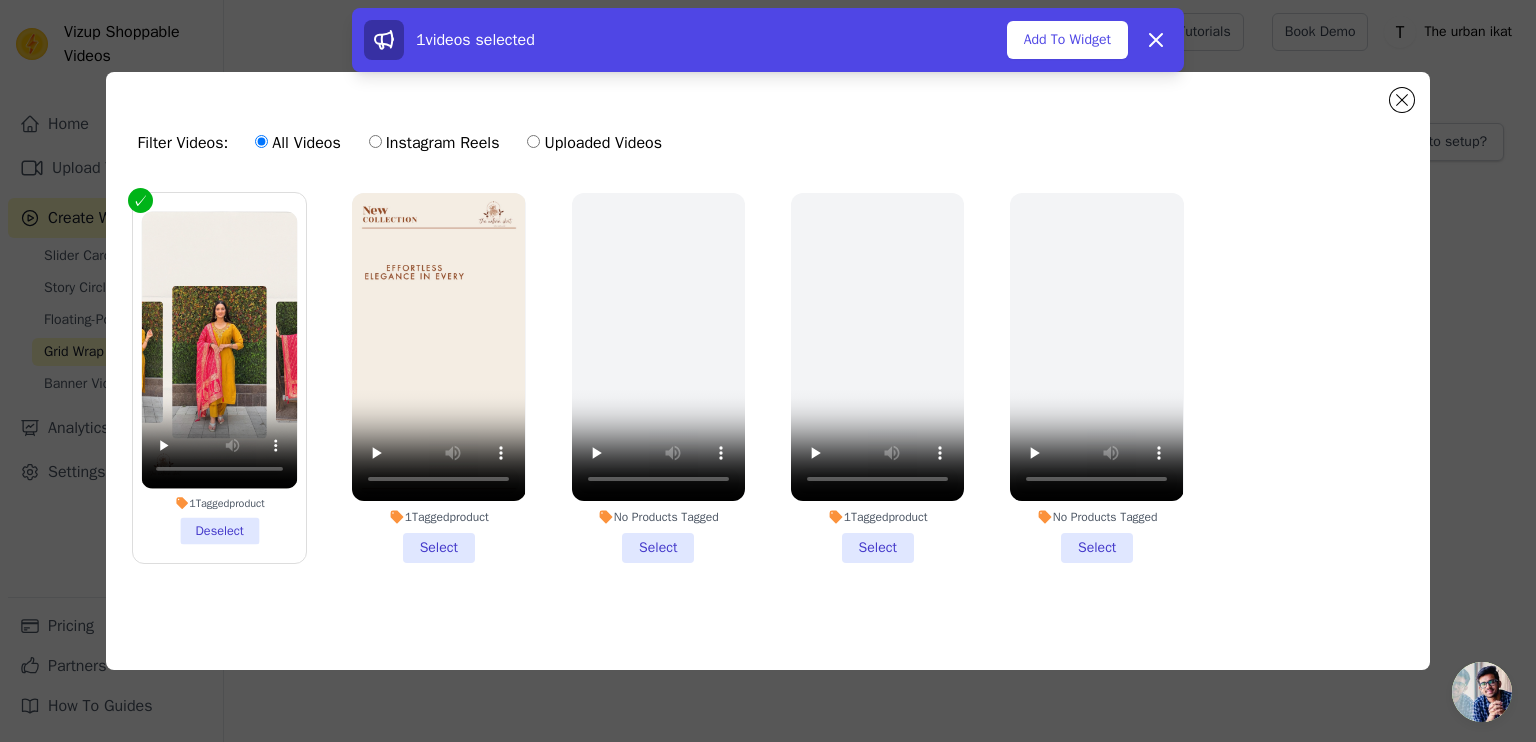 click on "1  Tagged  product     Select" at bounding box center [0, 0] 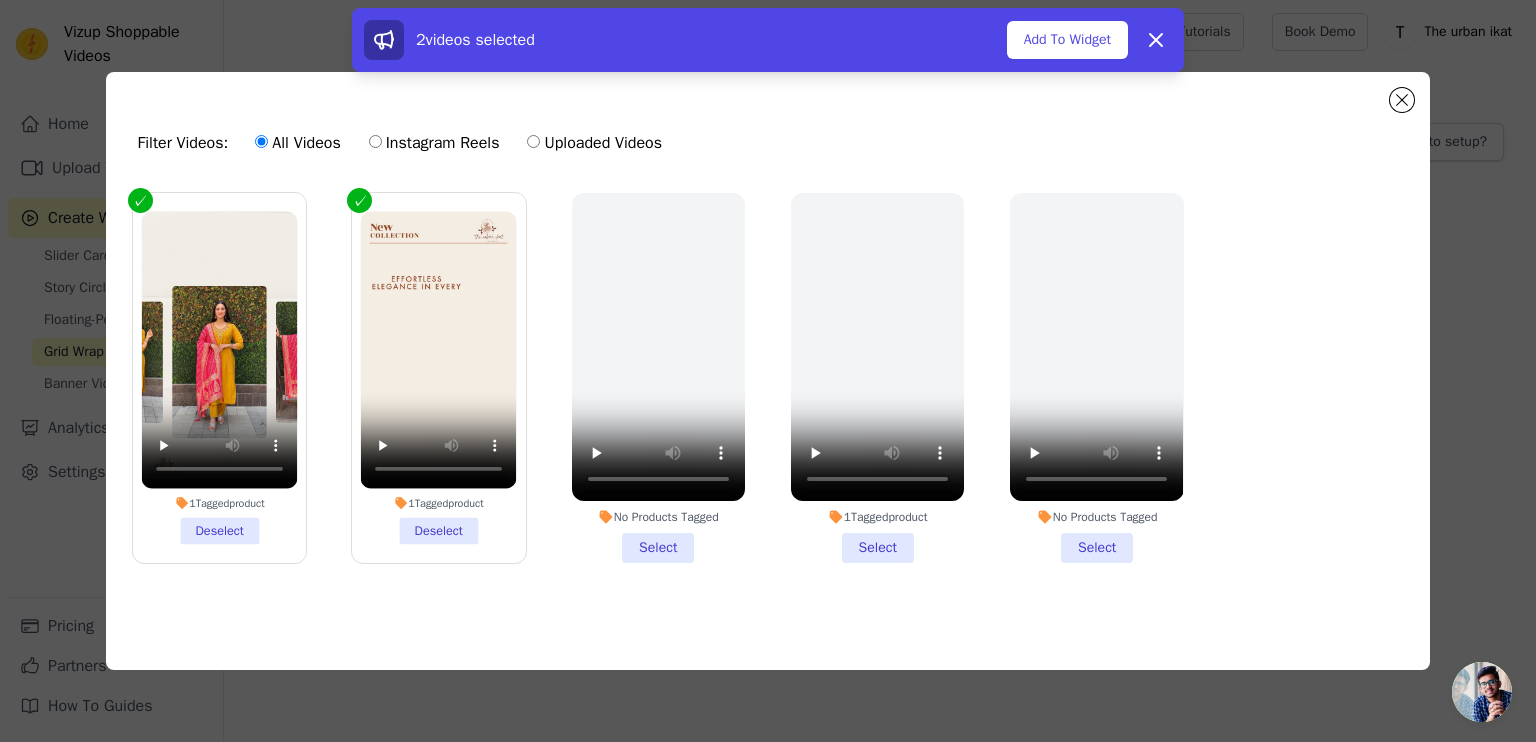 click on "2  videos selected     Add To Widget   Dismiss" at bounding box center (768, 40) 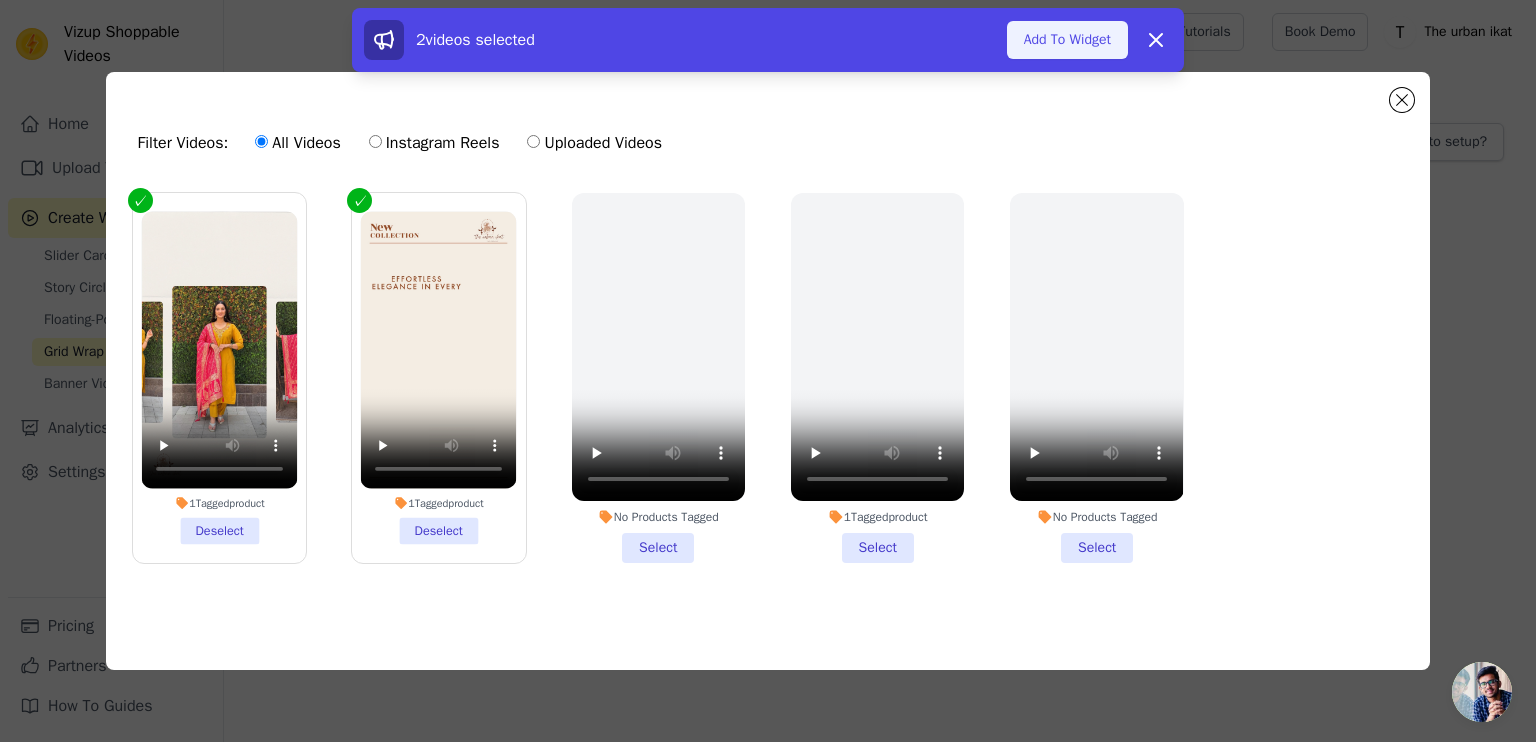 click on "Add To Widget" at bounding box center [1067, 40] 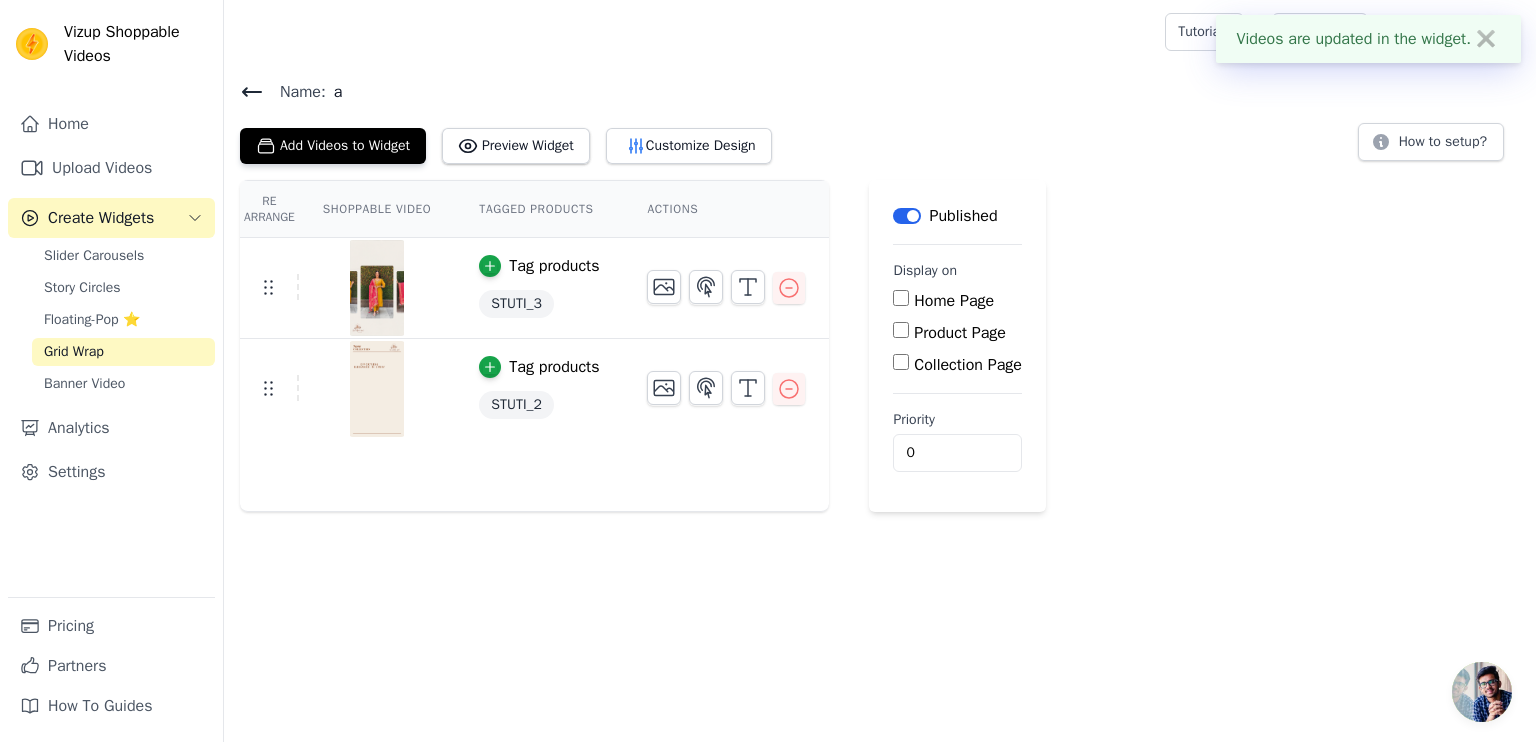 click on "Product Page" at bounding box center (901, 330) 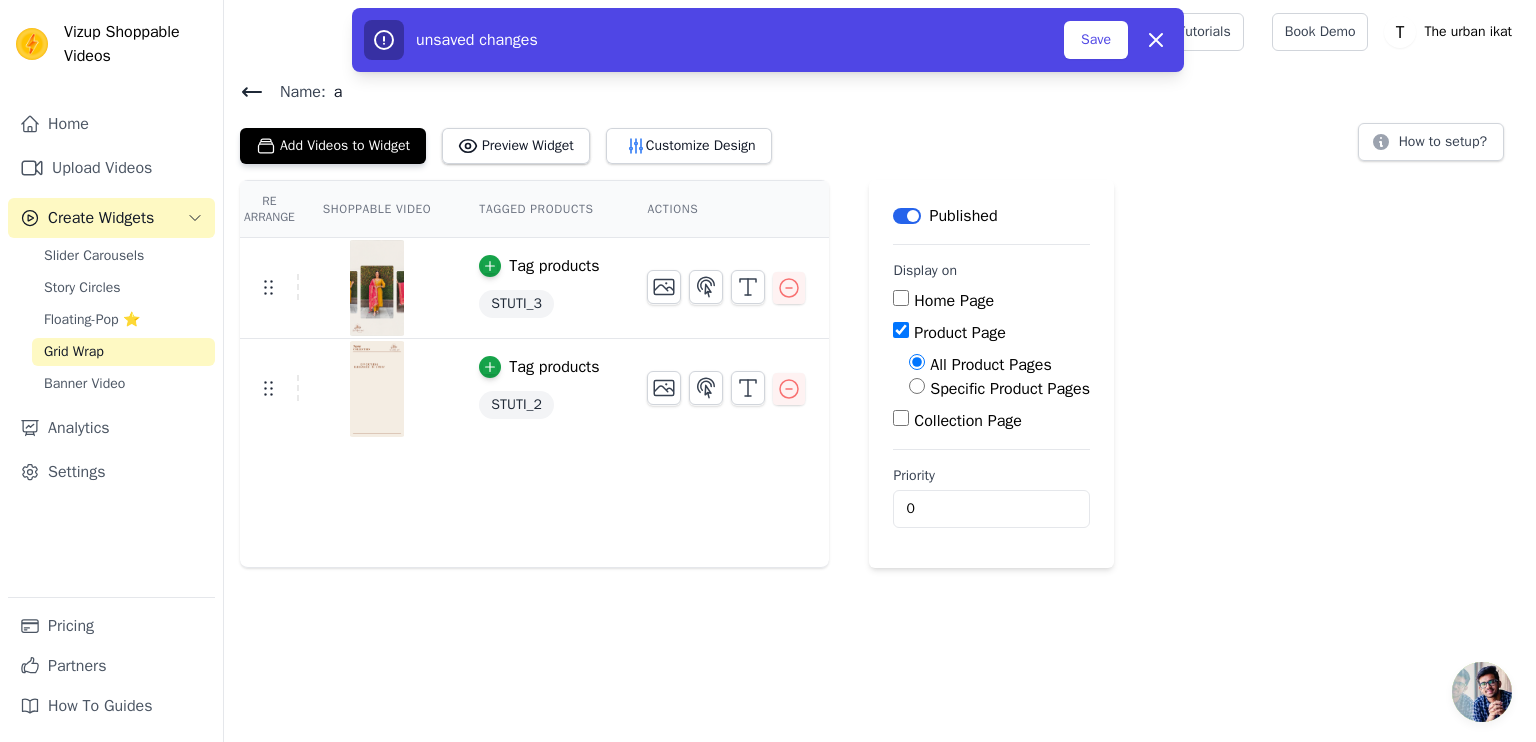 click on "Home Page" at bounding box center [901, 298] 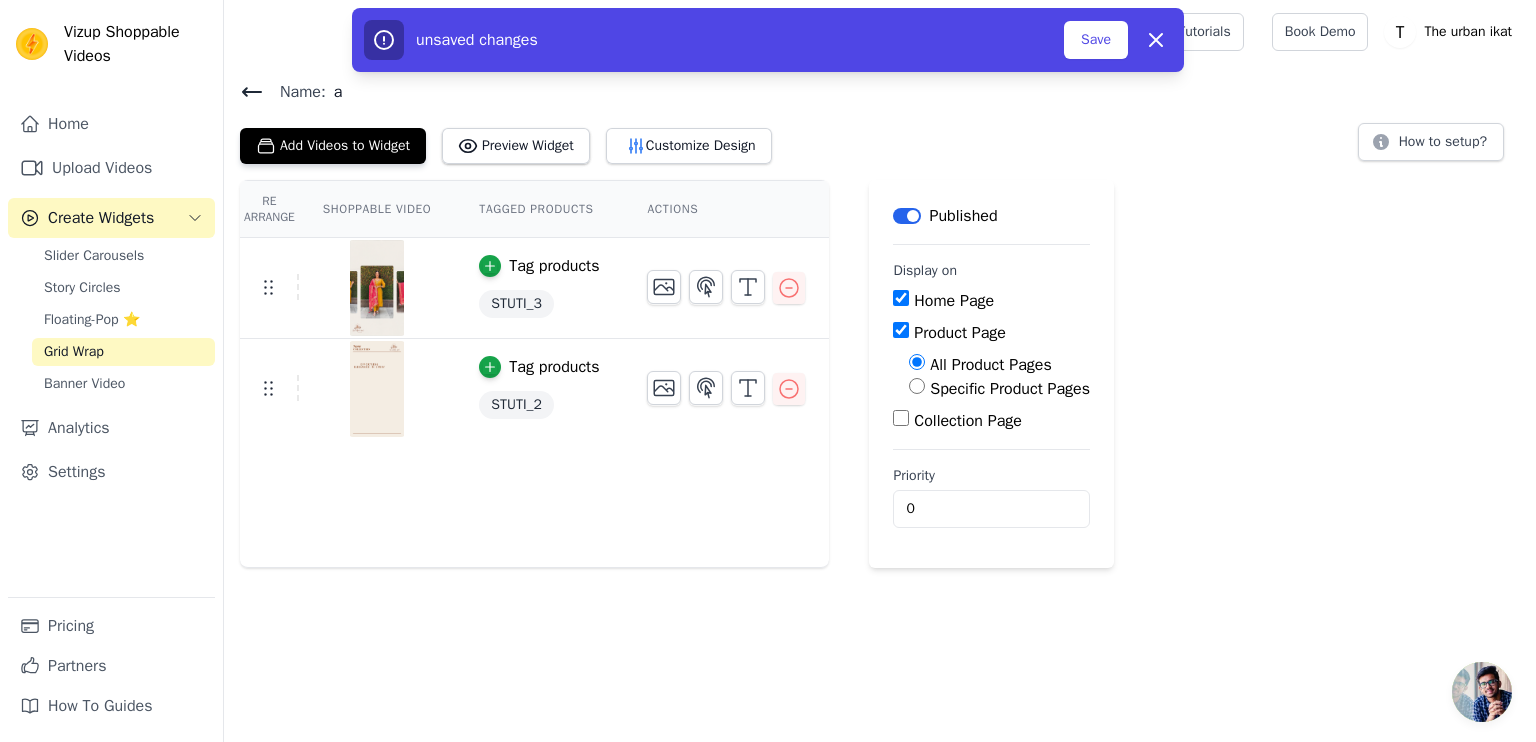click on "Collection Page" at bounding box center [991, 421] 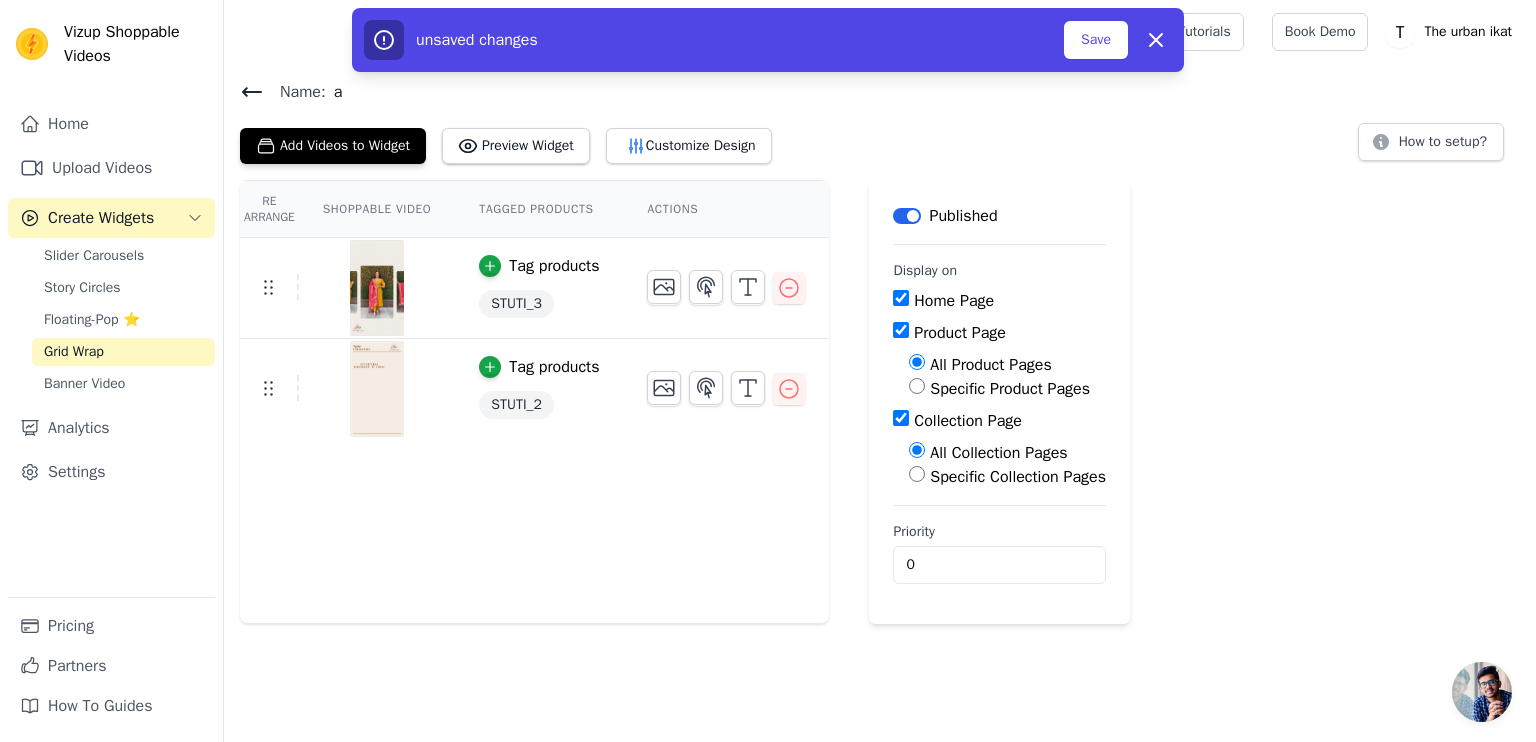 click on "Priority   0" at bounding box center (999, 553) 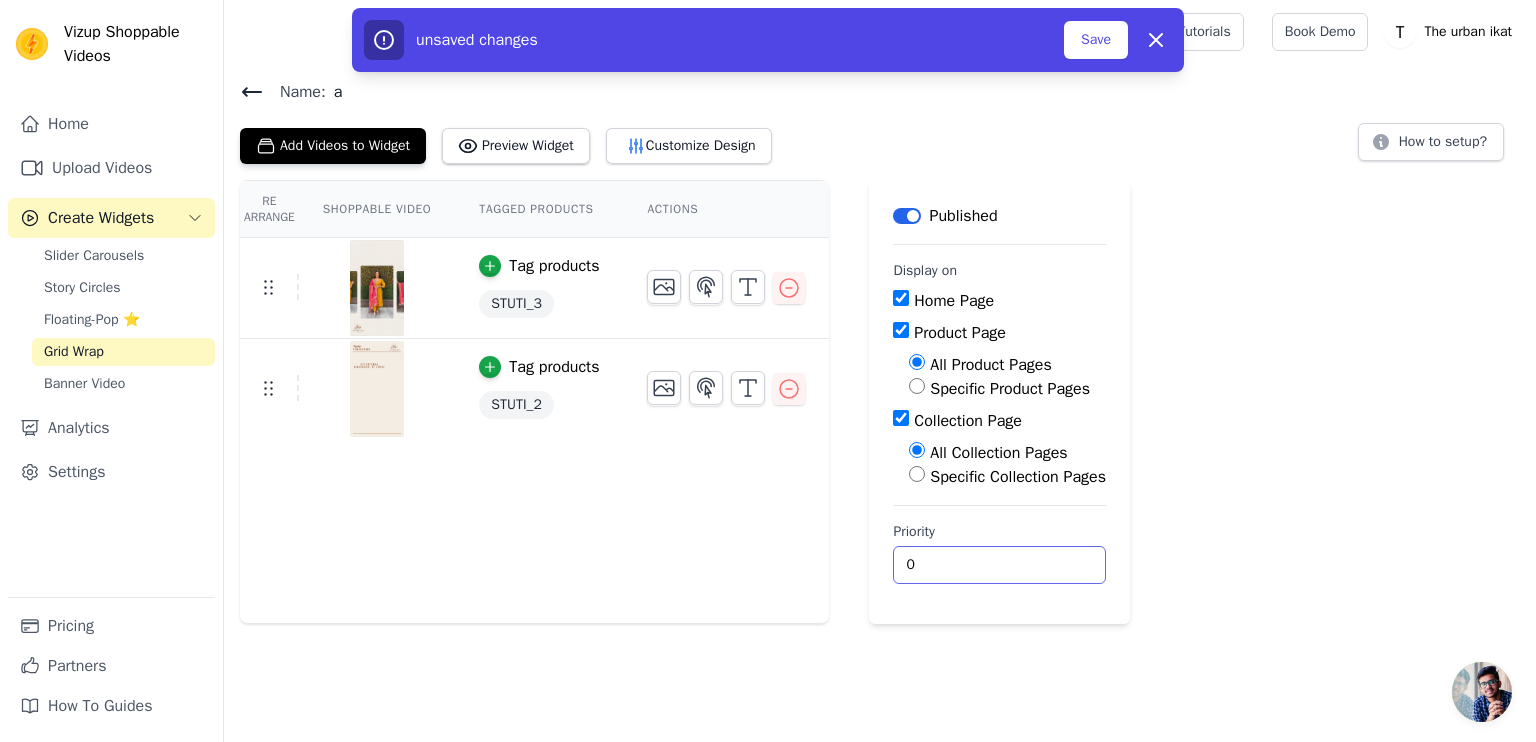 click on "0" at bounding box center [999, 565] 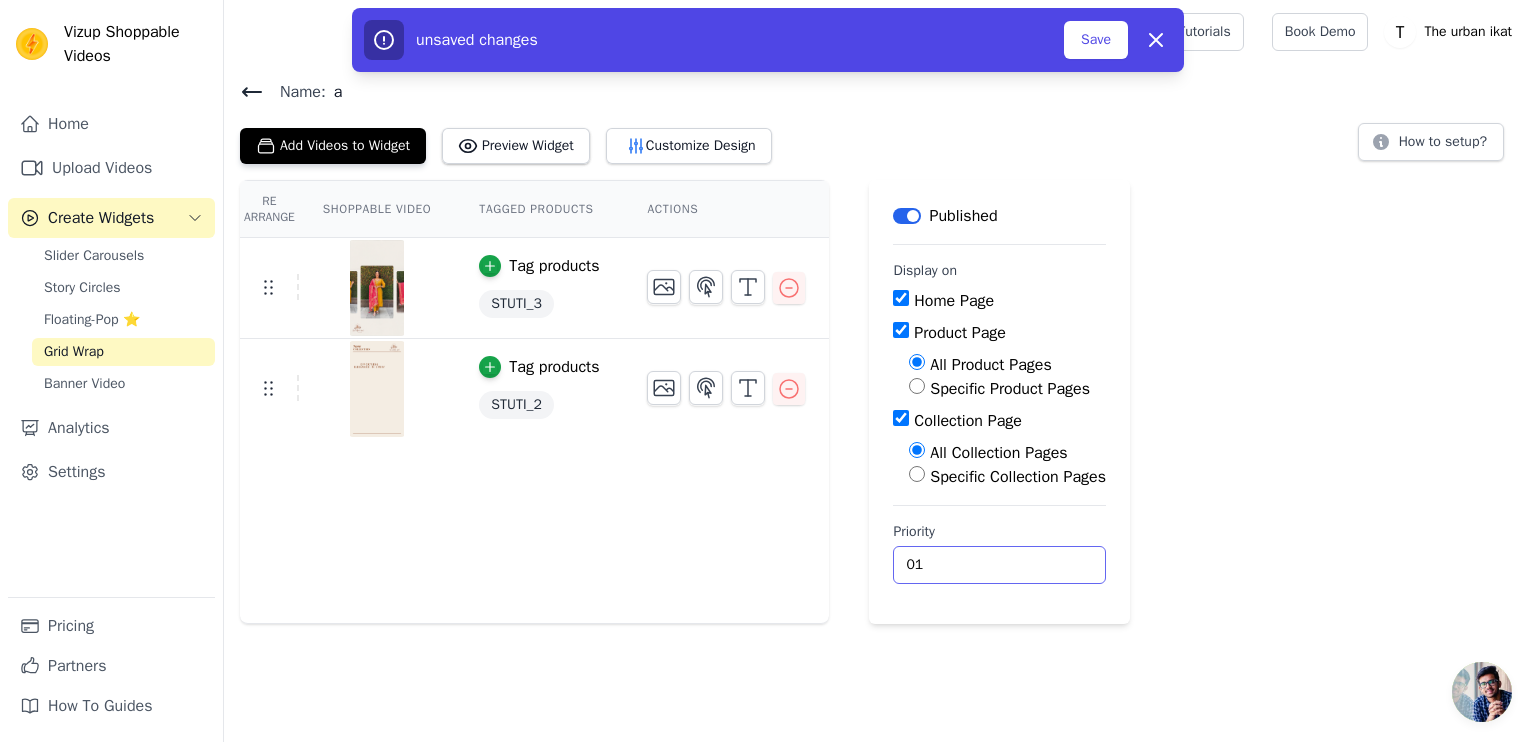 type on "0" 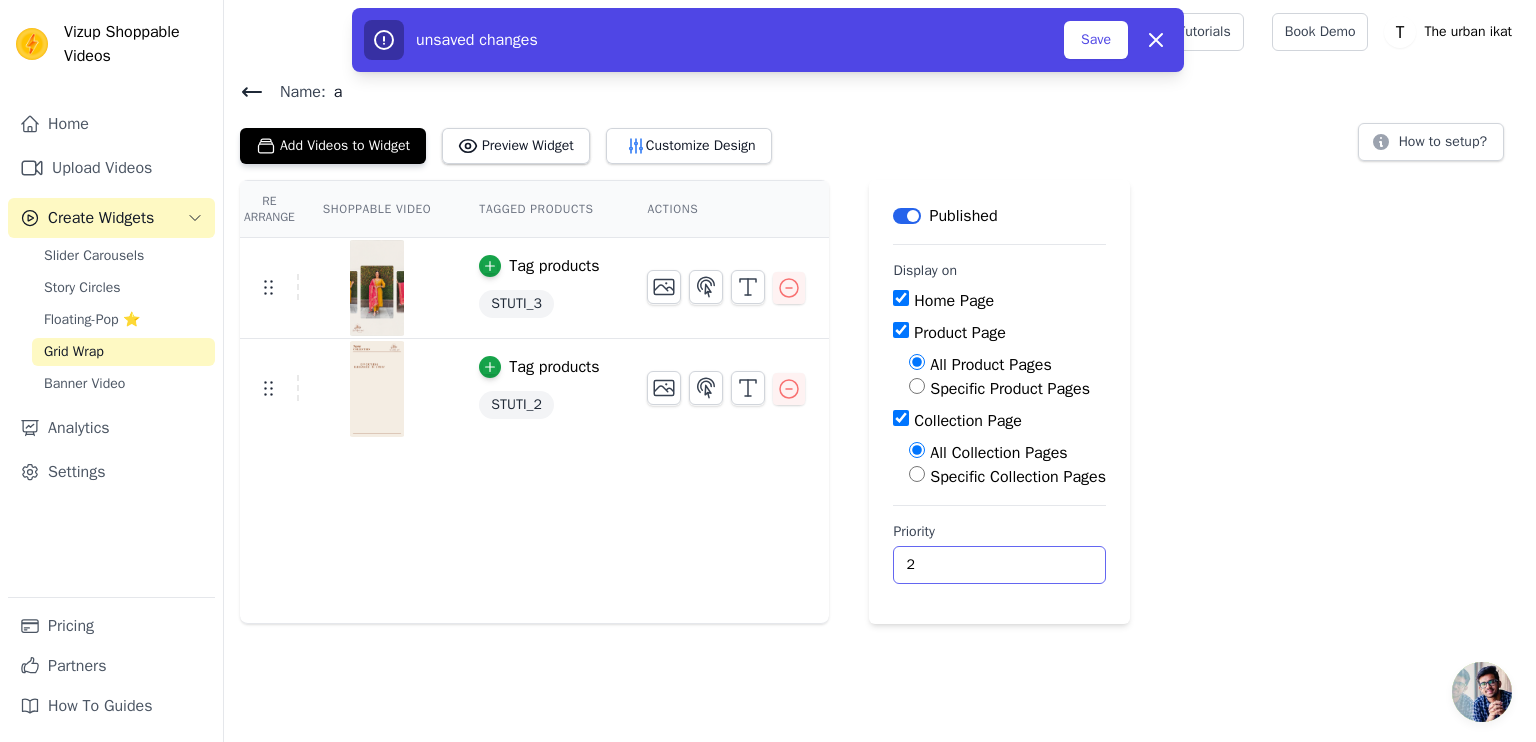 type on "3" 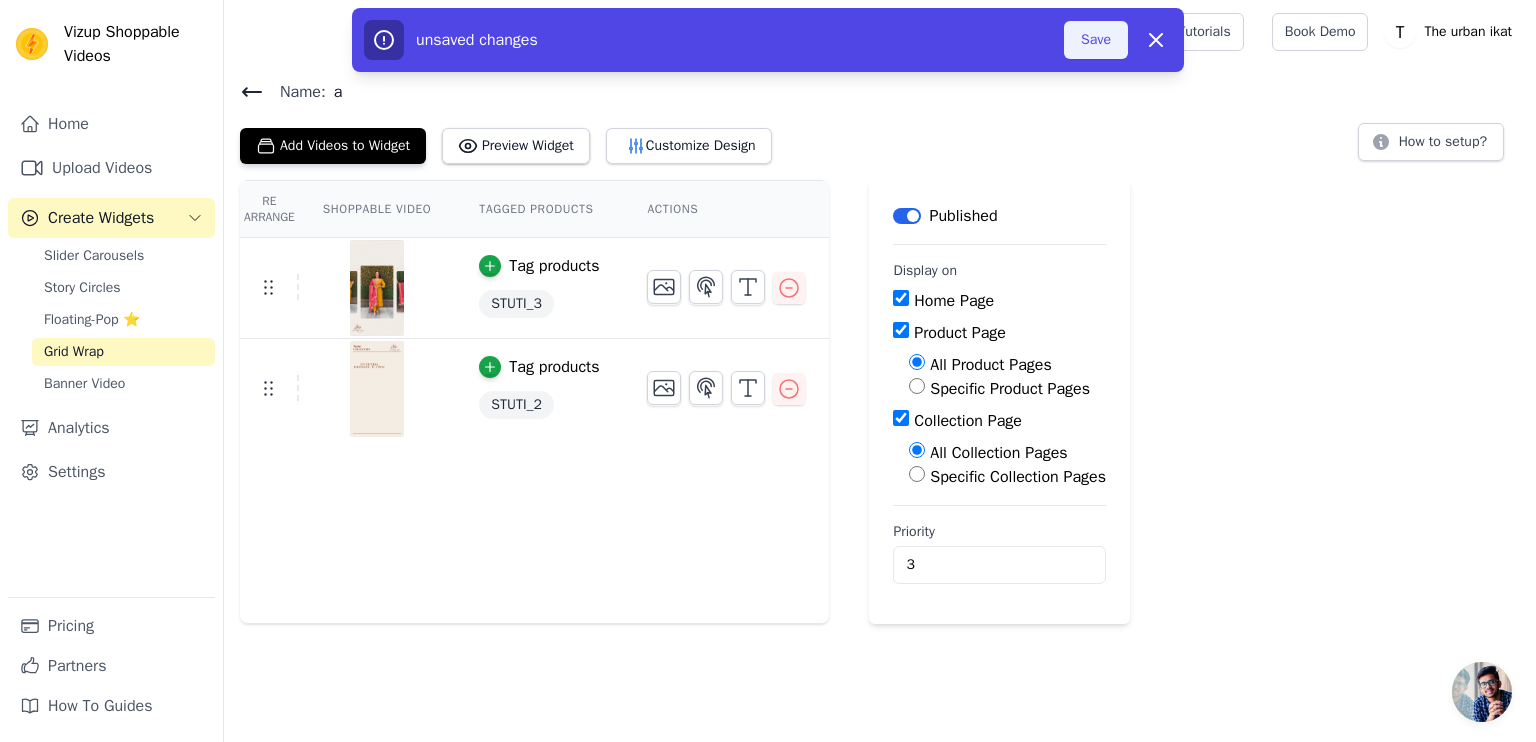 click on "Save" at bounding box center [1096, 40] 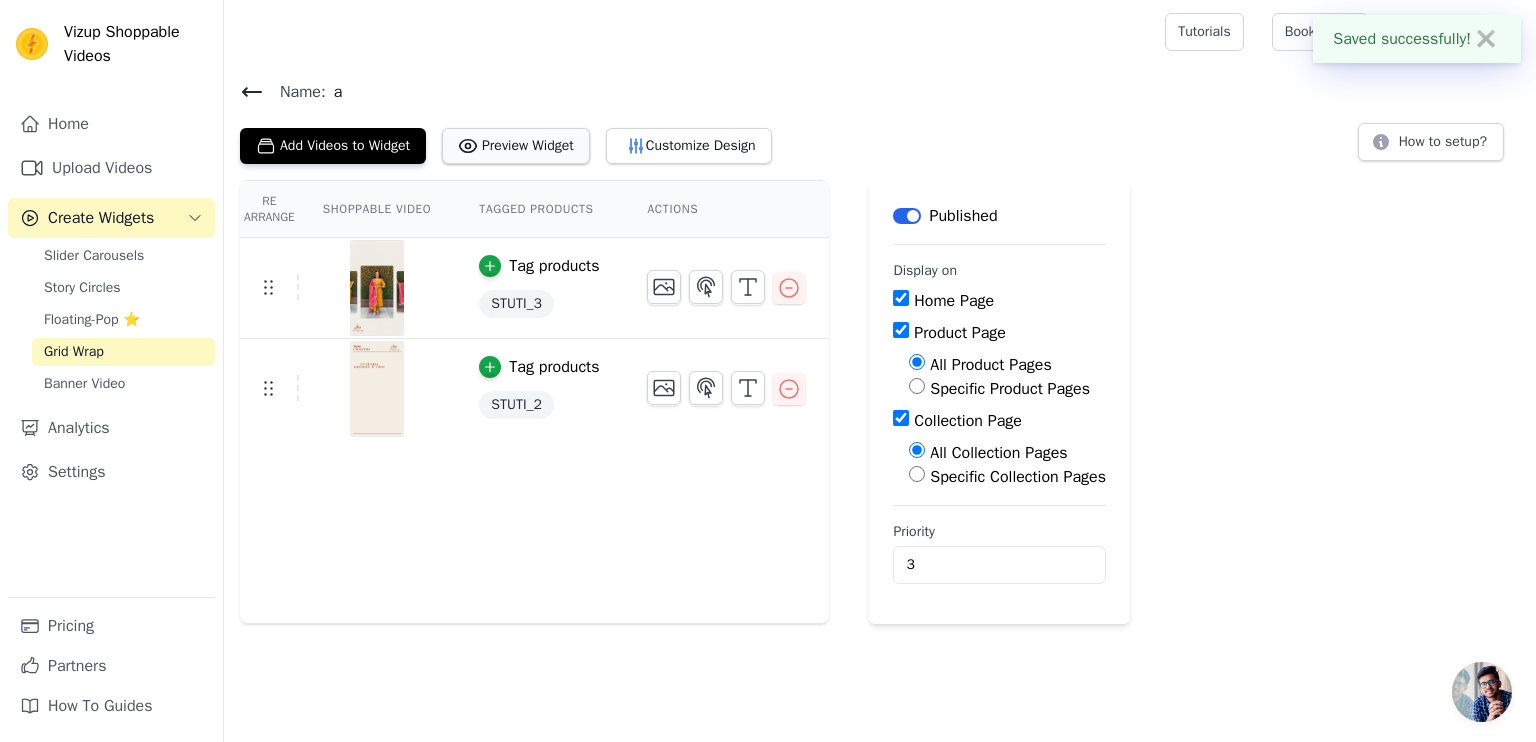 click on "Preview Widget" at bounding box center [516, 146] 